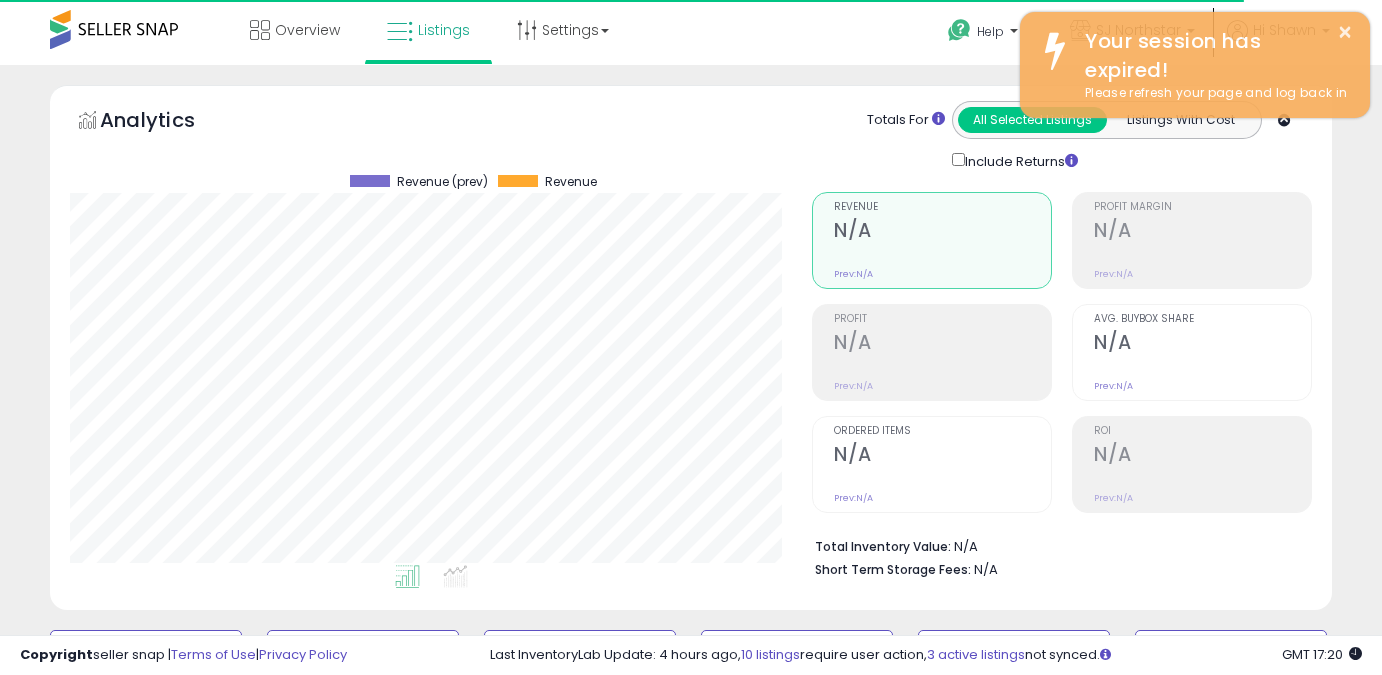 scroll, scrollTop: 565, scrollLeft: 0, axis: vertical 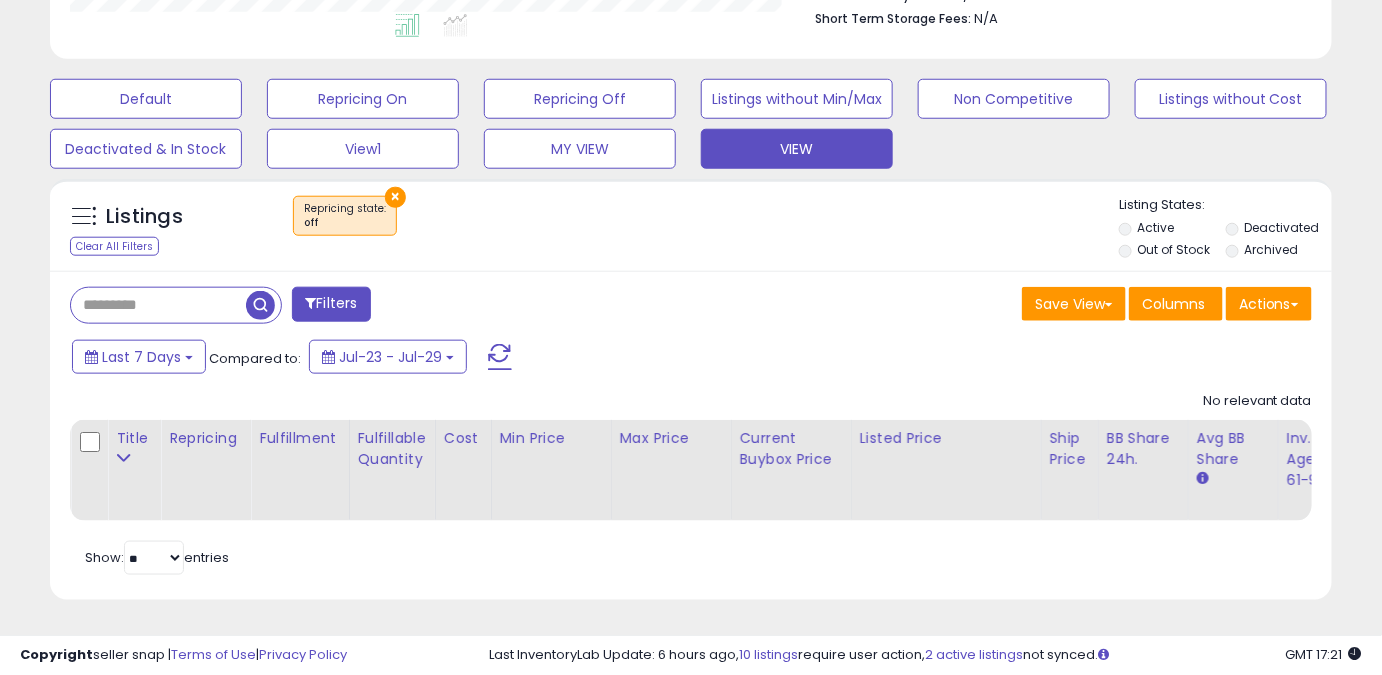 click on "×" at bounding box center [395, 197] 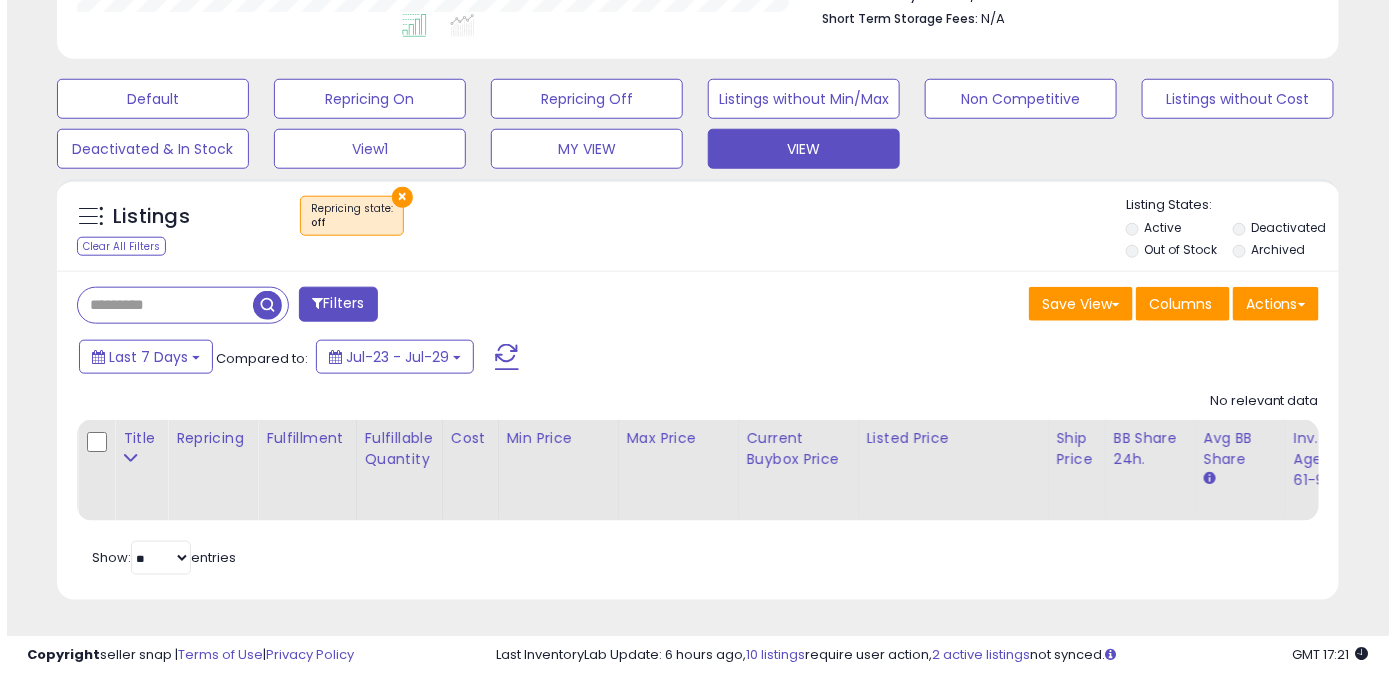 scroll, scrollTop: 999589, scrollLeft: 999249, axis: both 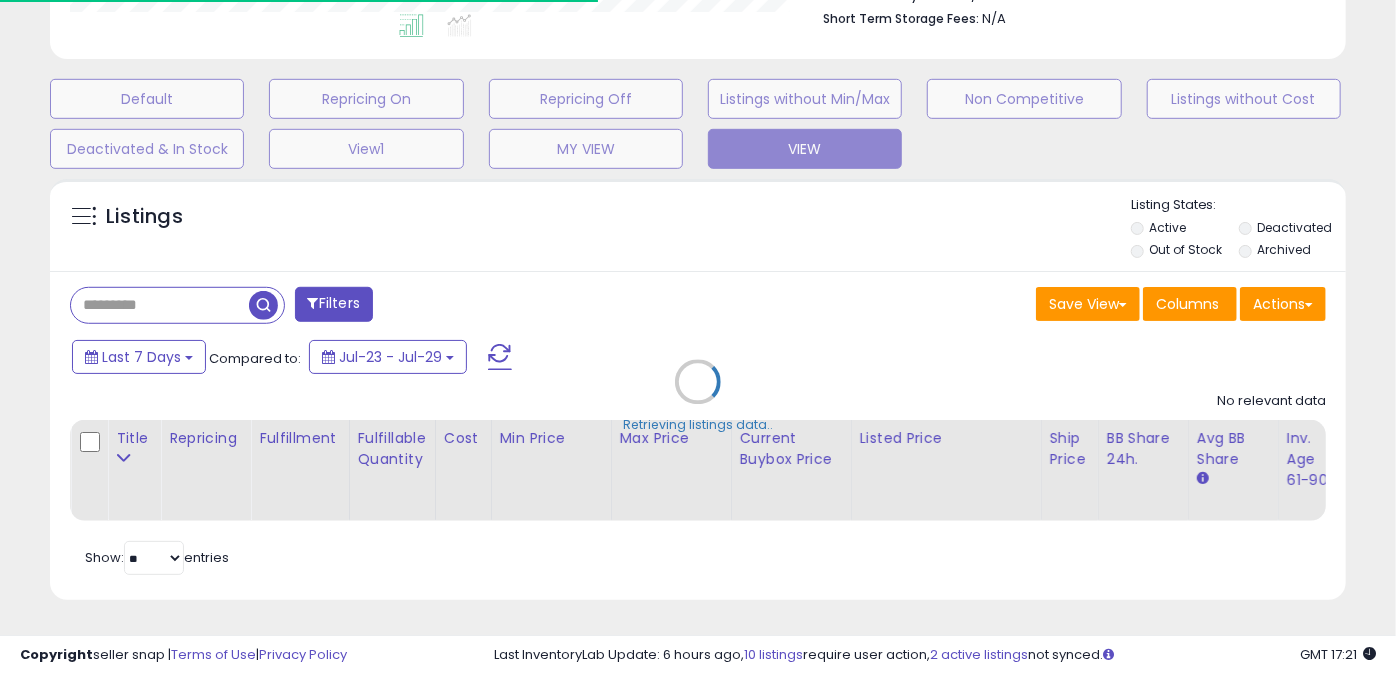 click on "Retrieving listings data.." at bounding box center [698, 397] 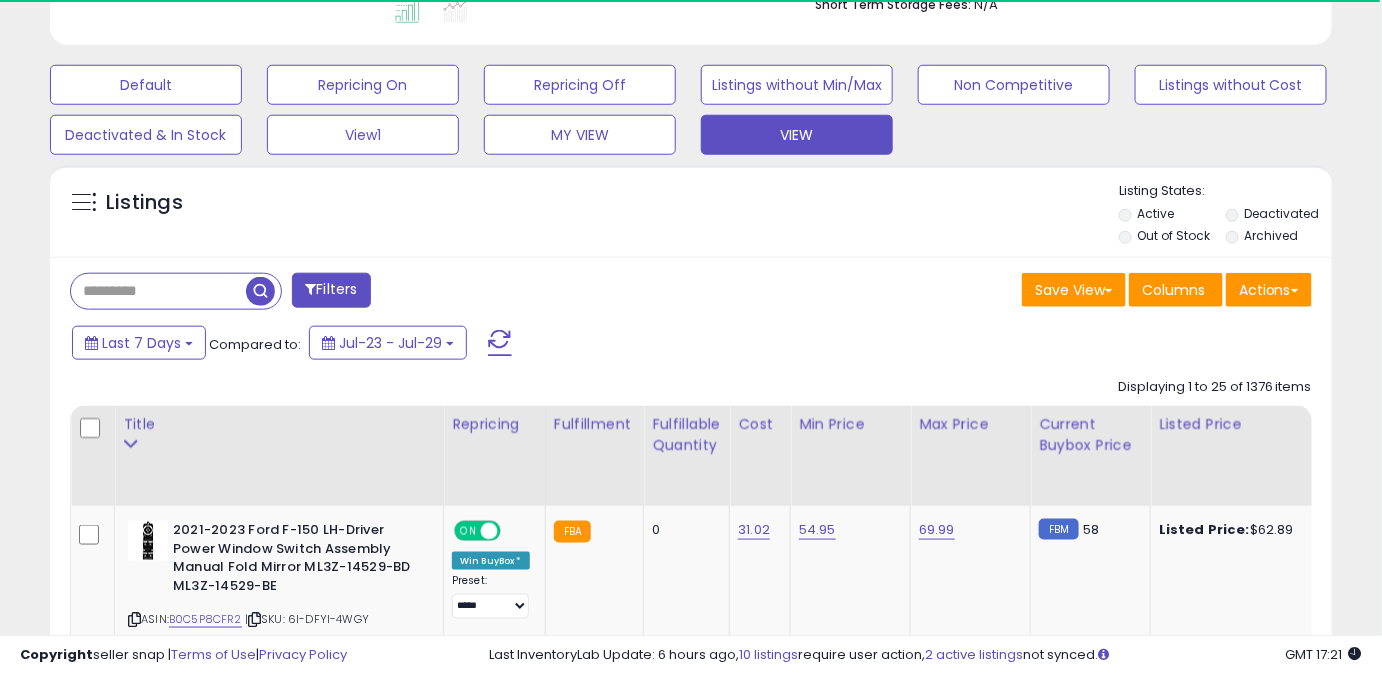 scroll, scrollTop: 410, scrollLeft: 741, axis: both 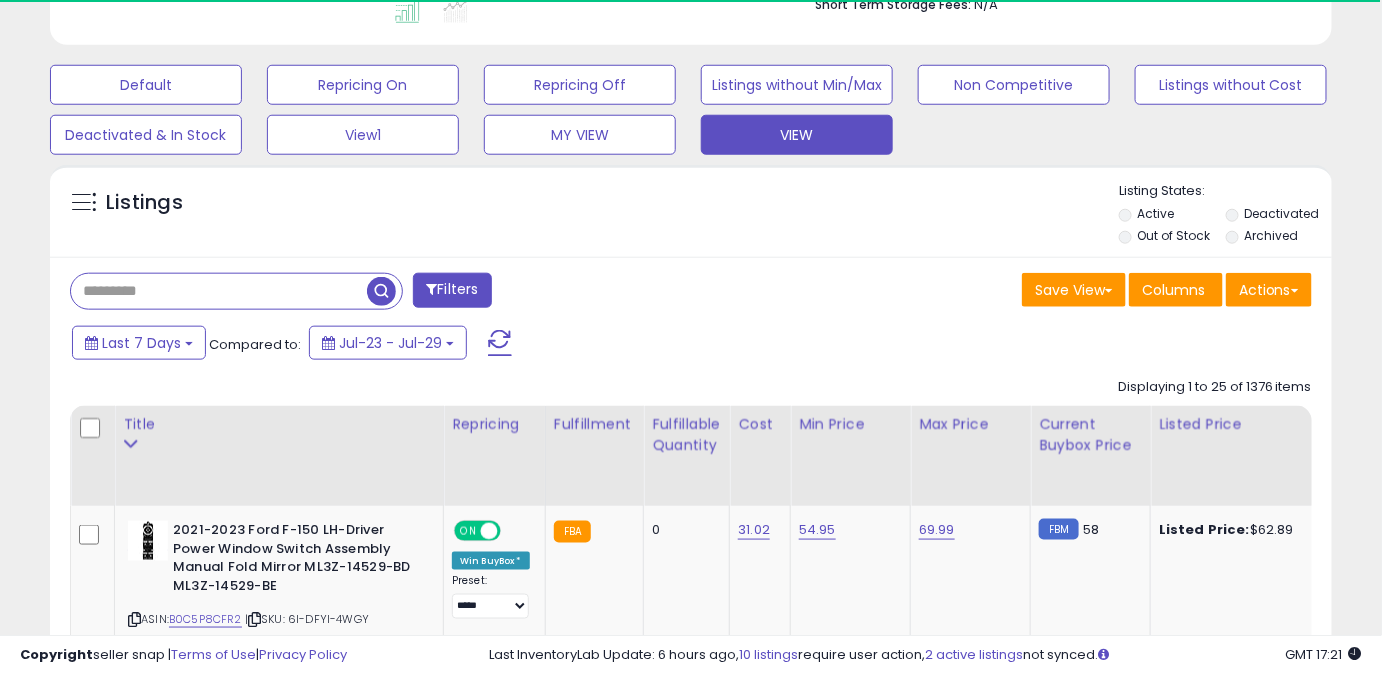 click at bounding box center [219, 291] 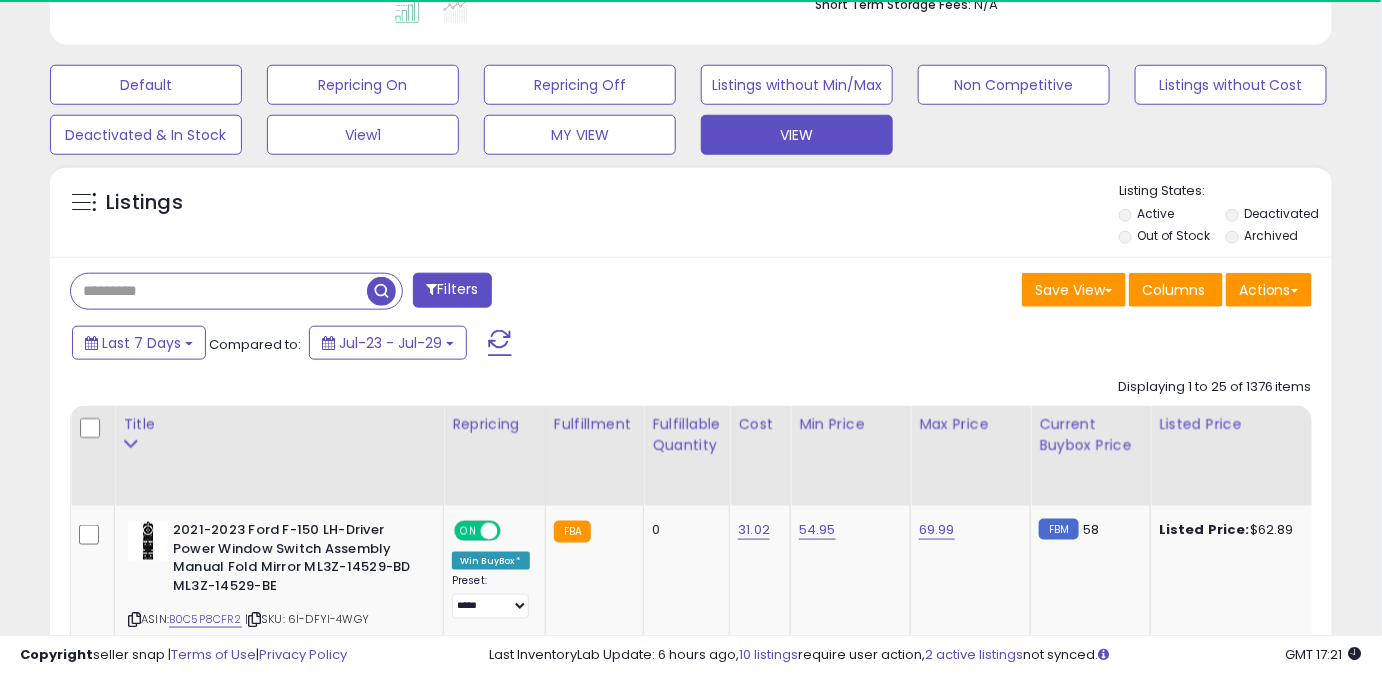paste on "**********" 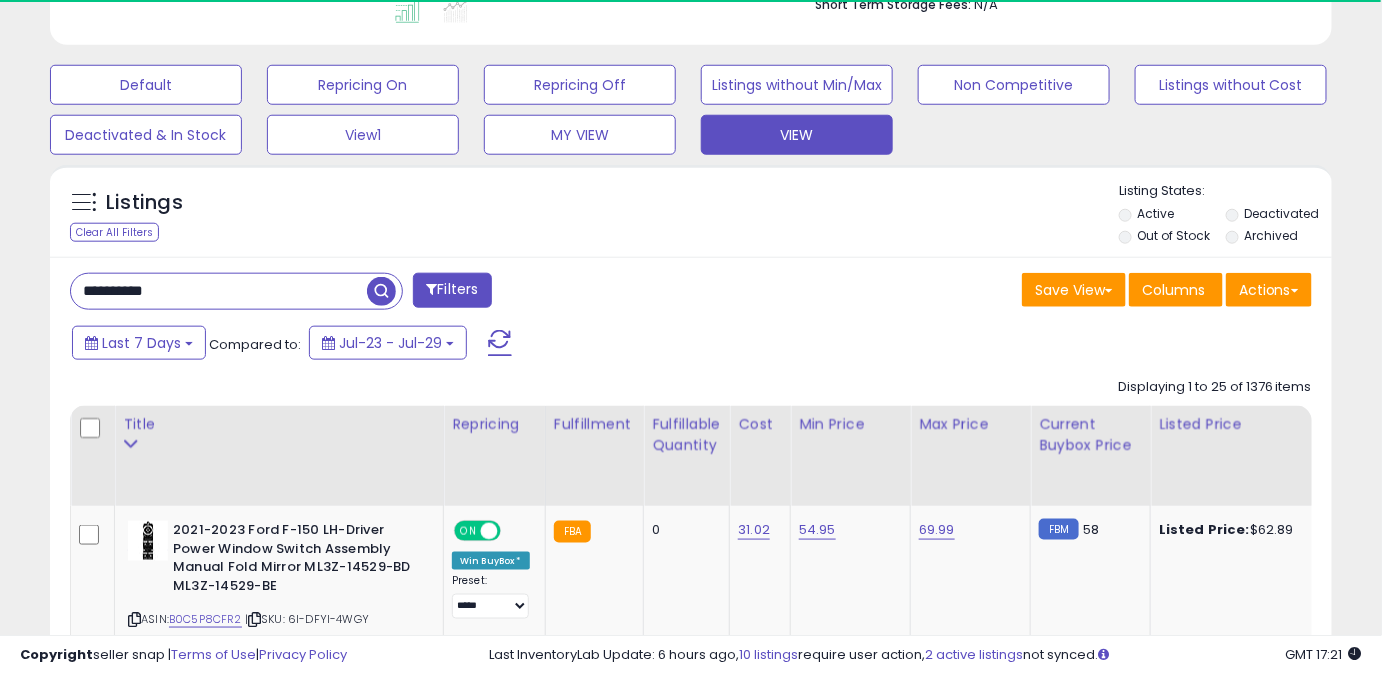 type on "**********" 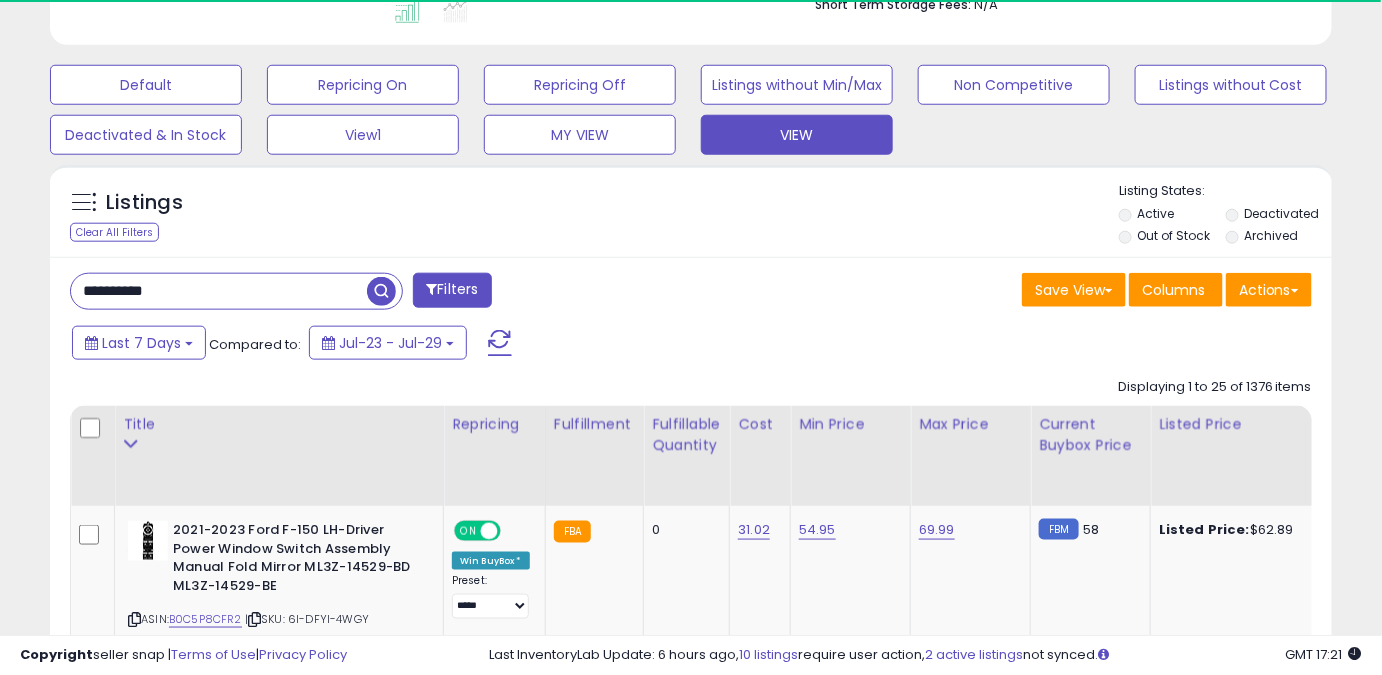 scroll, scrollTop: 999589, scrollLeft: 999249, axis: both 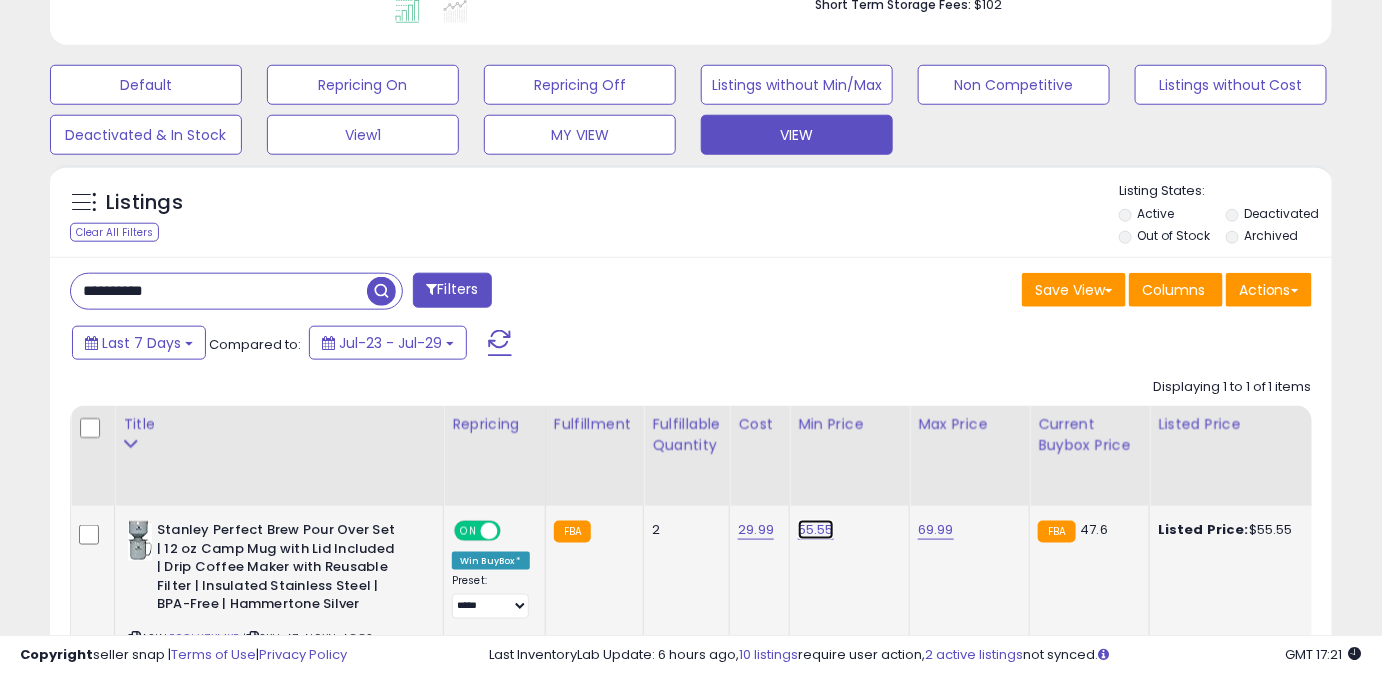 click on "55.55" at bounding box center (816, 530) 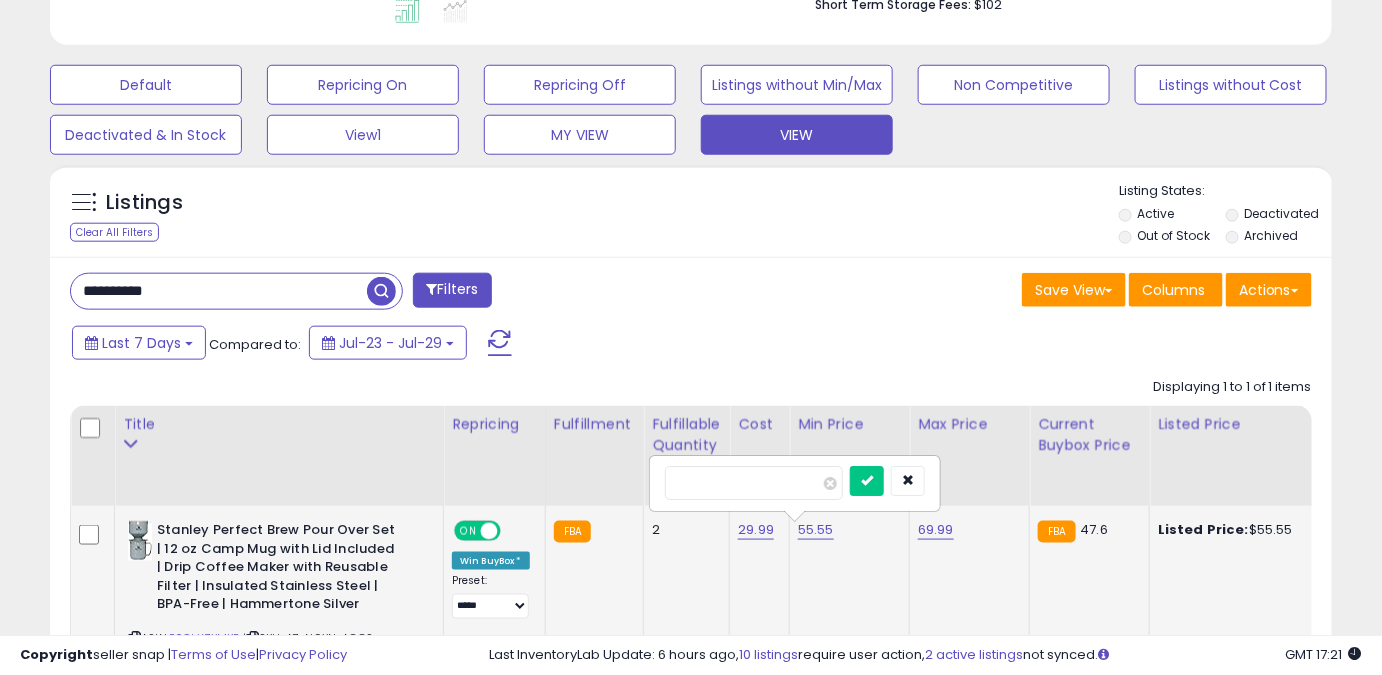 drag, startPoint x: 736, startPoint y: 497, endPoint x: 656, endPoint y: 499, distance: 80.024994 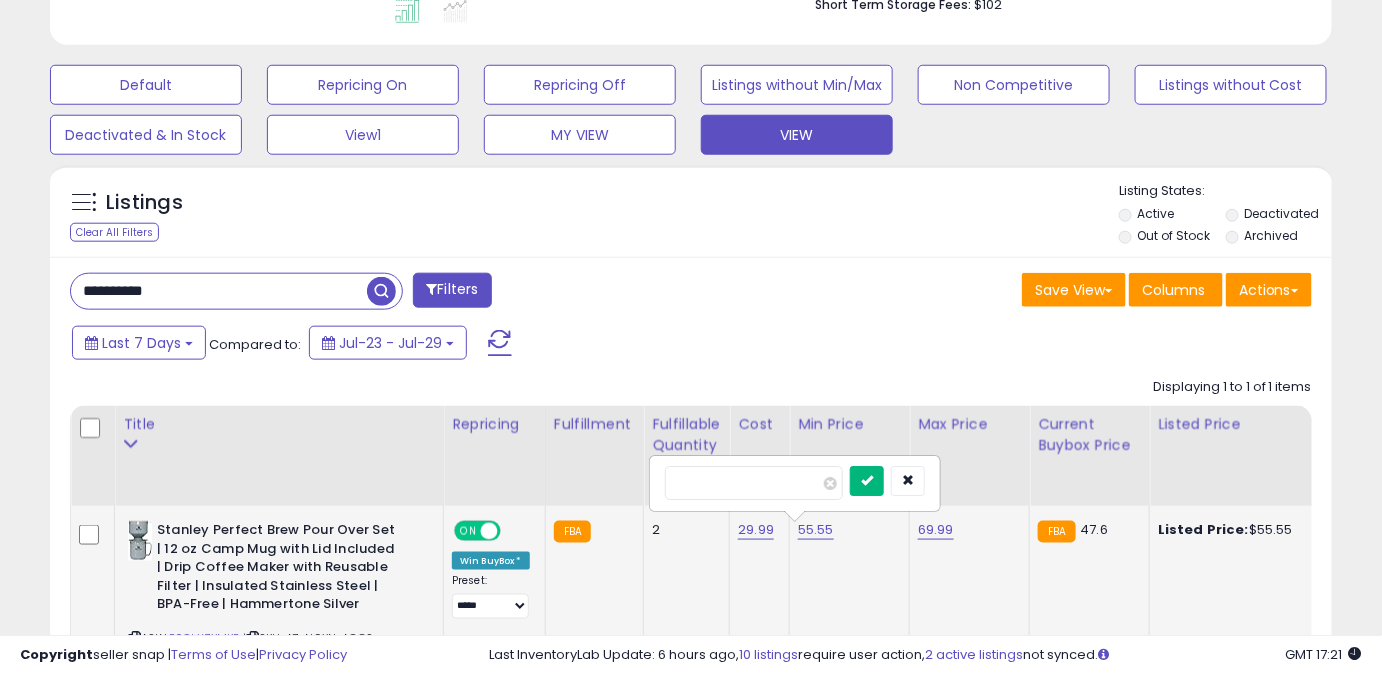 type on "*****" 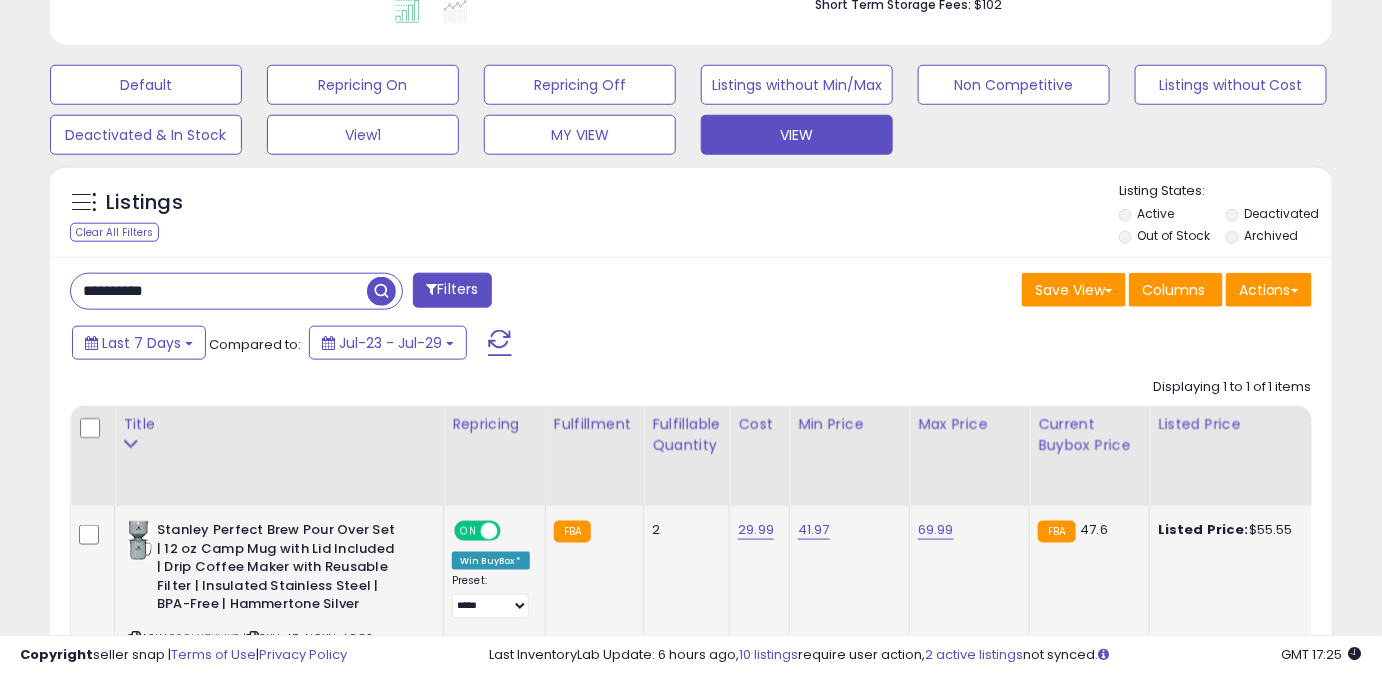 scroll, scrollTop: 999589, scrollLeft: 999257, axis: both 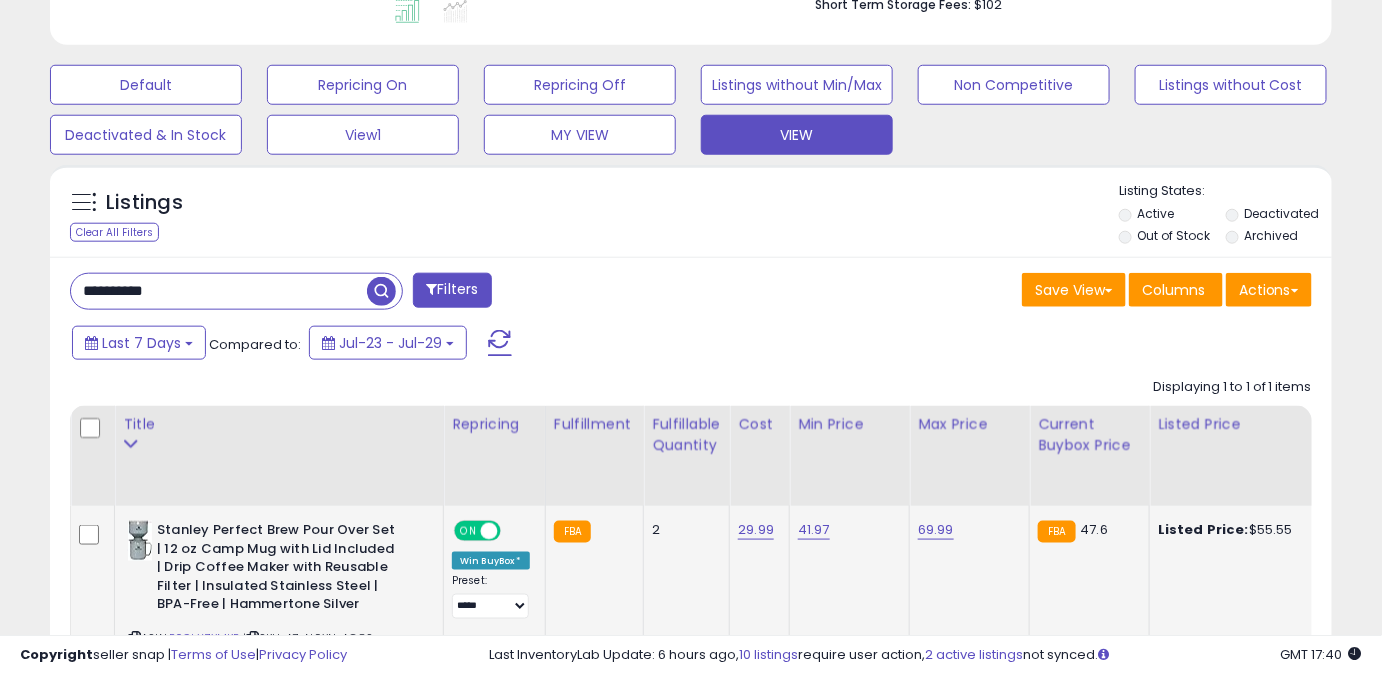 drag, startPoint x: 155, startPoint y: 296, endPoint x: 176, endPoint y: 300, distance: 21.377558 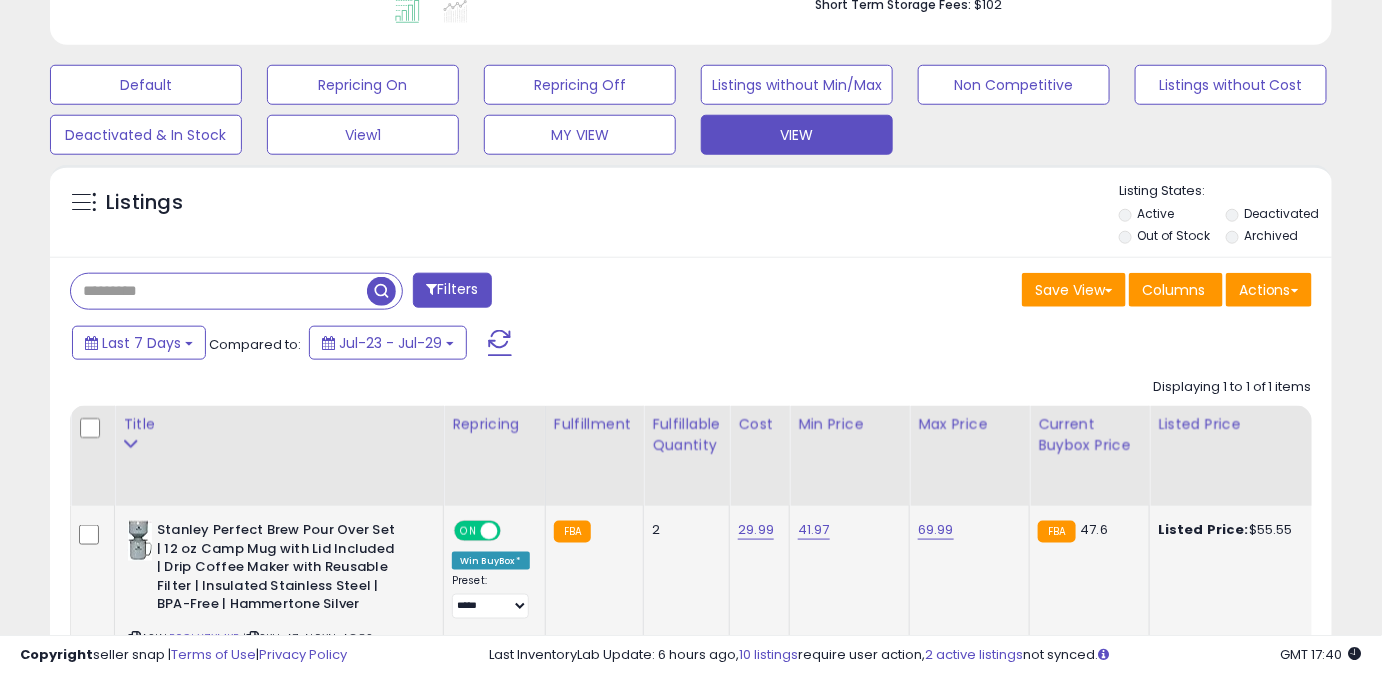 type 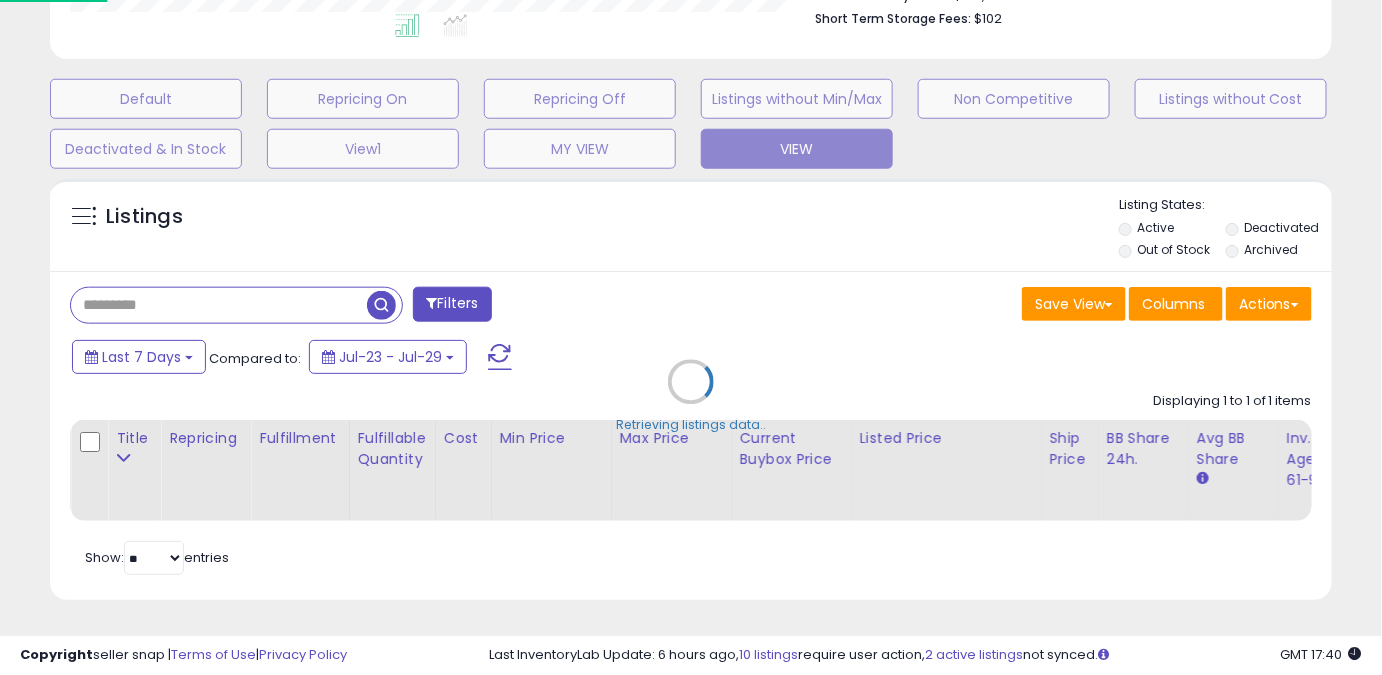 scroll, scrollTop: 999589, scrollLeft: 999249, axis: both 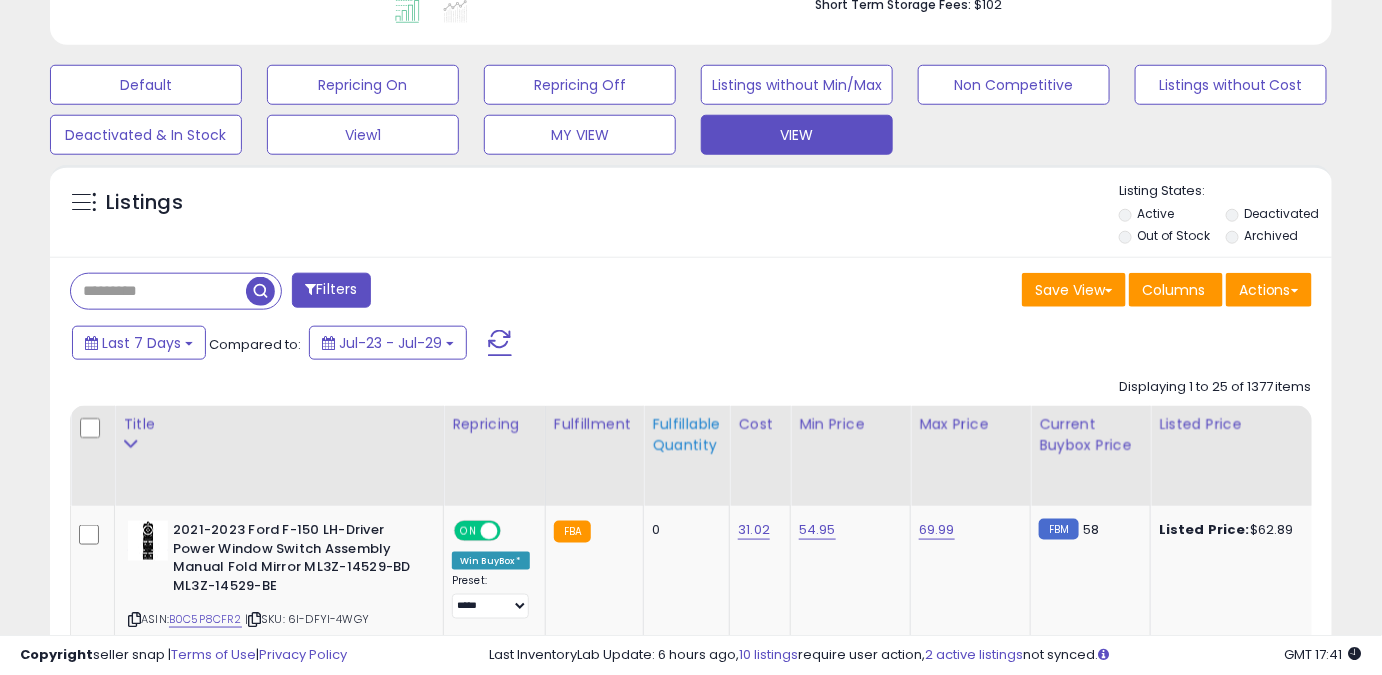 click on "Fulfillable Quantity" at bounding box center [686, 435] 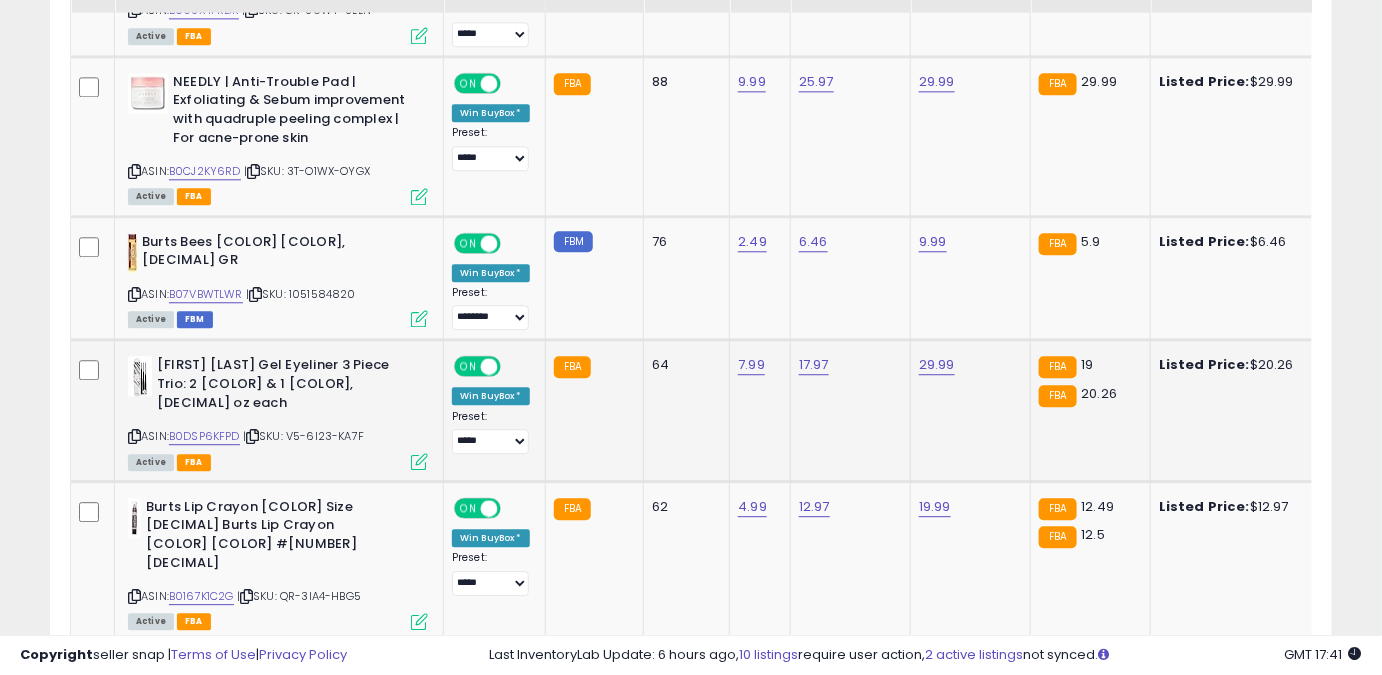 scroll, scrollTop: 1565, scrollLeft: 0, axis: vertical 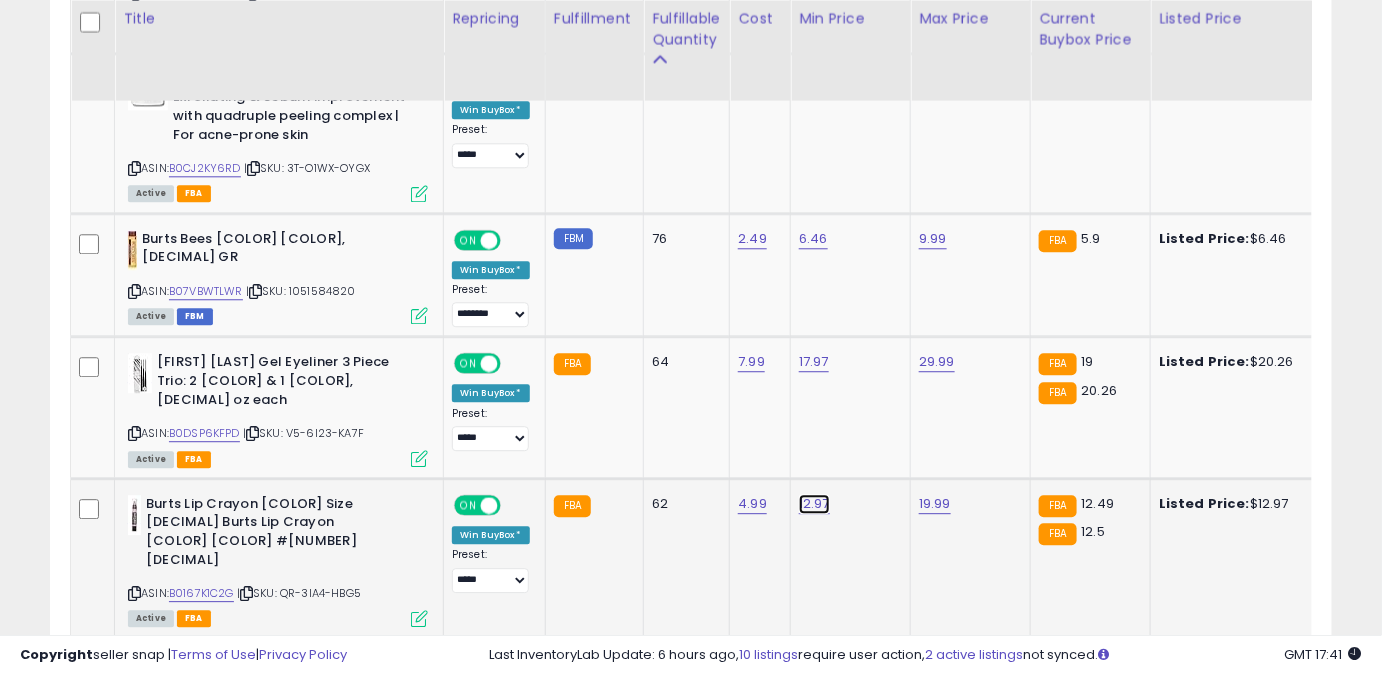 click on "12.97" at bounding box center [812, -470] 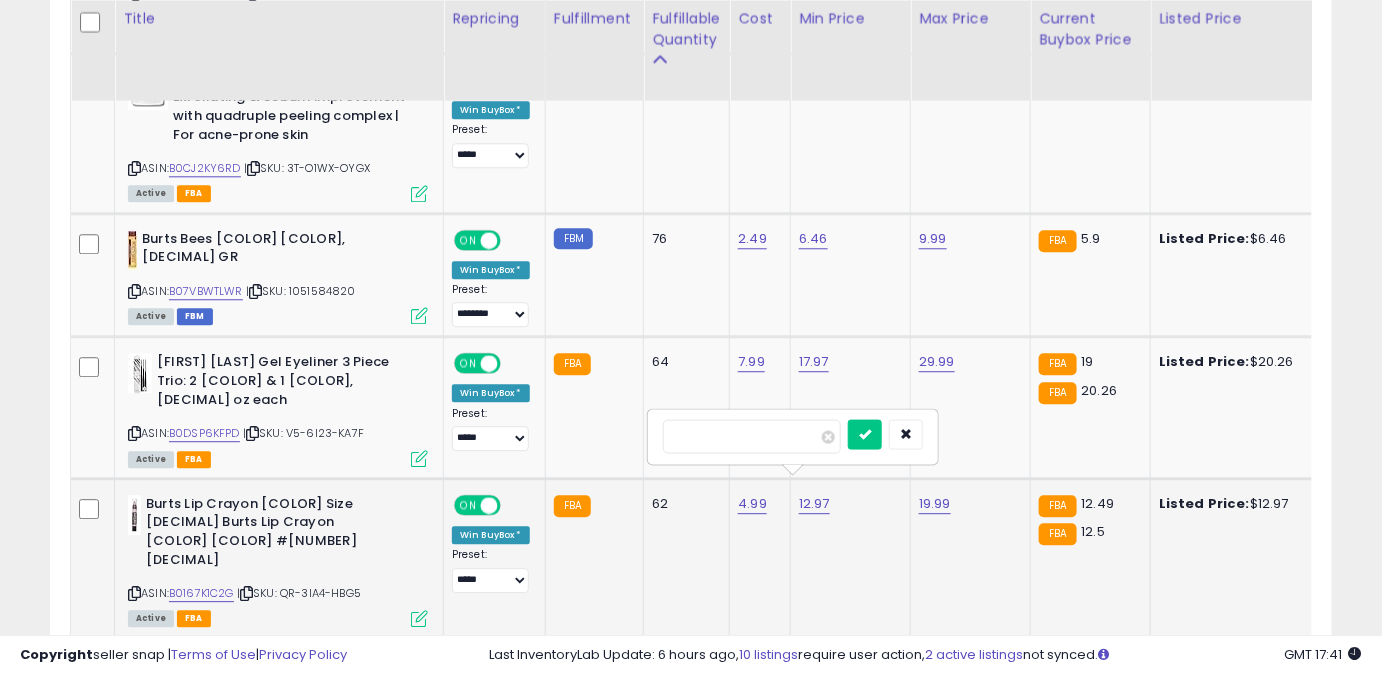 drag, startPoint x: 682, startPoint y: 433, endPoint x: 720, endPoint y: 439, distance: 38.470768 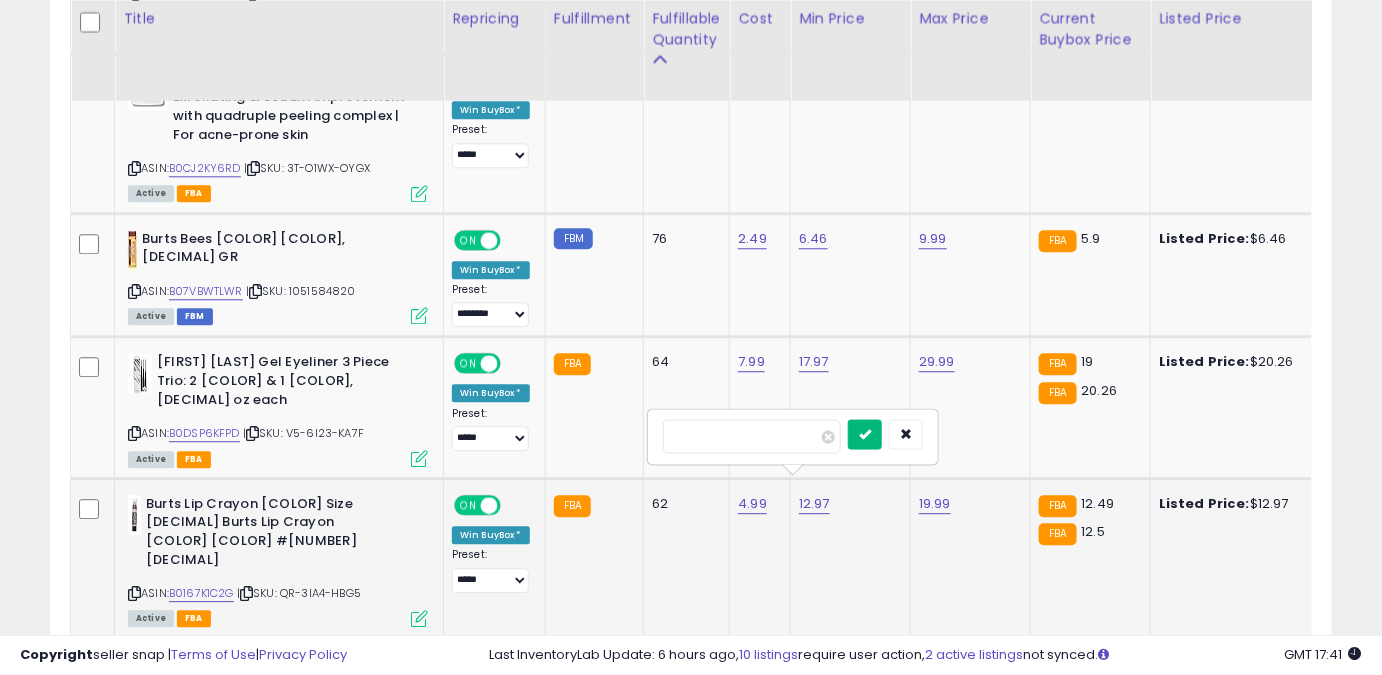 type on "*****" 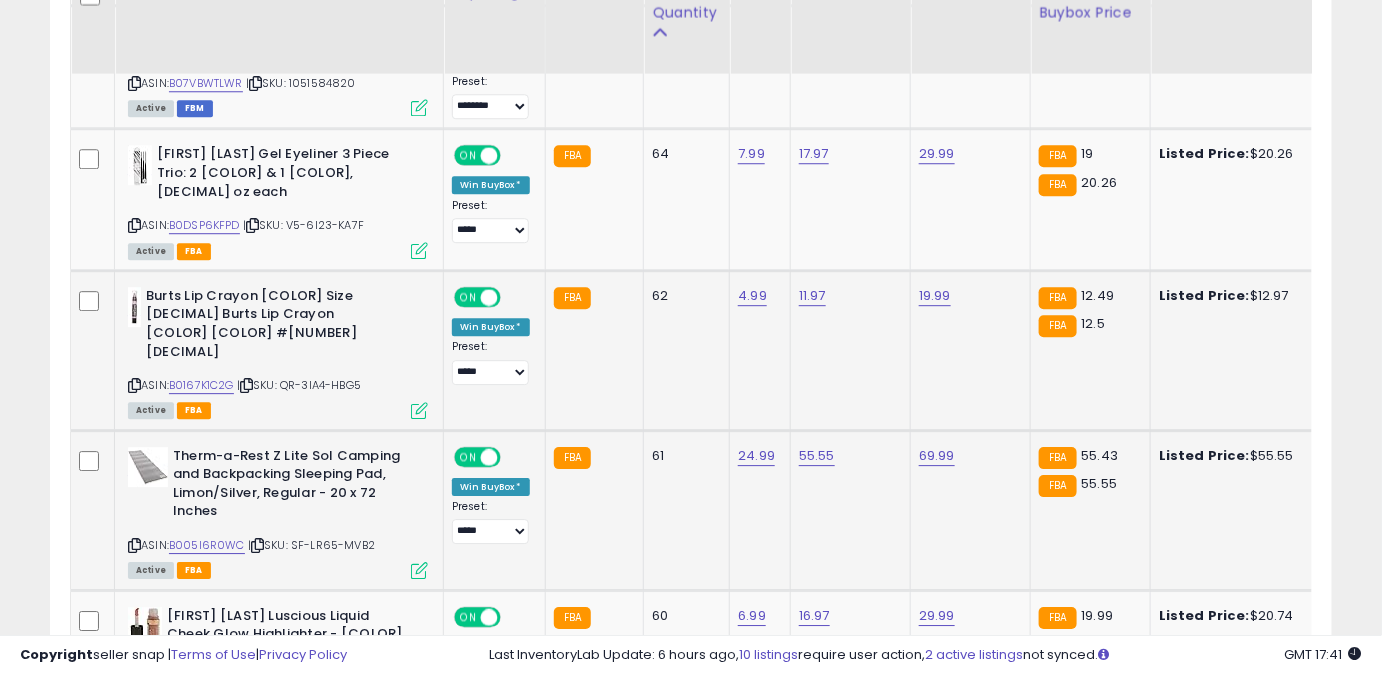 scroll, scrollTop: 1837, scrollLeft: 0, axis: vertical 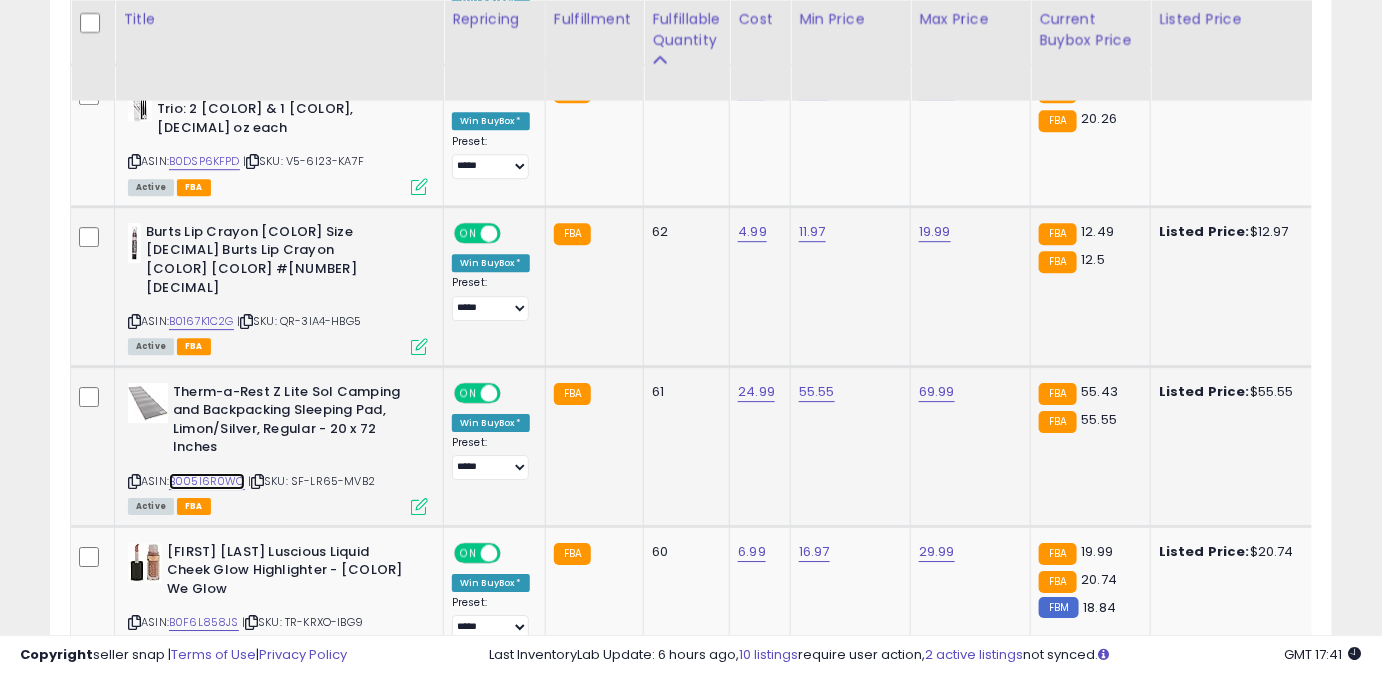 click on "B005I6R0WC" at bounding box center (207, 481) 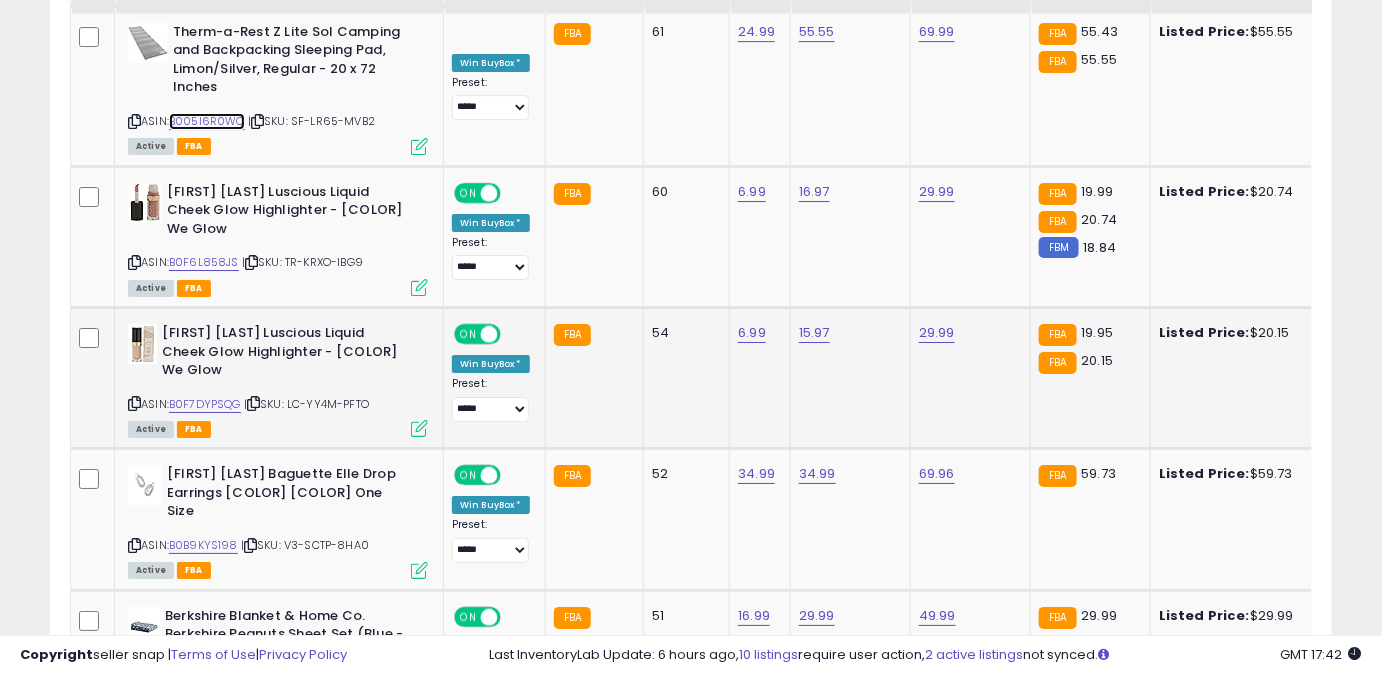 scroll, scrollTop: 2201, scrollLeft: 0, axis: vertical 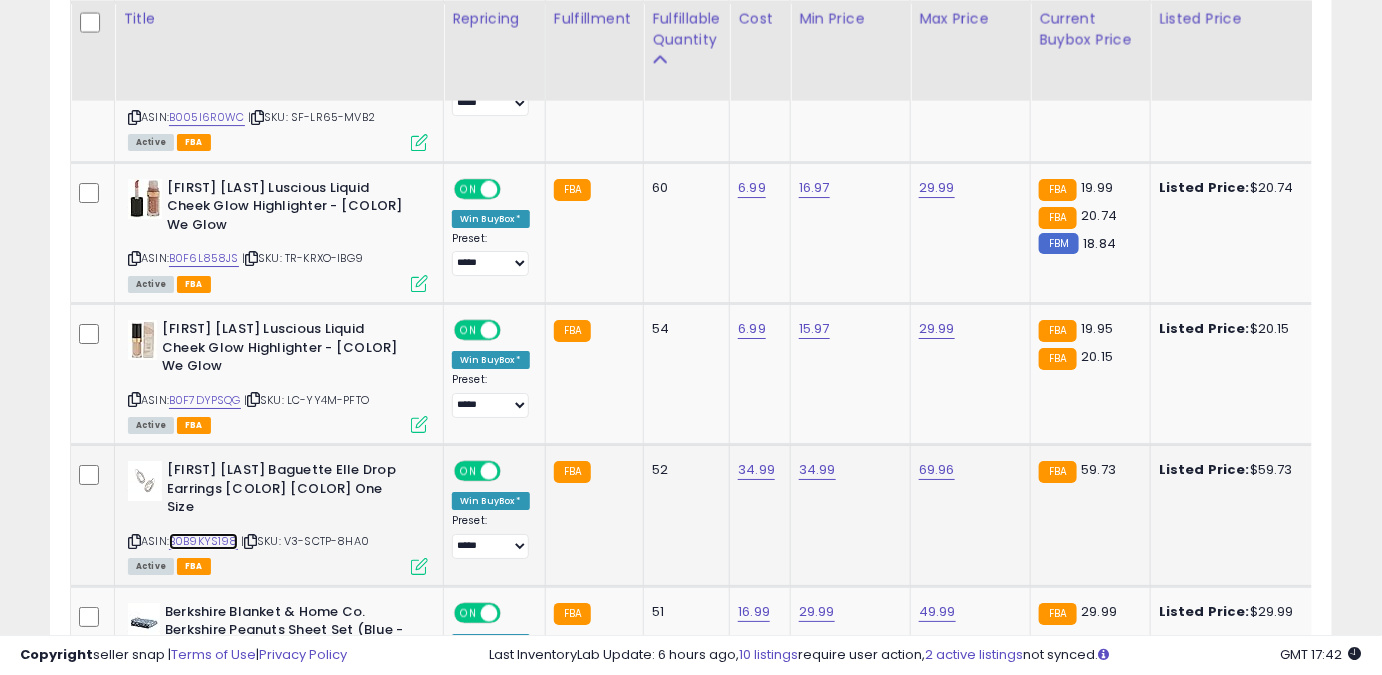 click on "B0B9KYS198" at bounding box center [203, 541] 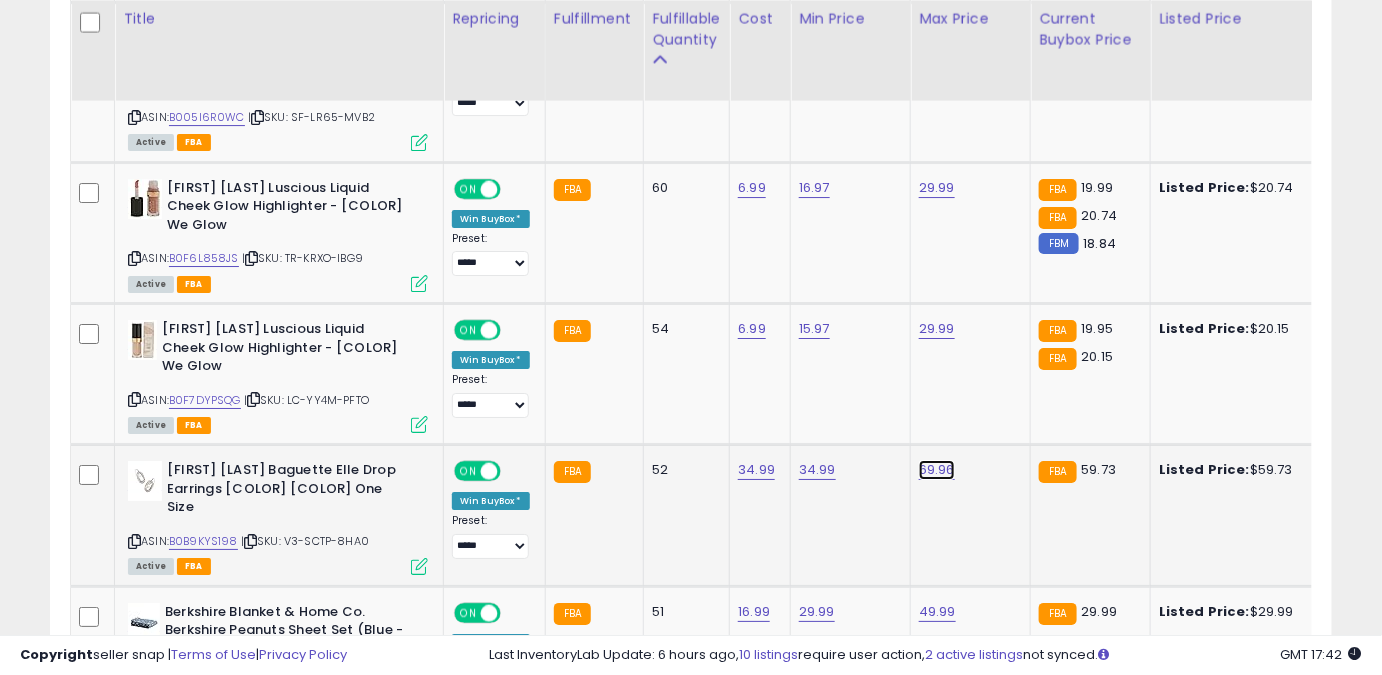 click on "69.96" at bounding box center (933, -1106) 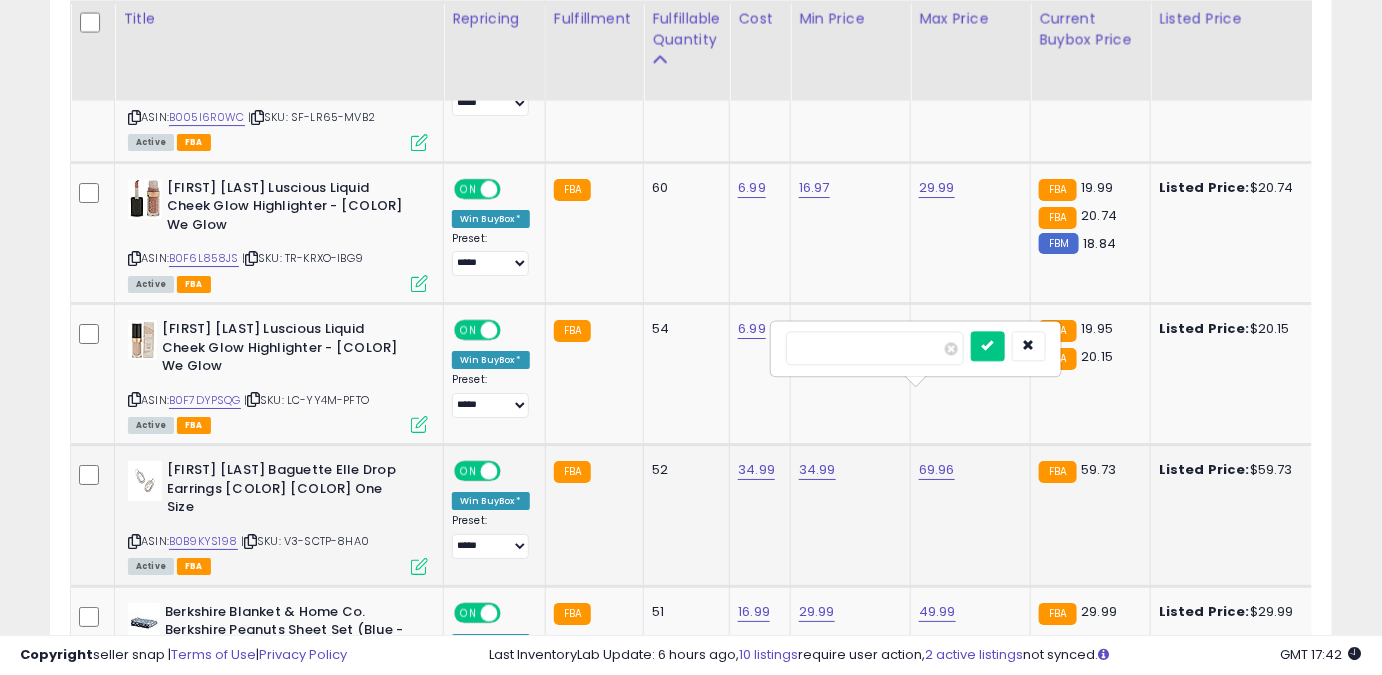 drag, startPoint x: 856, startPoint y: 352, endPoint x: 794, endPoint y: 348, distance: 62.1289 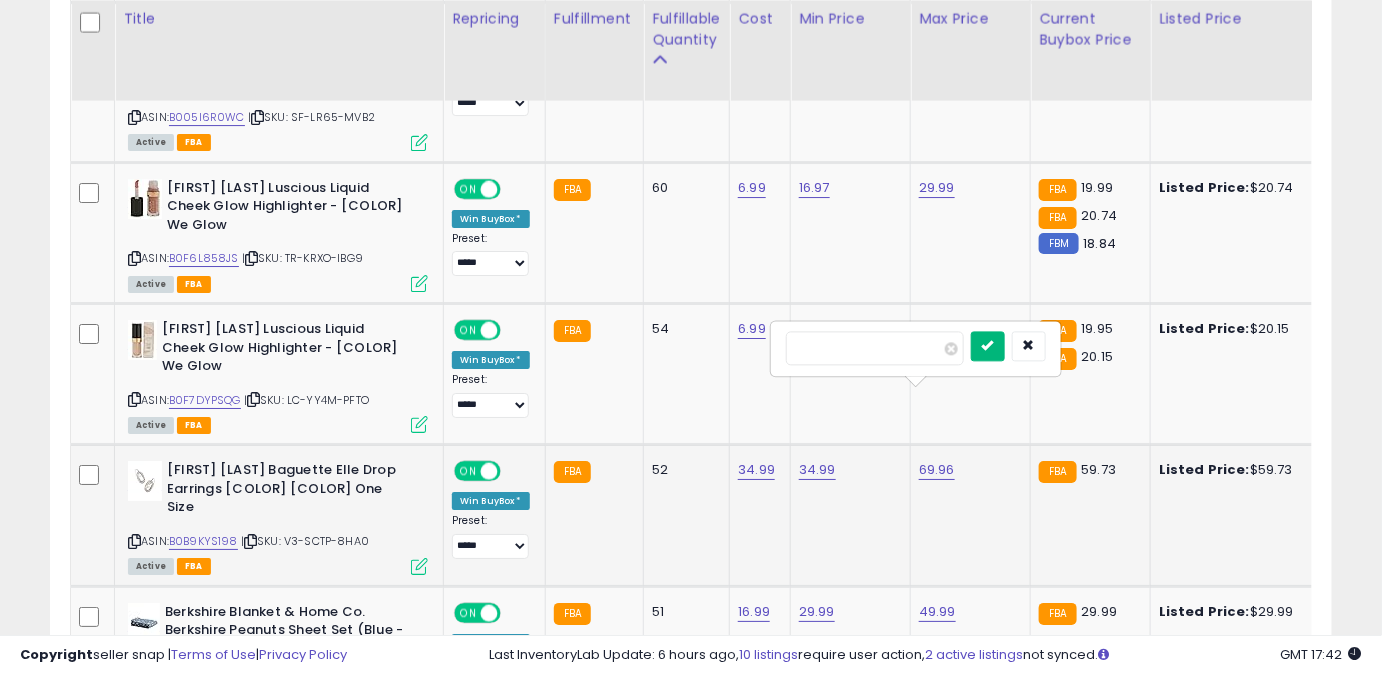 type on "*****" 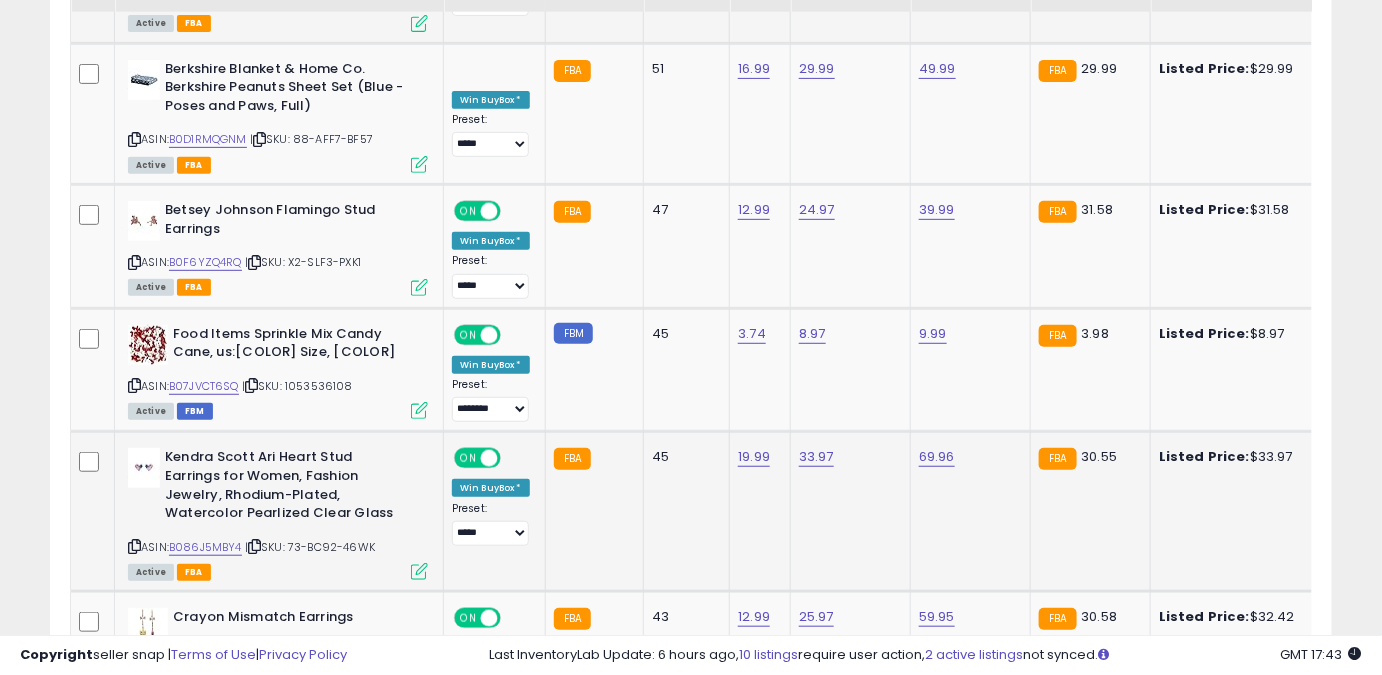 scroll, scrollTop: 2746, scrollLeft: 0, axis: vertical 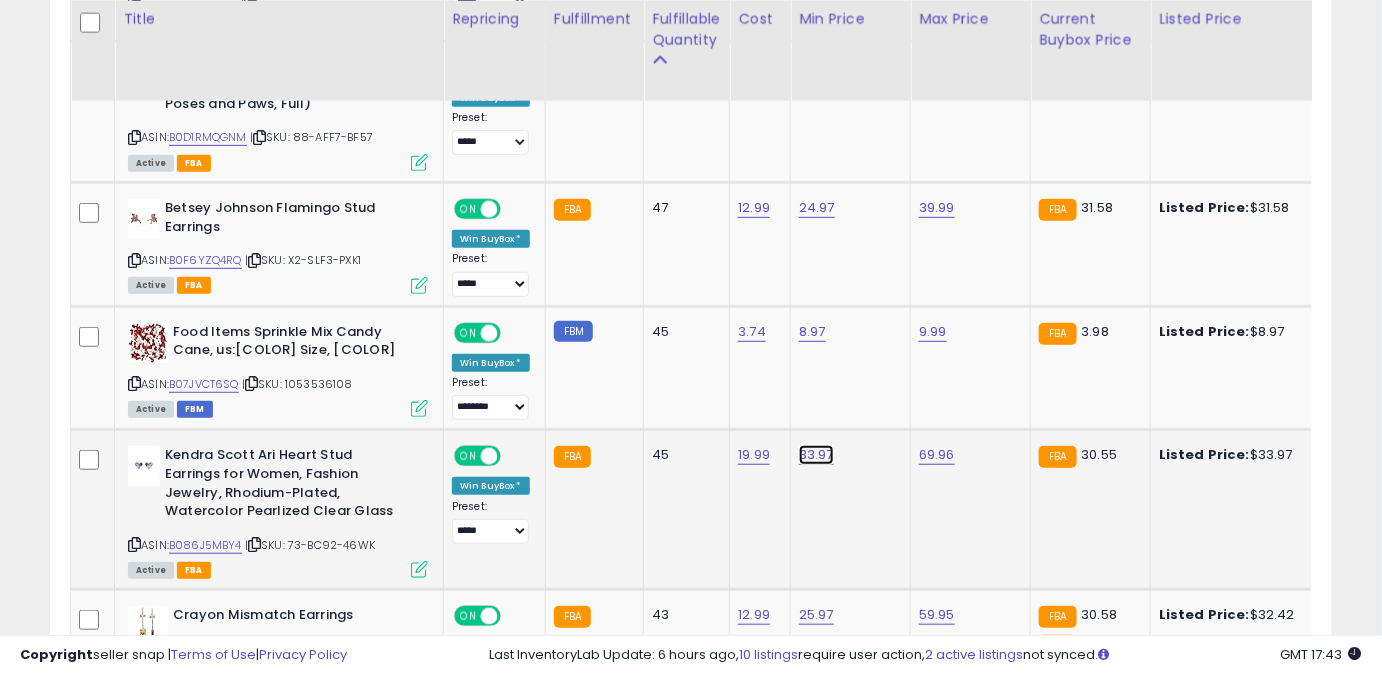click on "33.97" at bounding box center [812, -1651] 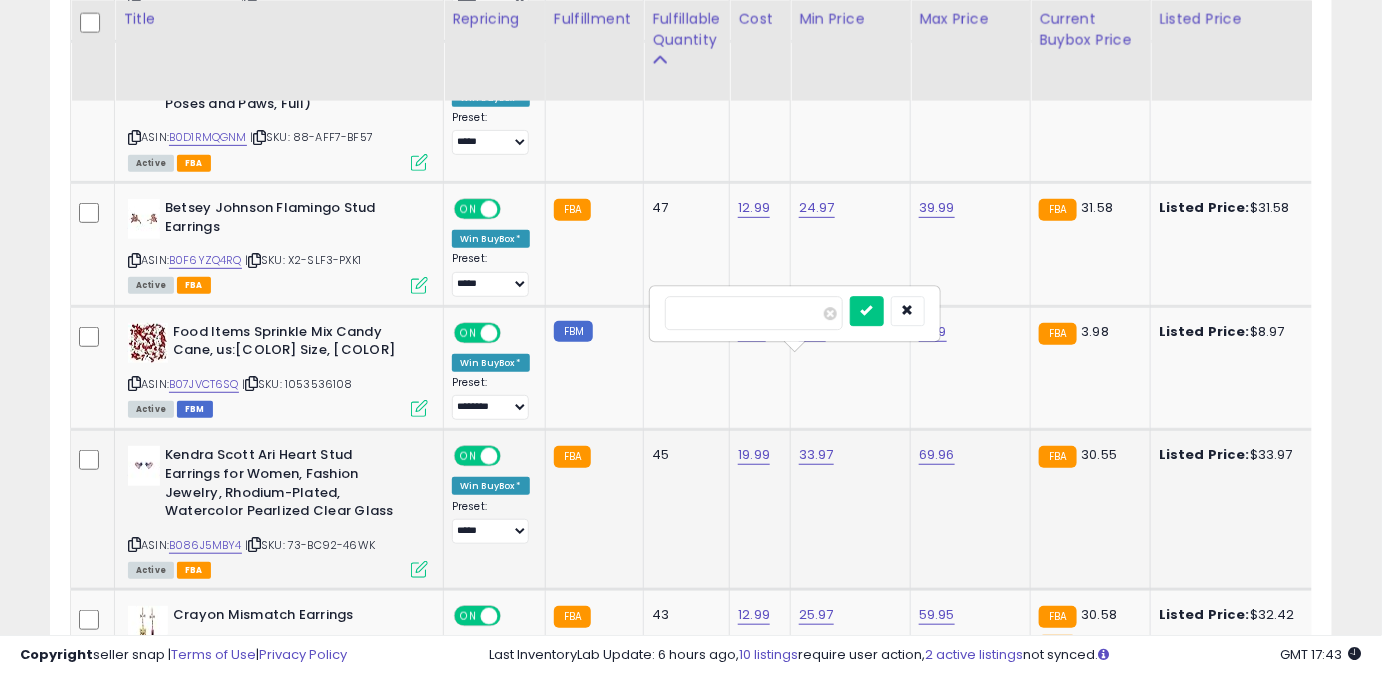 drag, startPoint x: 782, startPoint y: 320, endPoint x: 664, endPoint y: 323, distance: 118.03813 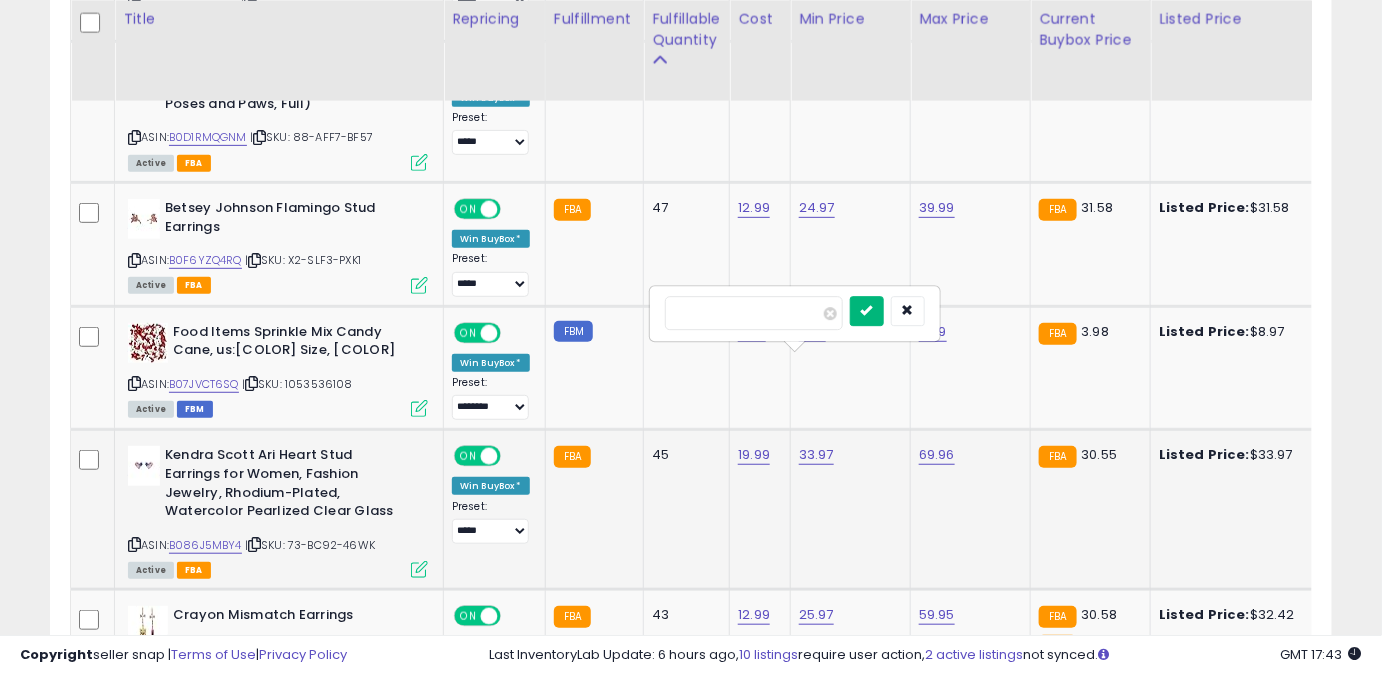 type on "*****" 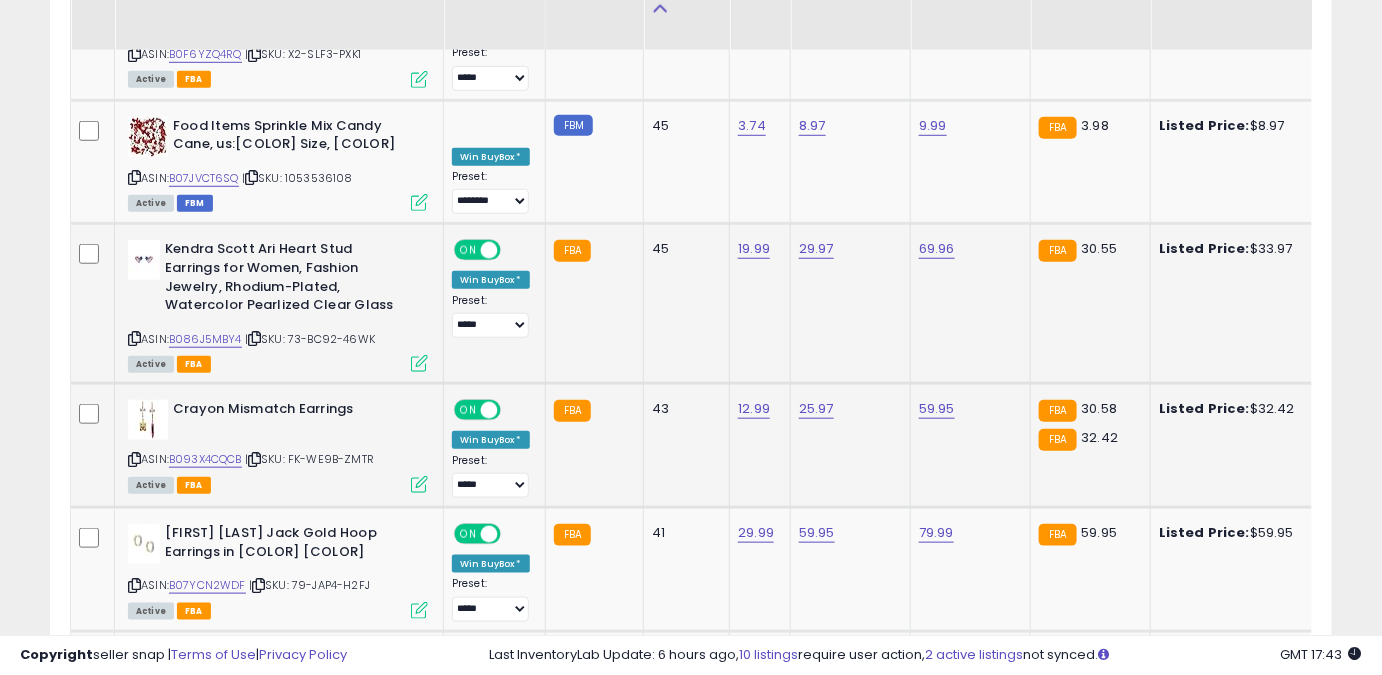 scroll, scrollTop: 3019, scrollLeft: 0, axis: vertical 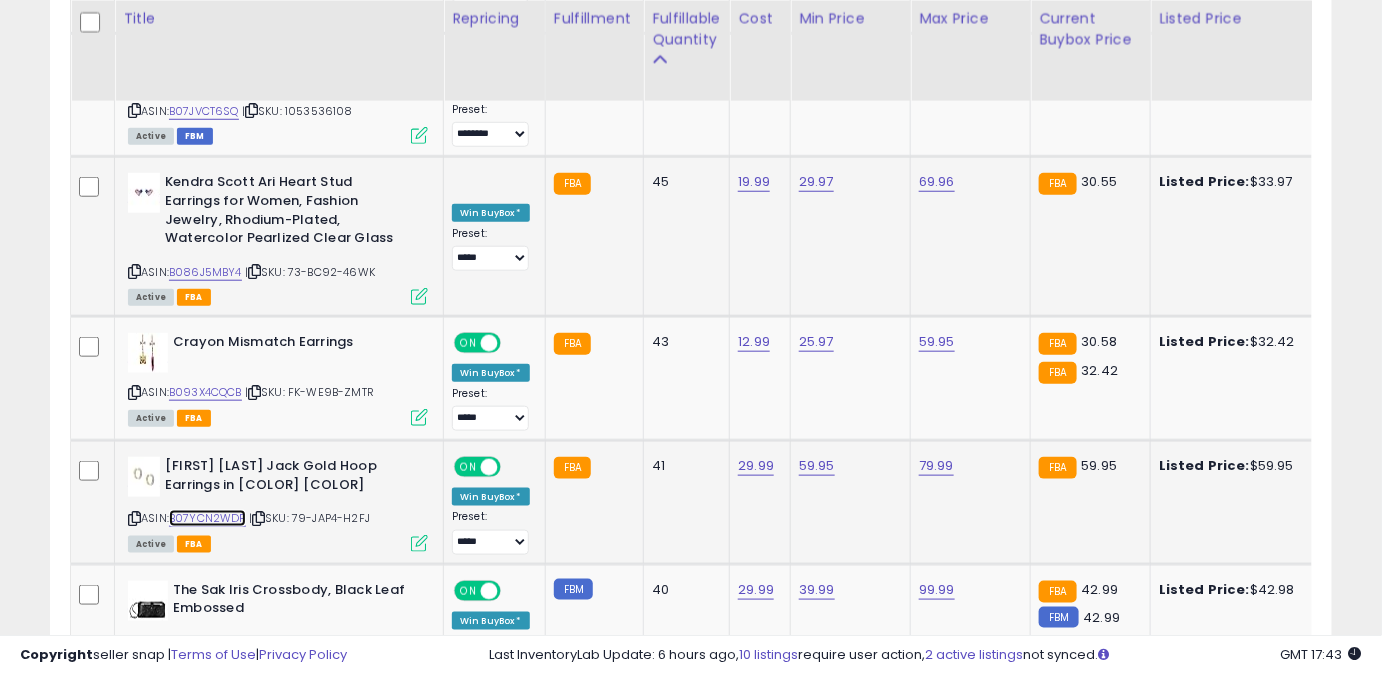 click on "B07YCN2WDF" at bounding box center (207, 518) 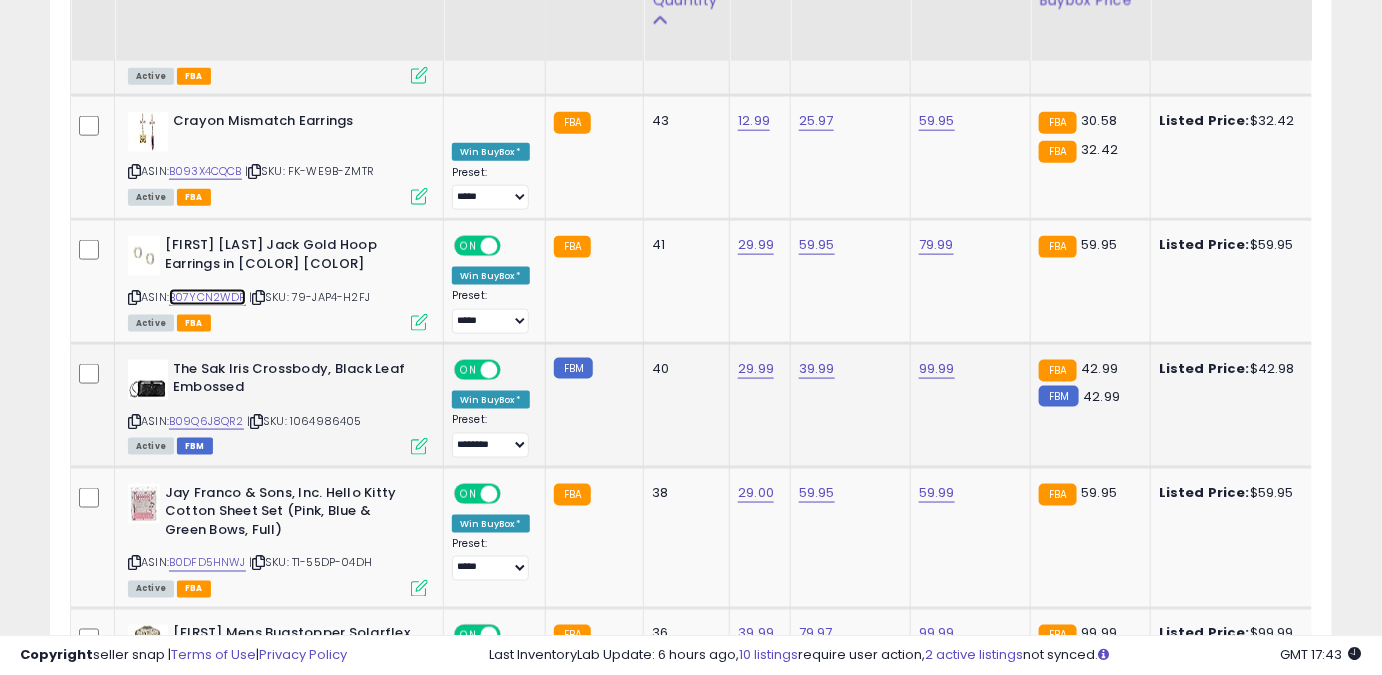 scroll, scrollTop: 3292, scrollLeft: 0, axis: vertical 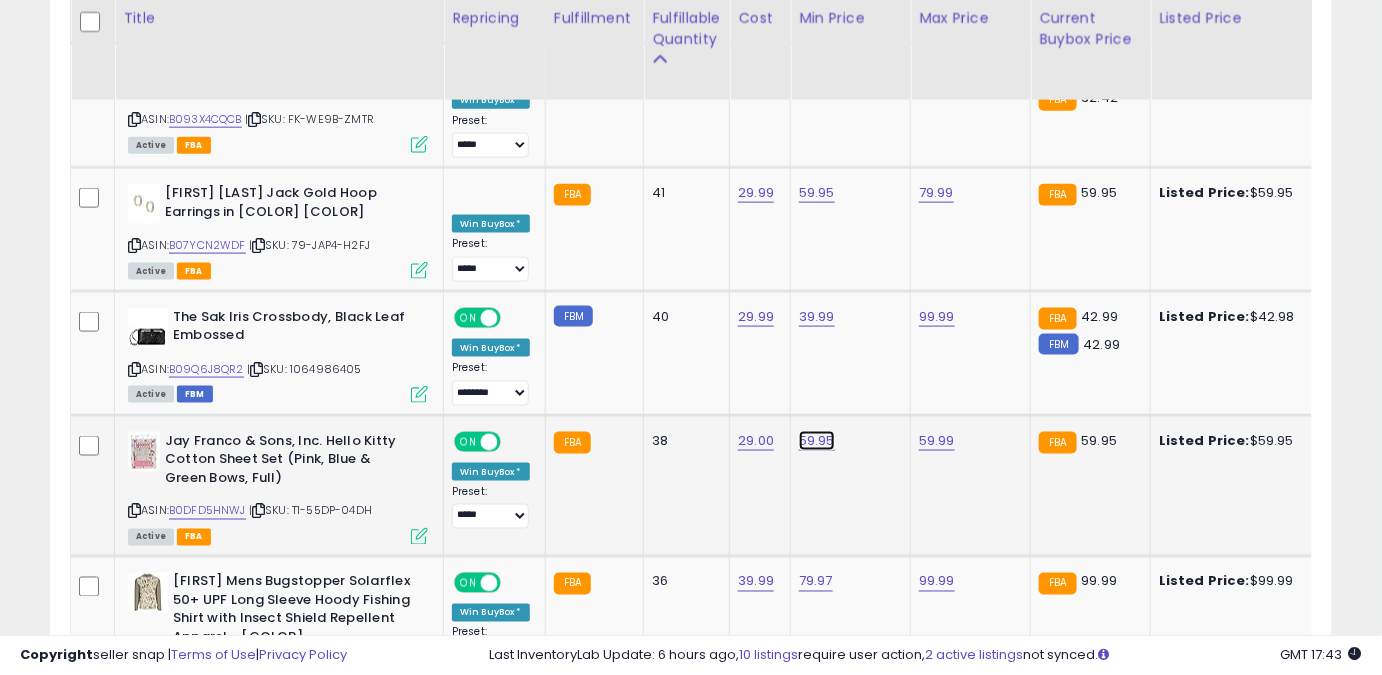 click on "59.95" at bounding box center [812, -2197] 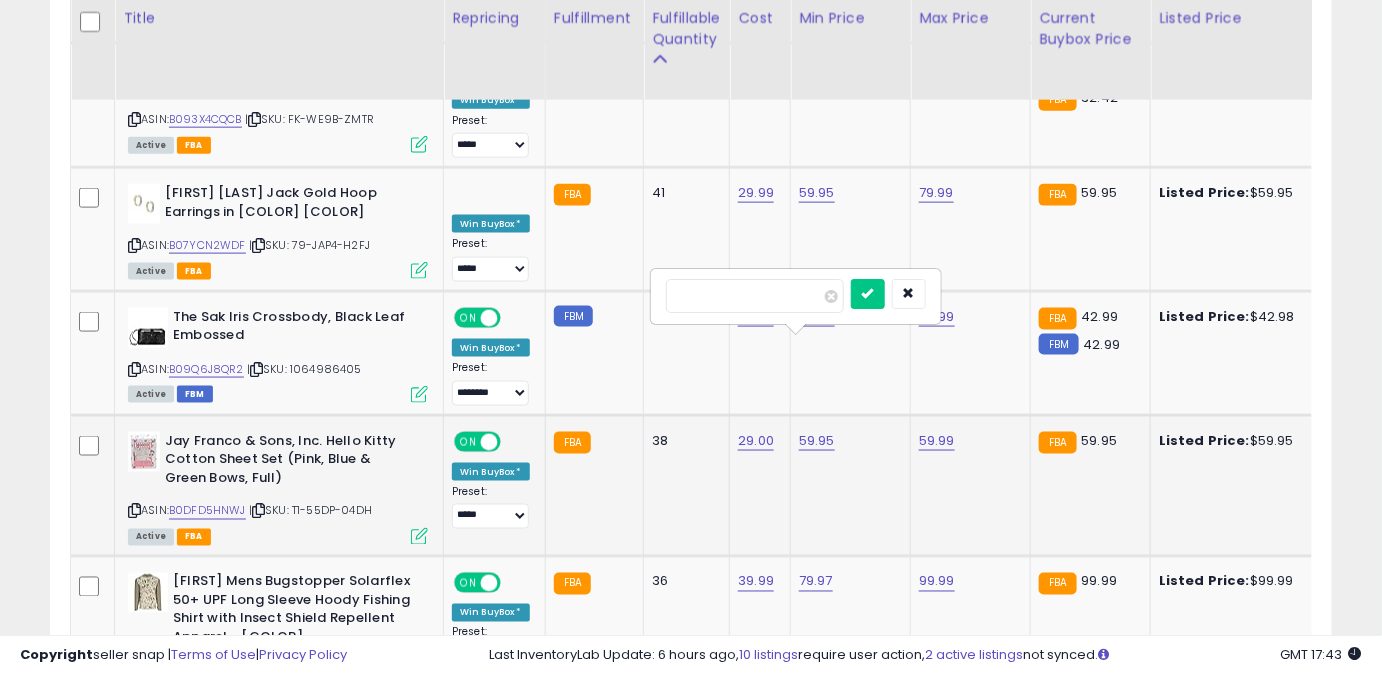 drag, startPoint x: 693, startPoint y: 295, endPoint x: 655, endPoint y: 296, distance: 38.013157 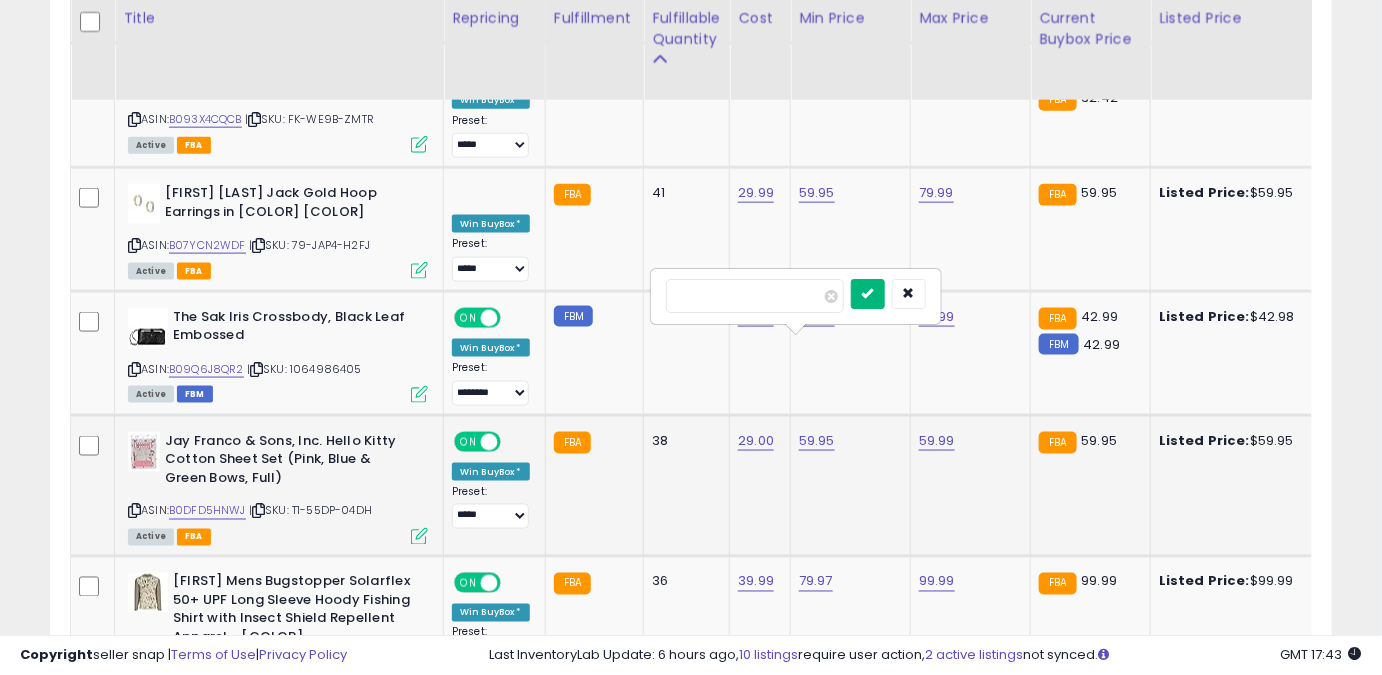 type on "*****" 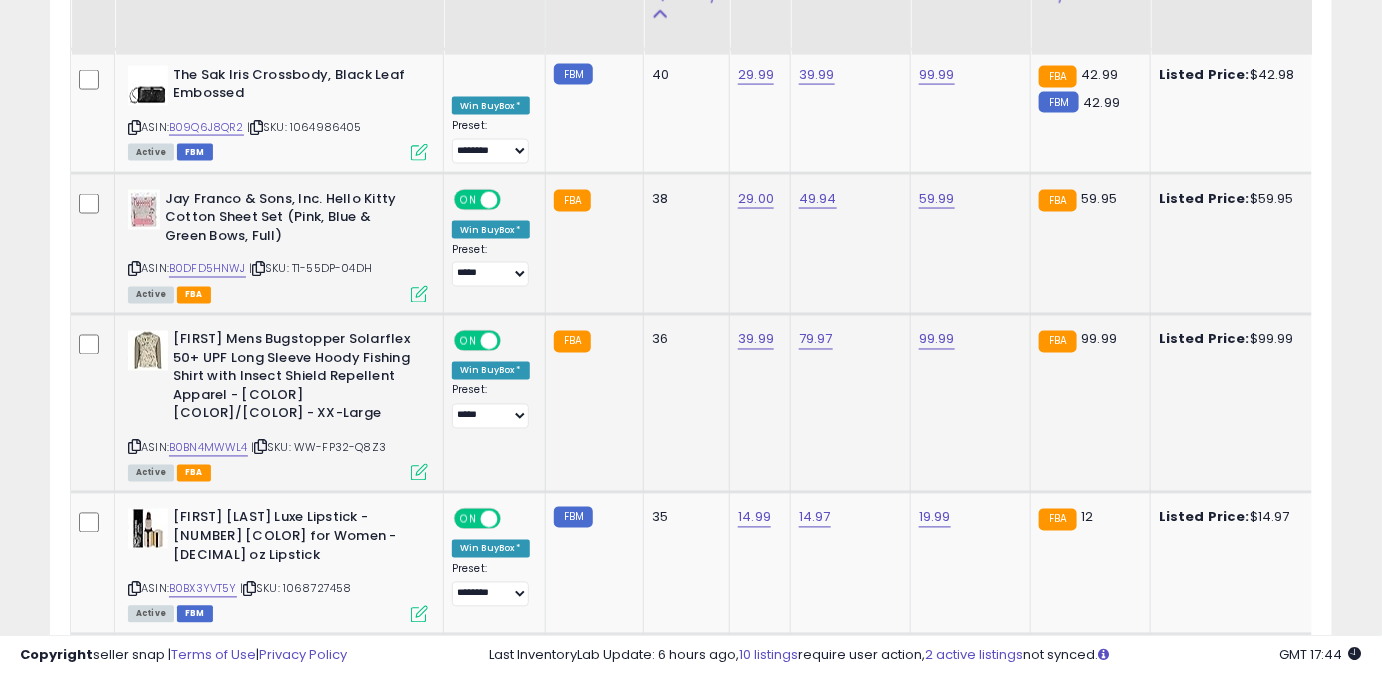 scroll, scrollTop: 3565, scrollLeft: 0, axis: vertical 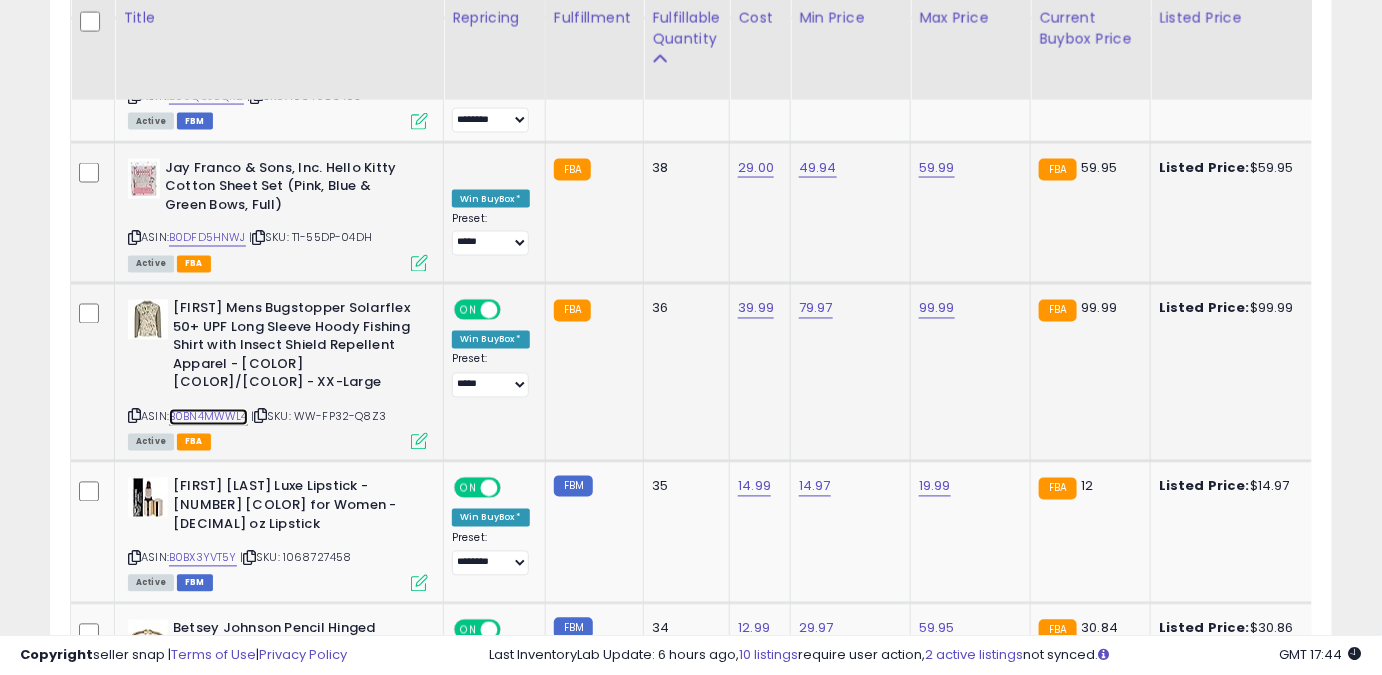 click on "B0BN4MWWL4" at bounding box center (208, 417) 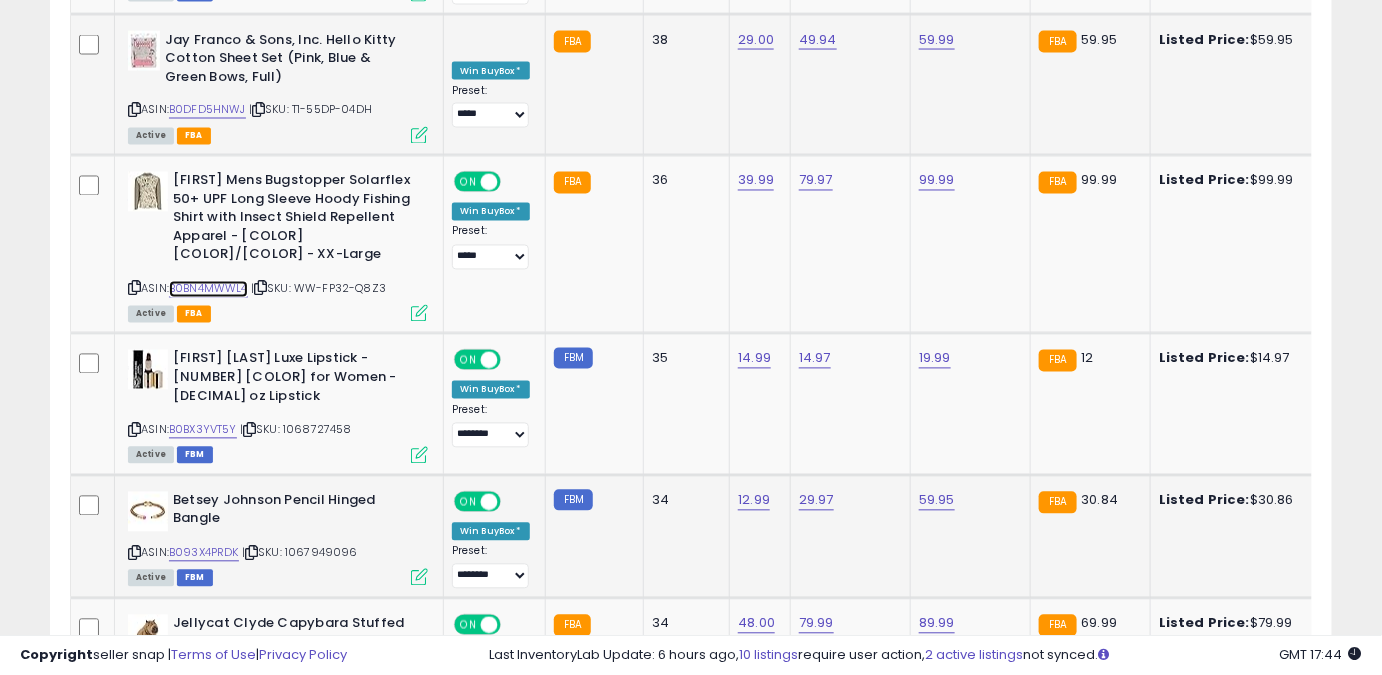 scroll, scrollTop: 3746, scrollLeft: 0, axis: vertical 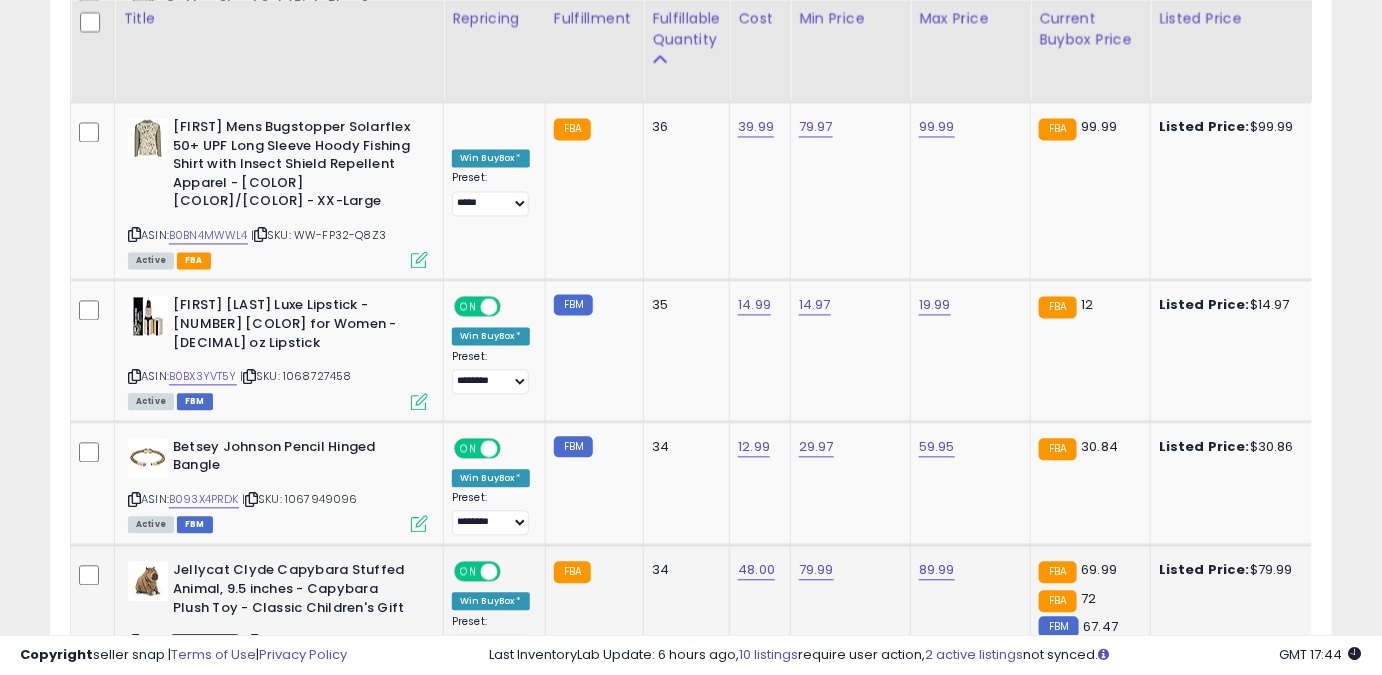 click on "B0CLYR832S" at bounding box center (205, 642) 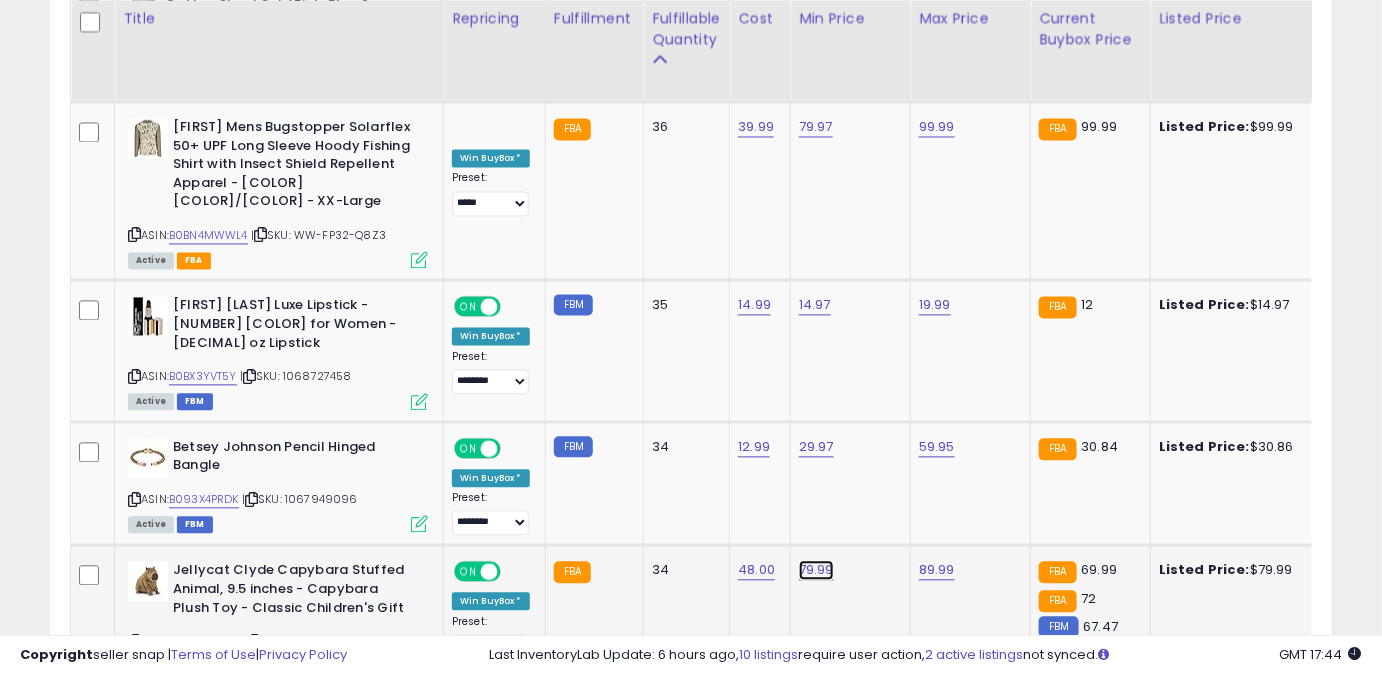 click on "79.99" at bounding box center [812, -2651] 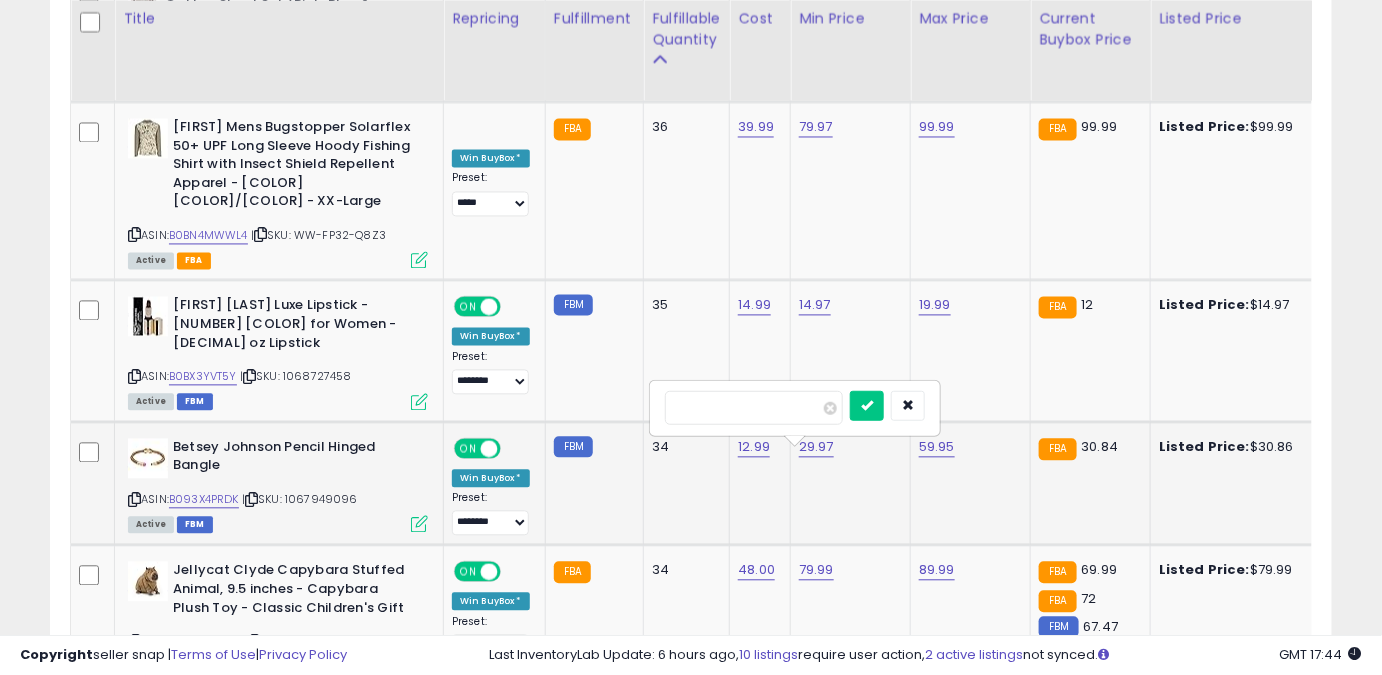 drag, startPoint x: 786, startPoint y: 402, endPoint x: 584, endPoint y: 411, distance: 202.2004 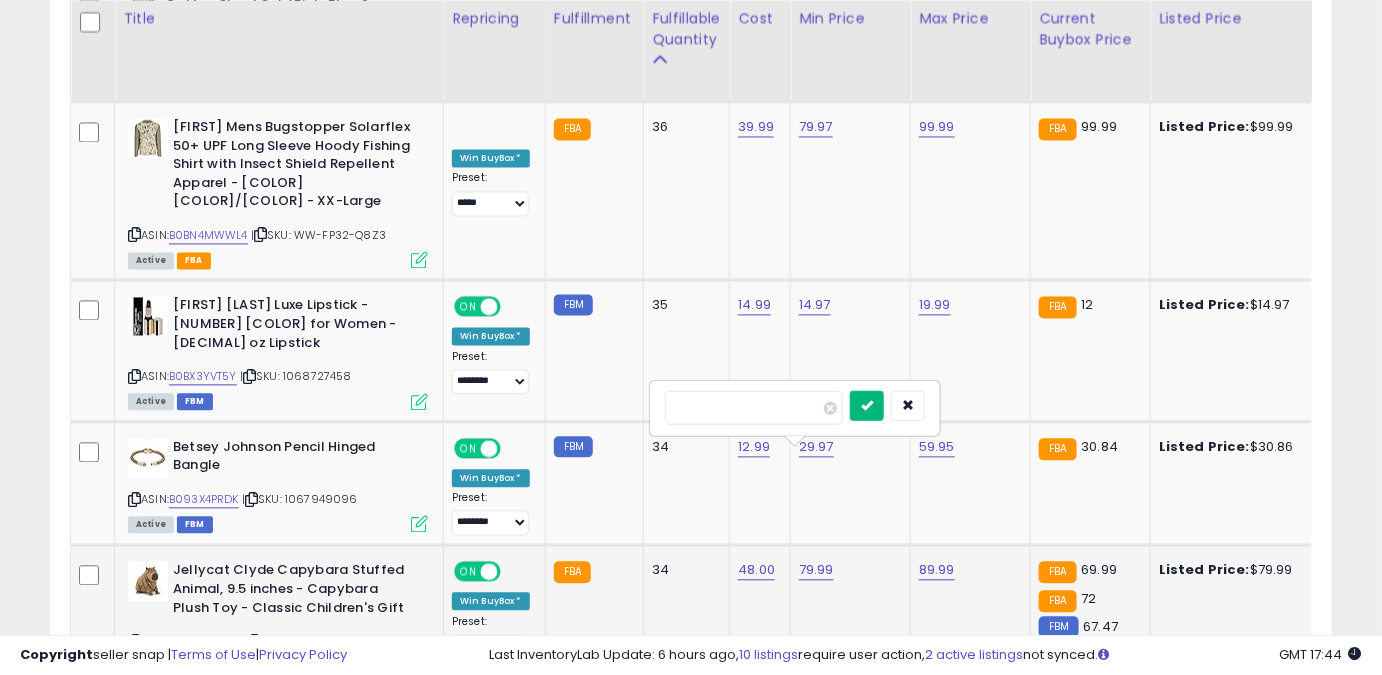 type on "*****" 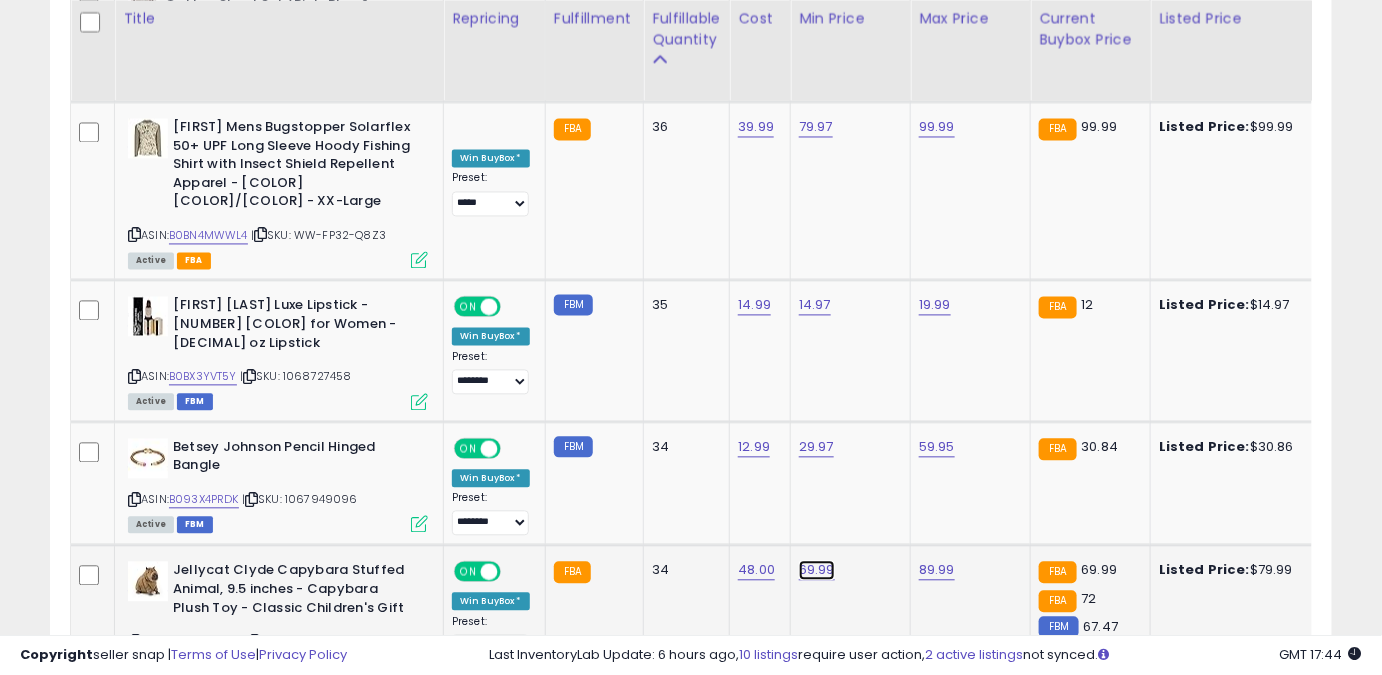 click on "69.99" at bounding box center (812, -2651) 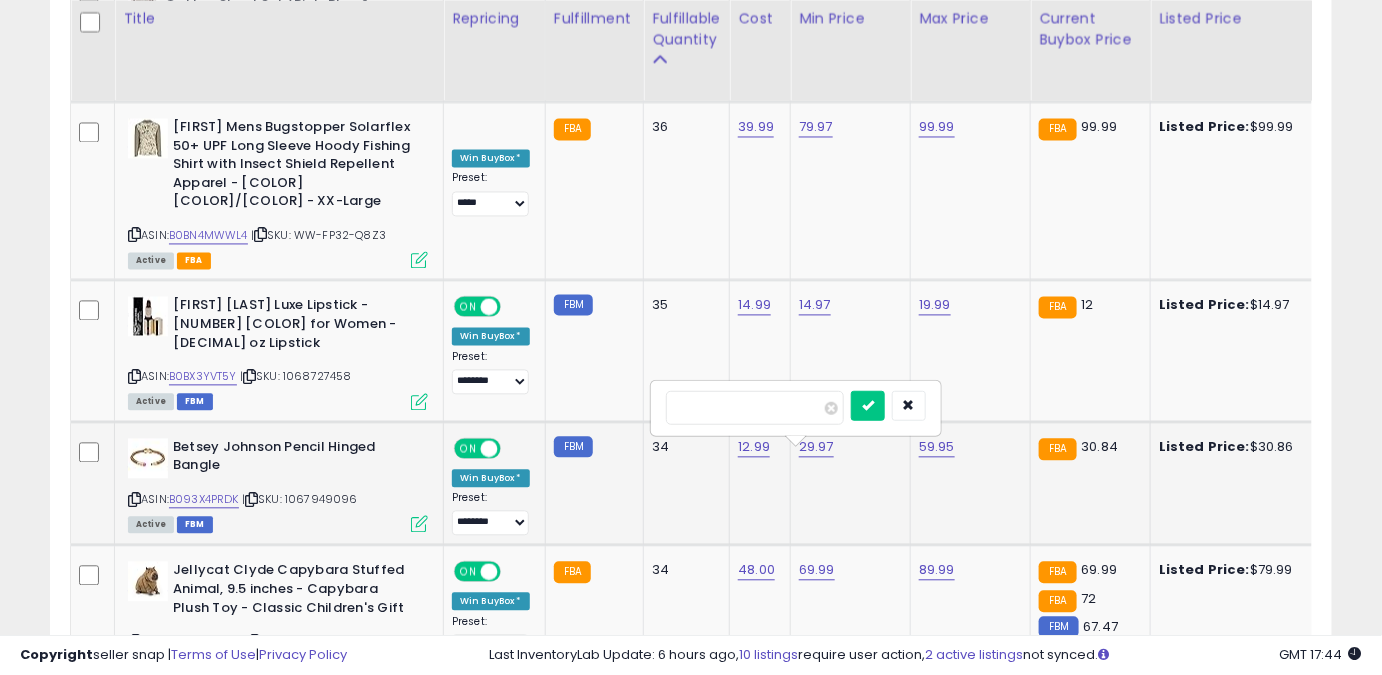 drag, startPoint x: 728, startPoint y: 407, endPoint x: 633, endPoint y: 421, distance: 96.02604 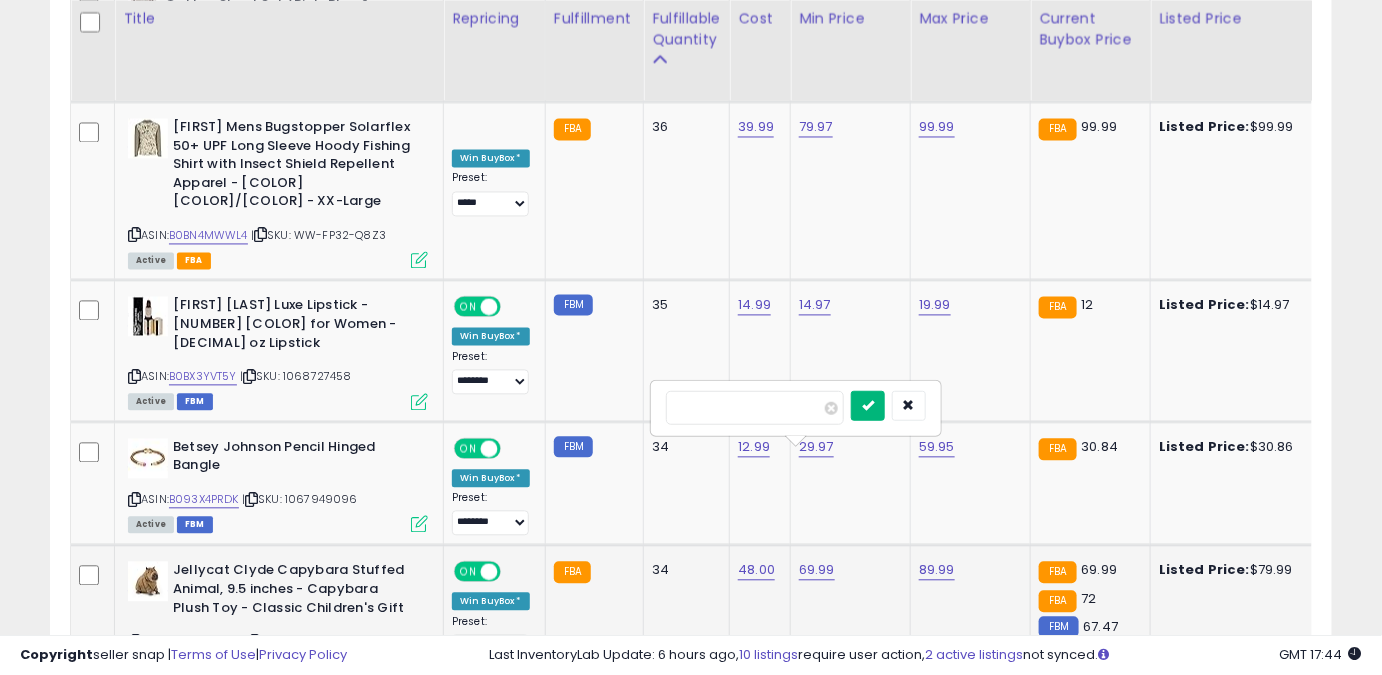 type on "*****" 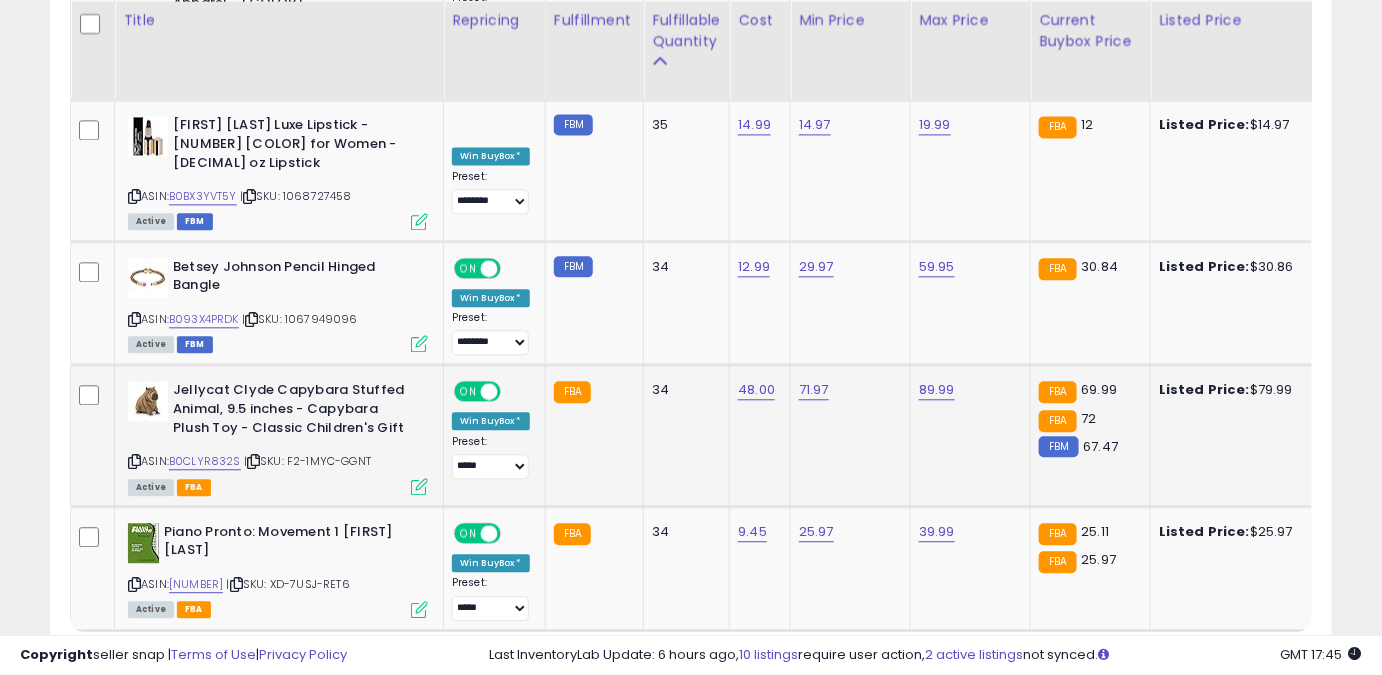 scroll, scrollTop: 3928, scrollLeft: 0, axis: vertical 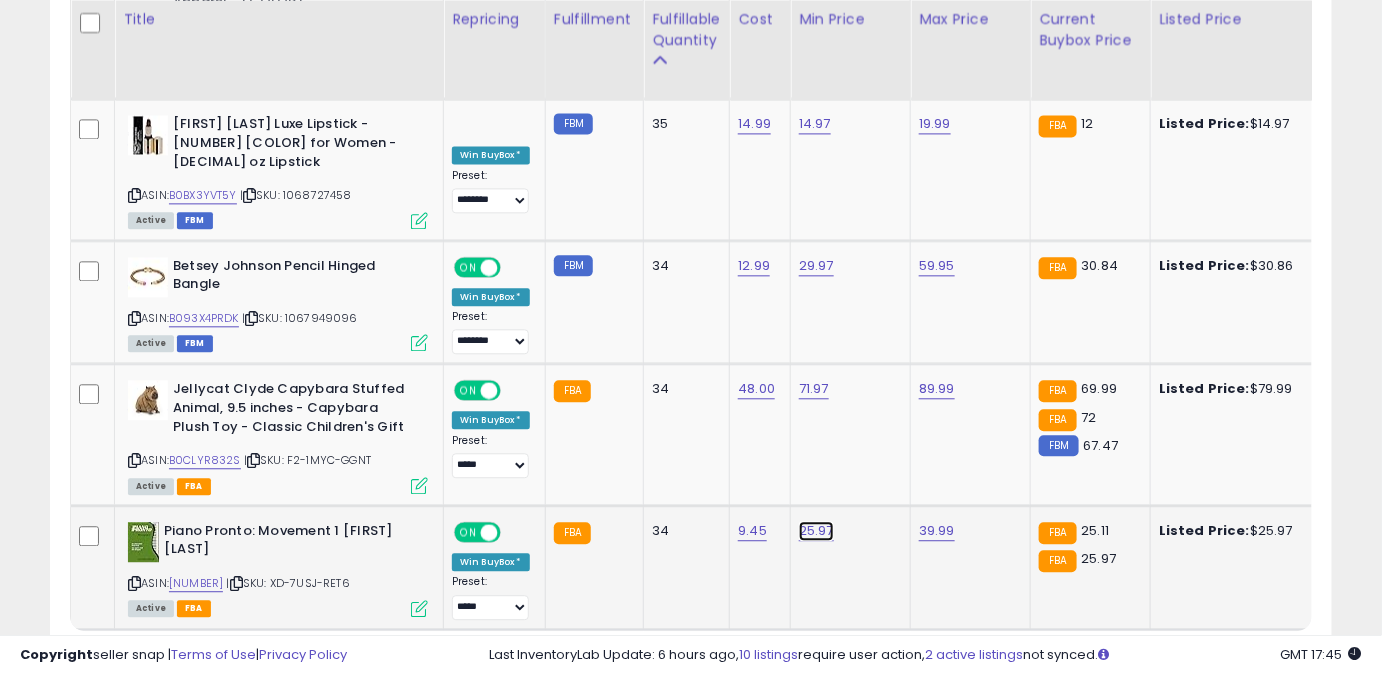 click on "25.97" at bounding box center [812, -2833] 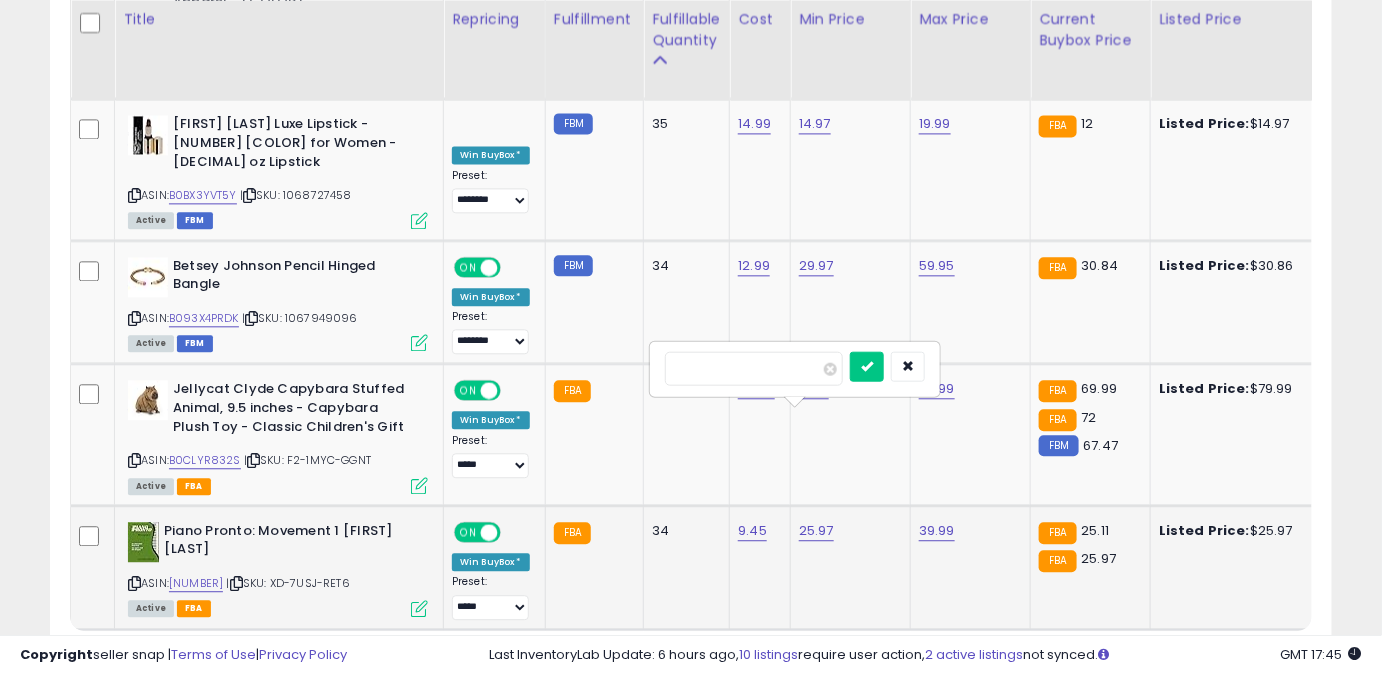 click on "*****" at bounding box center [754, 368] 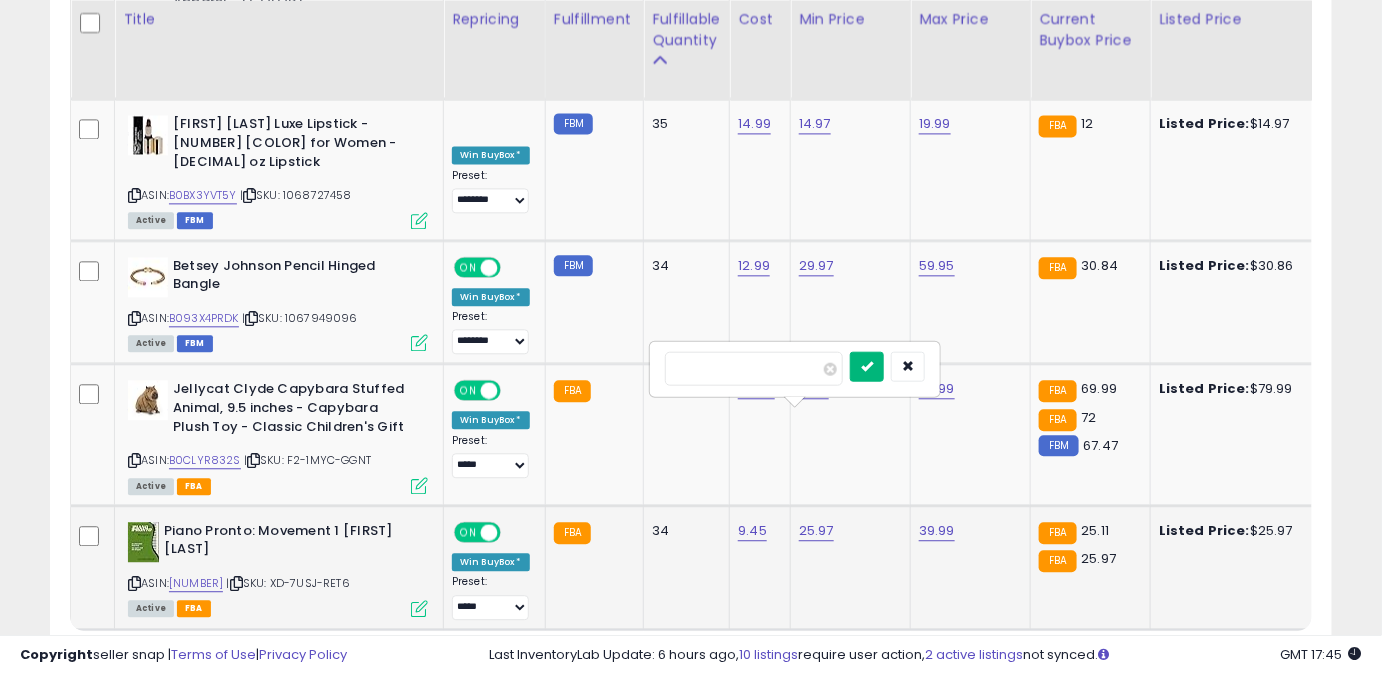 type on "*****" 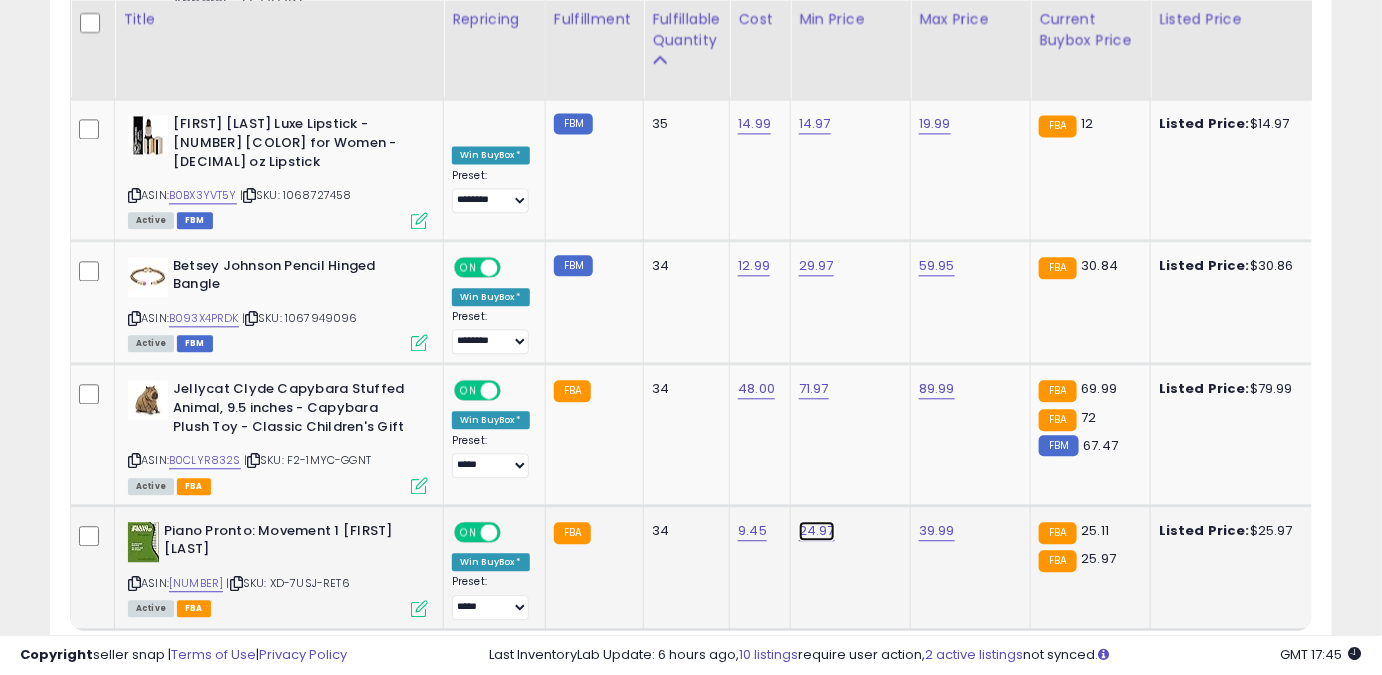 click on "24.97" at bounding box center (812, -2833) 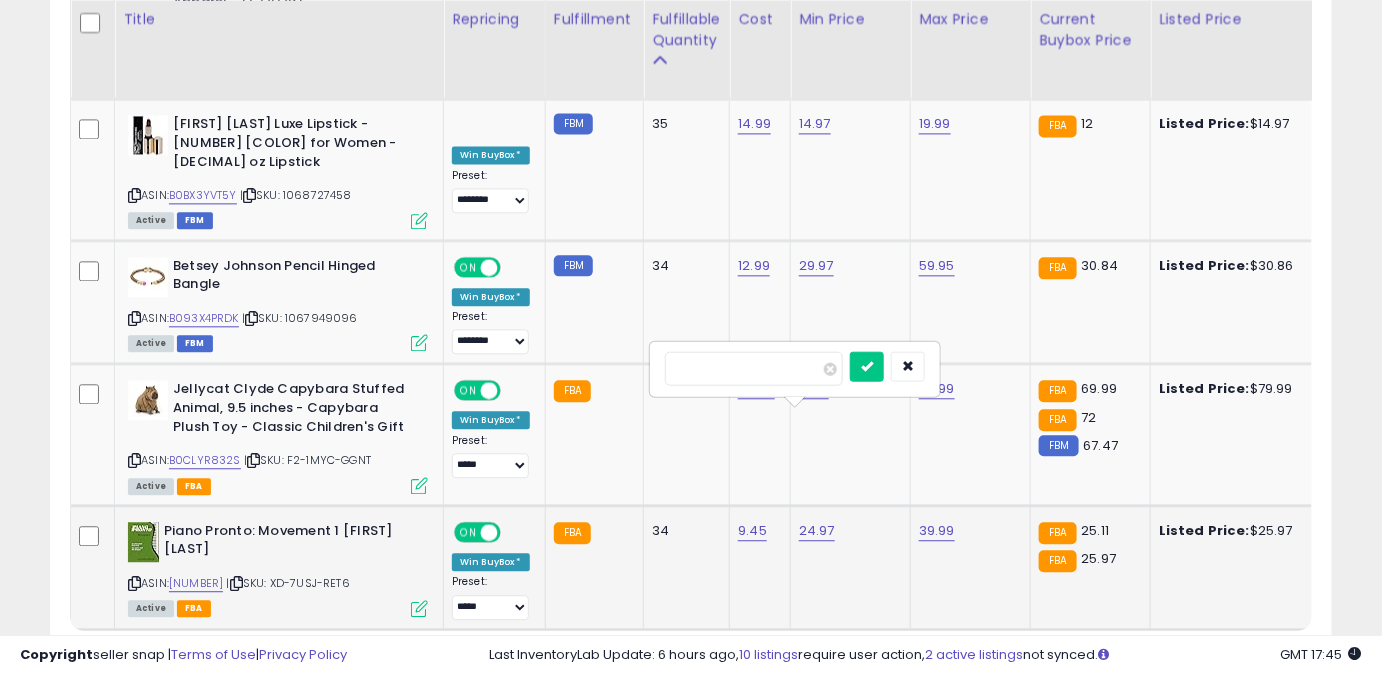 click on "*****" at bounding box center (754, 368) 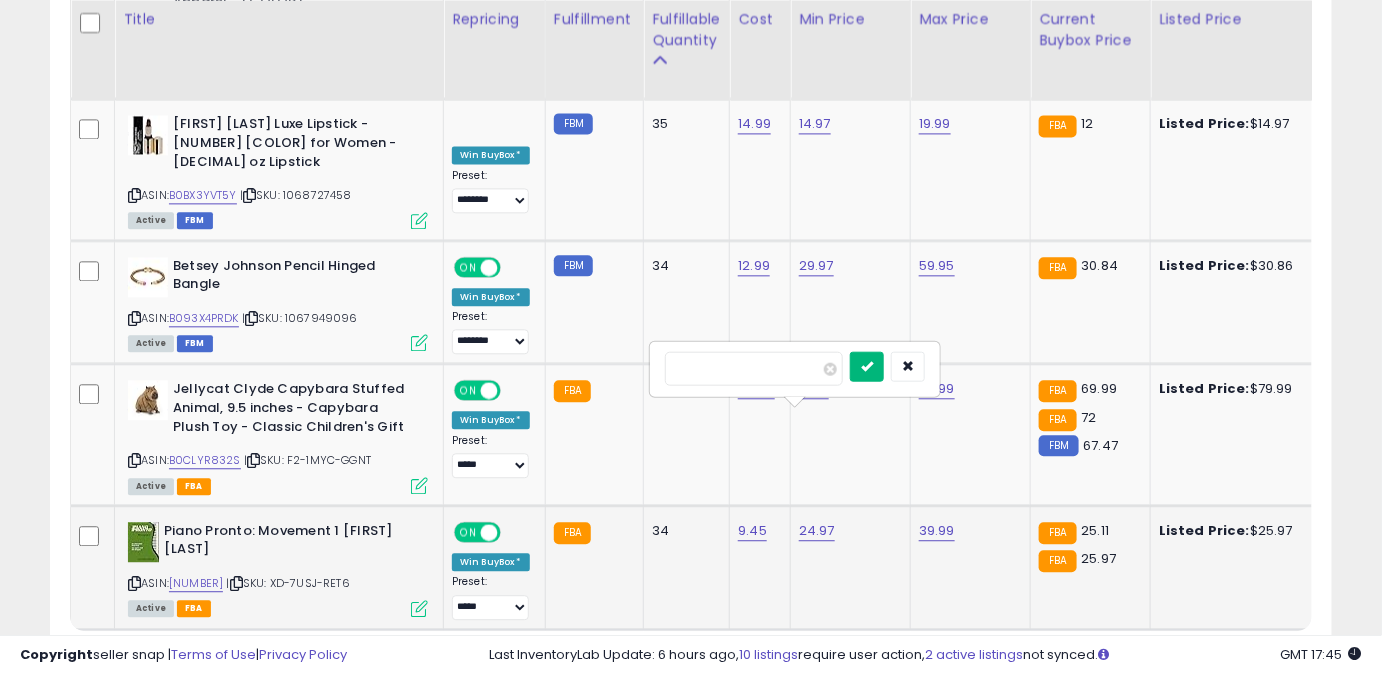 type on "*****" 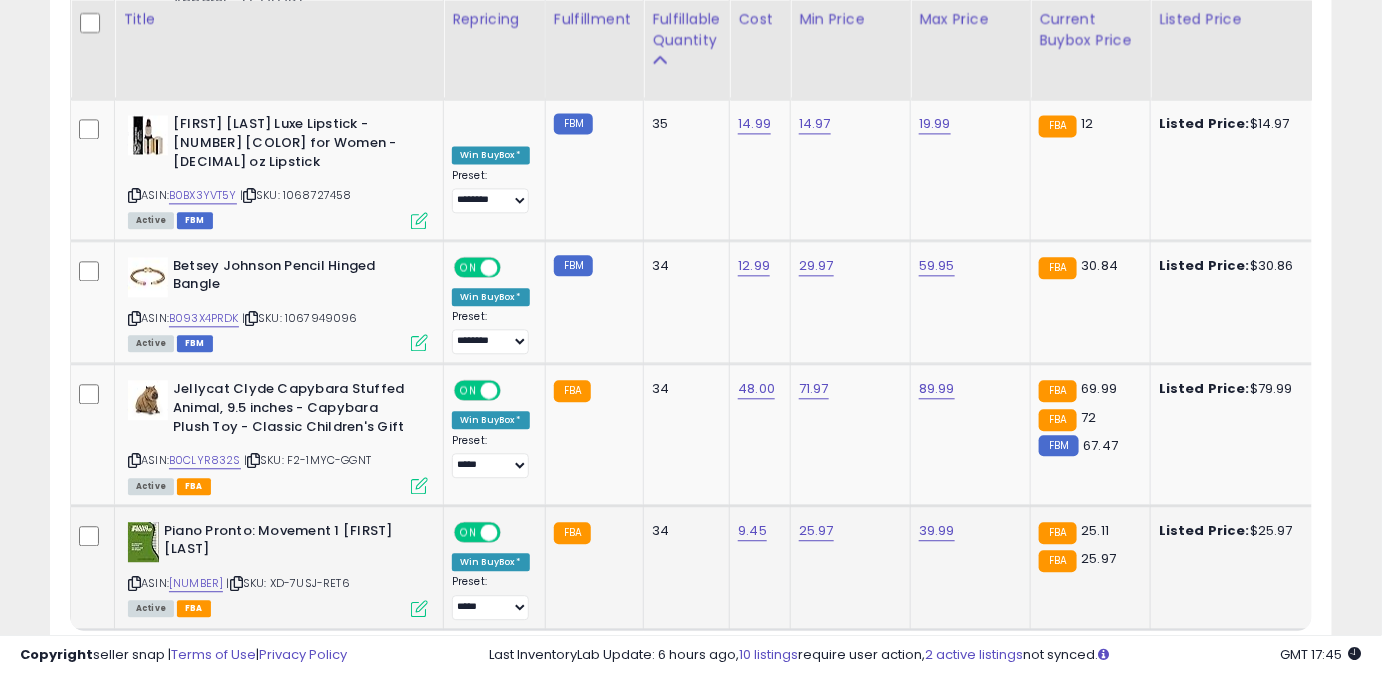 click on "2" 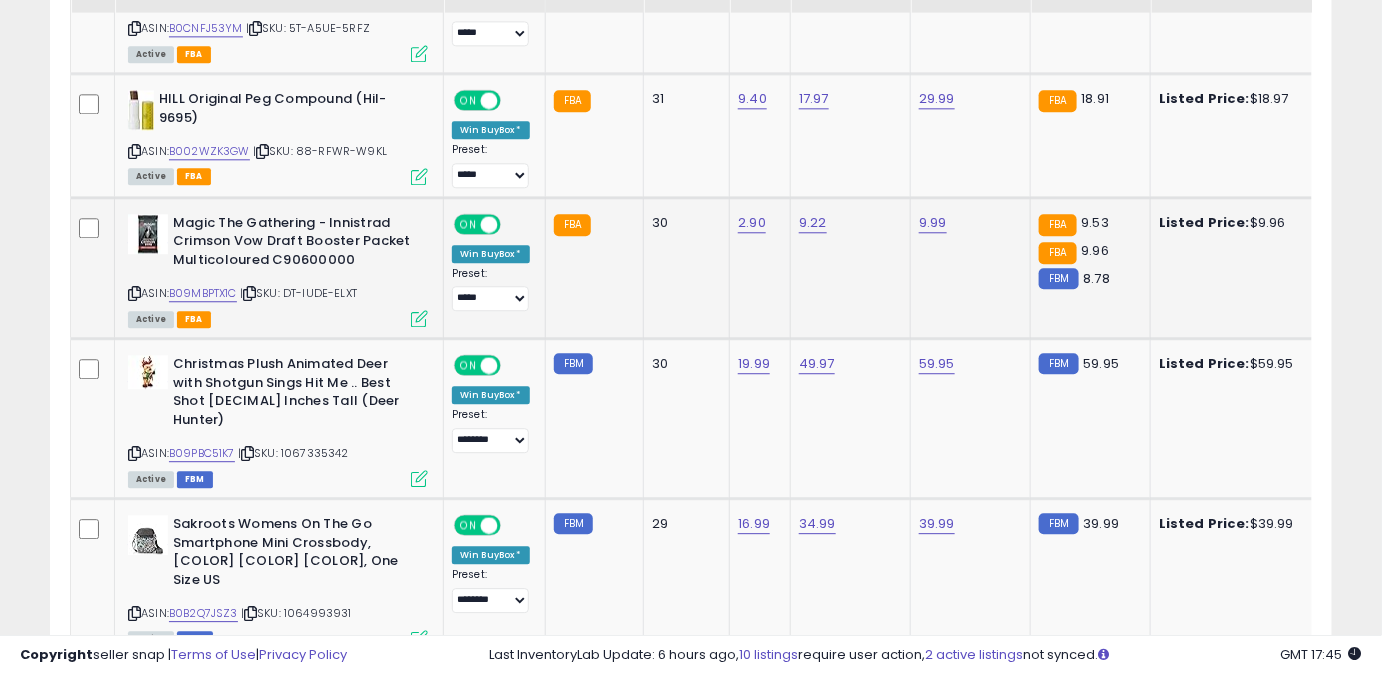 scroll, scrollTop: 1584, scrollLeft: 0, axis: vertical 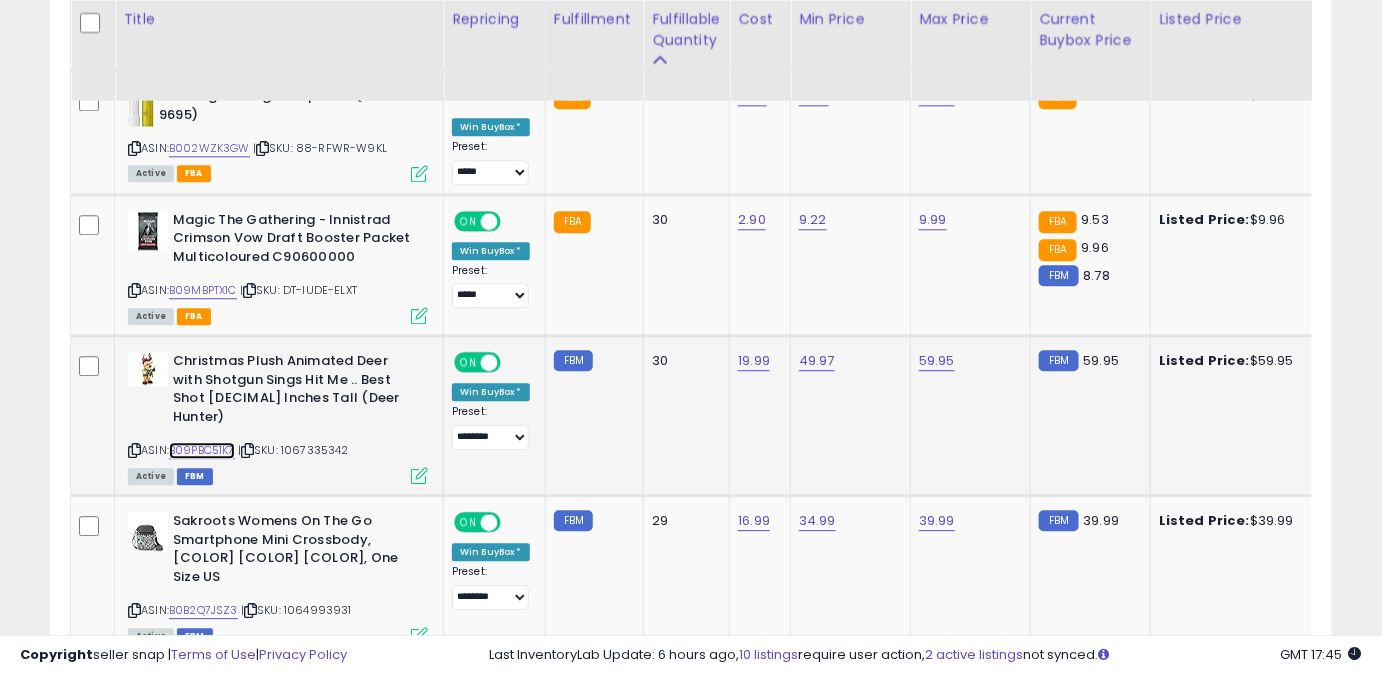 click on "B09PBC51K7" at bounding box center (202, 450) 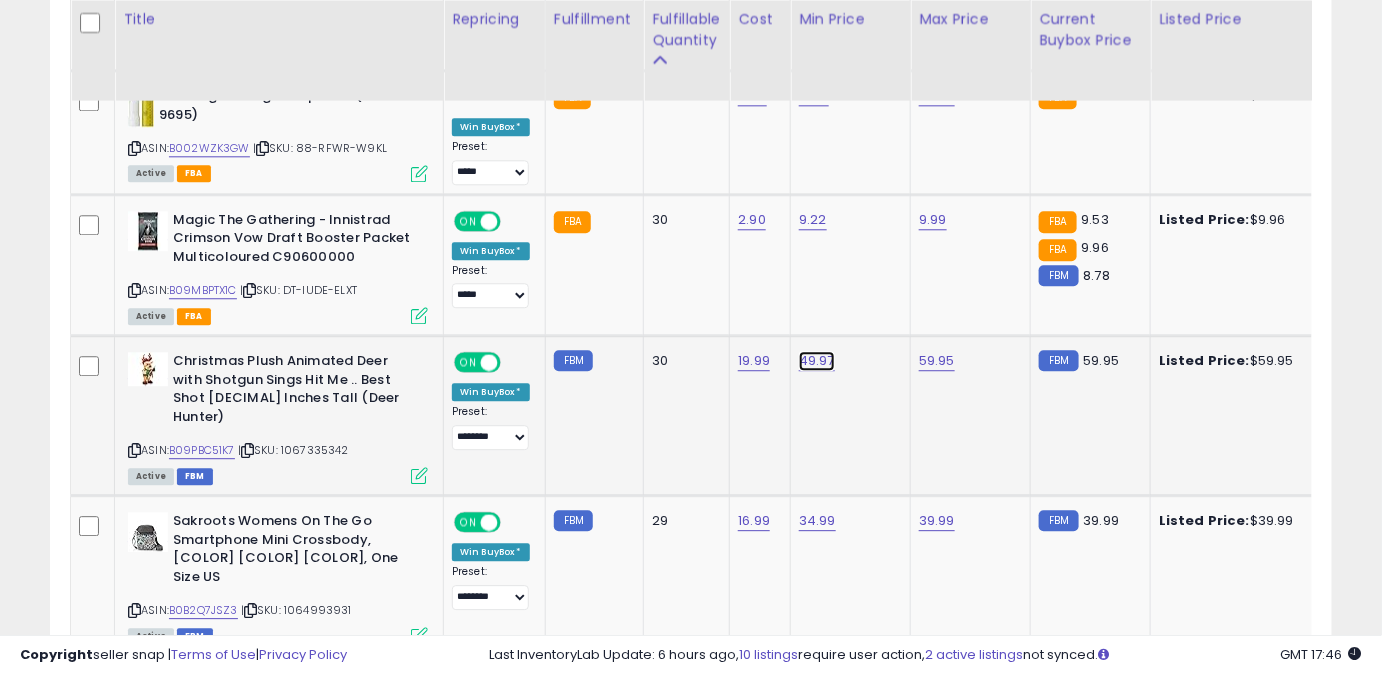 click on "49.97" at bounding box center [817, -489] 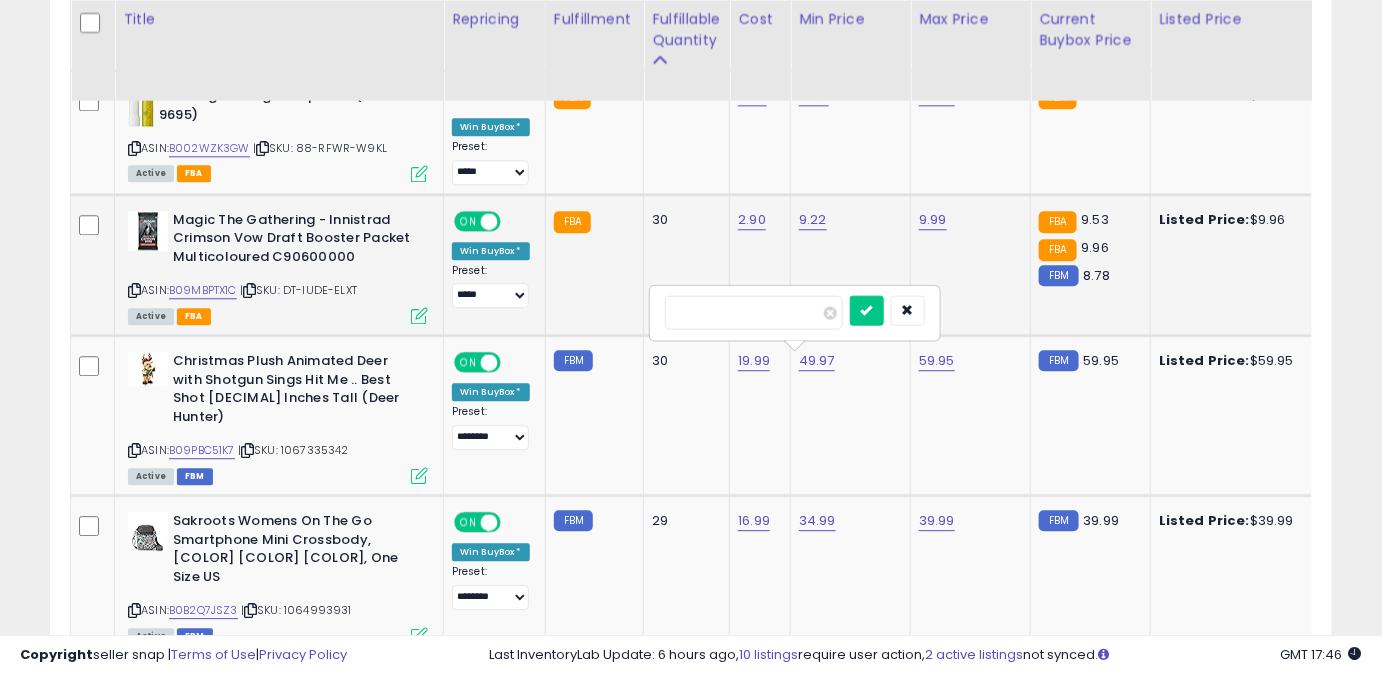 drag, startPoint x: 754, startPoint y: 308, endPoint x: 558, endPoint y: 316, distance: 196.1632 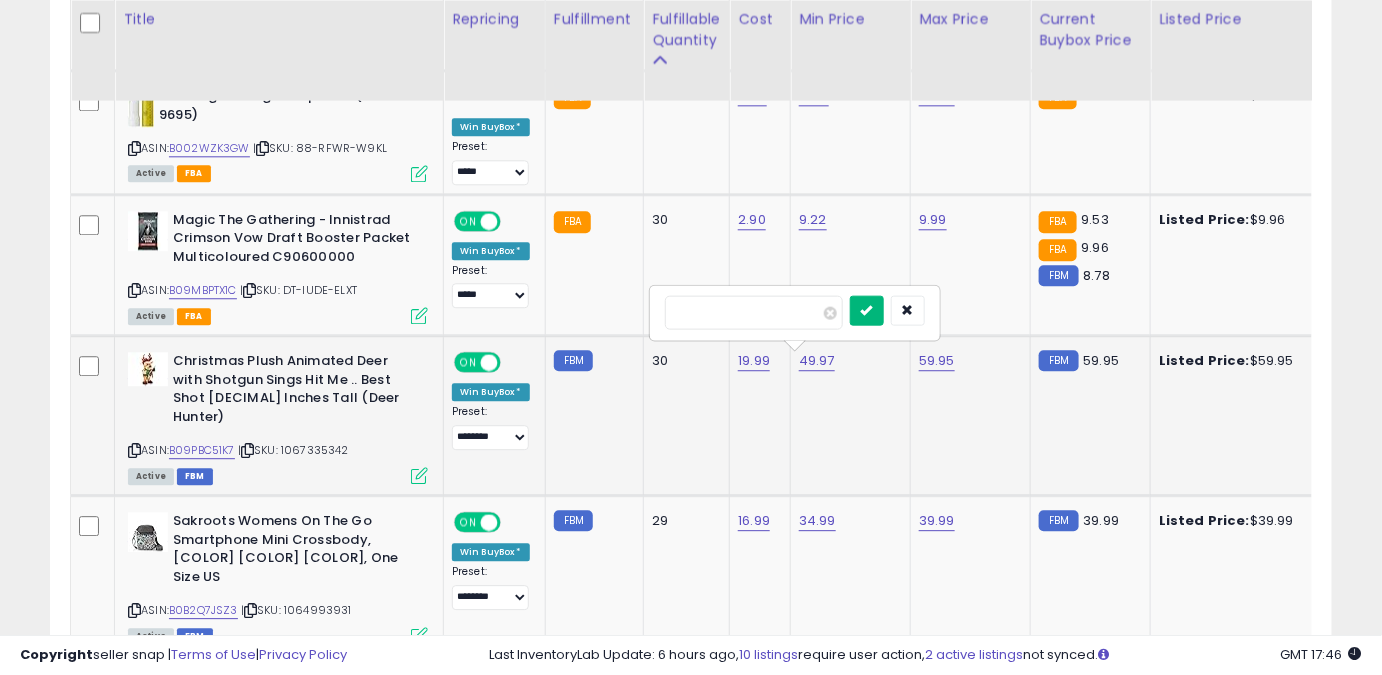 type on "*****" 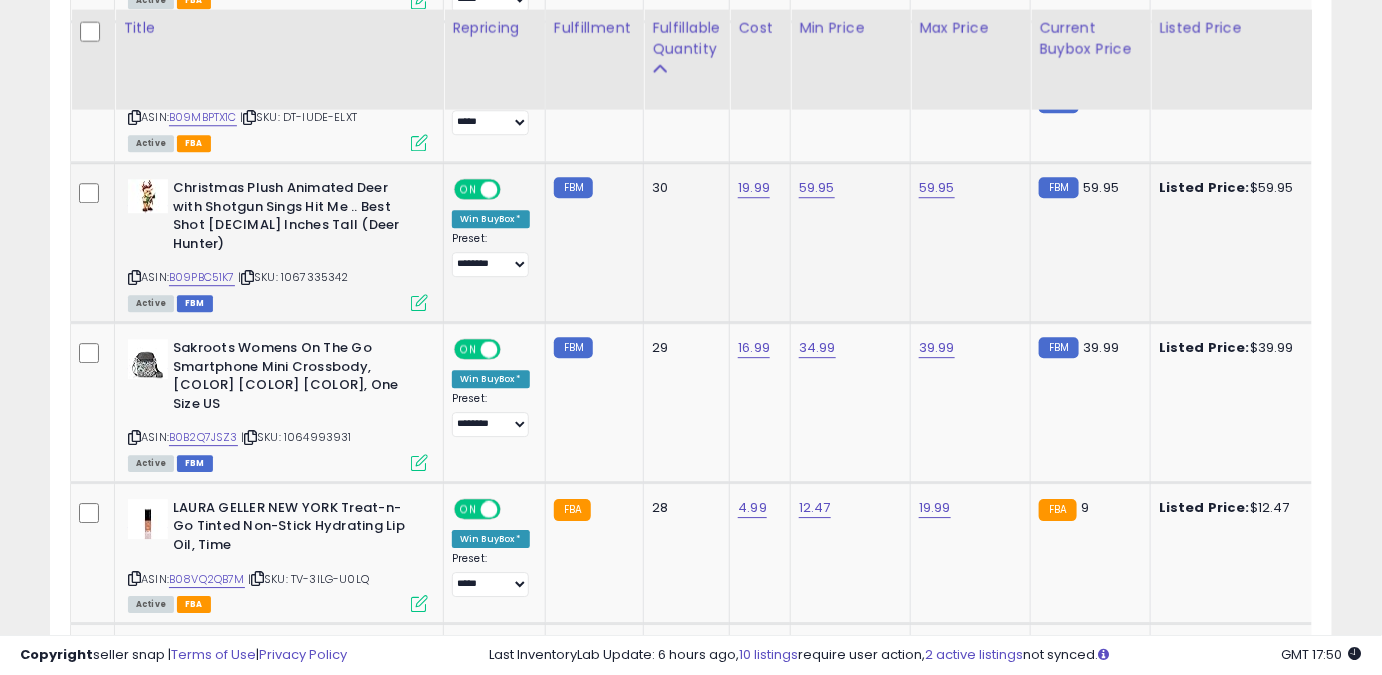 scroll, scrollTop: 1766, scrollLeft: 0, axis: vertical 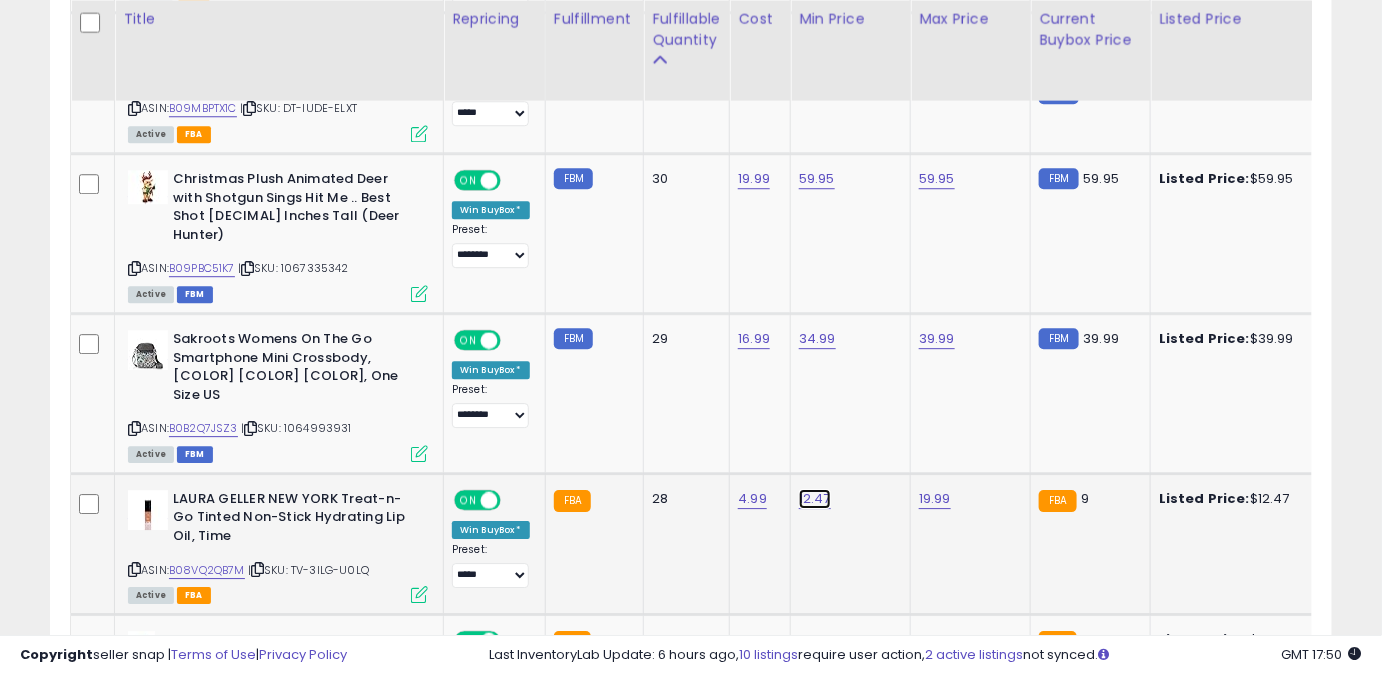 click on "12.47" at bounding box center [817, -671] 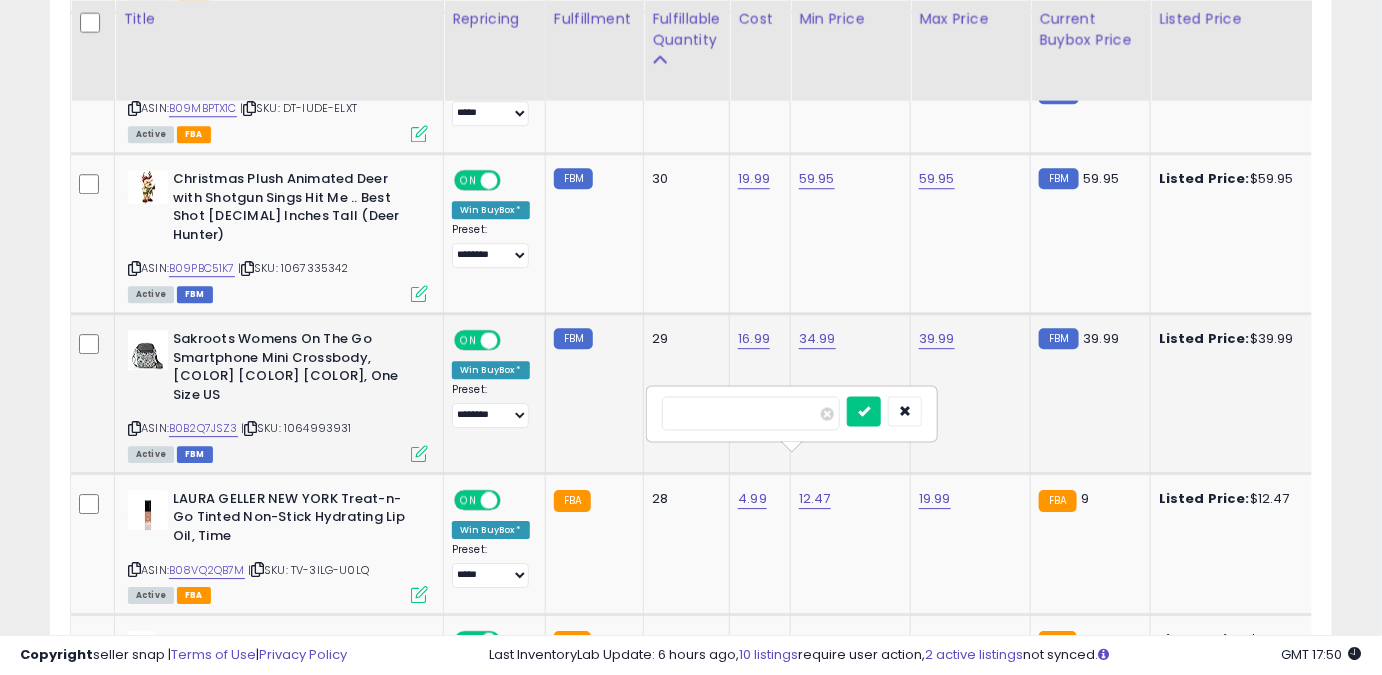 drag, startPoint x: 776, startPoint y: 414, endPoint x: 625, endPoint y: 422, distance: 151.21178 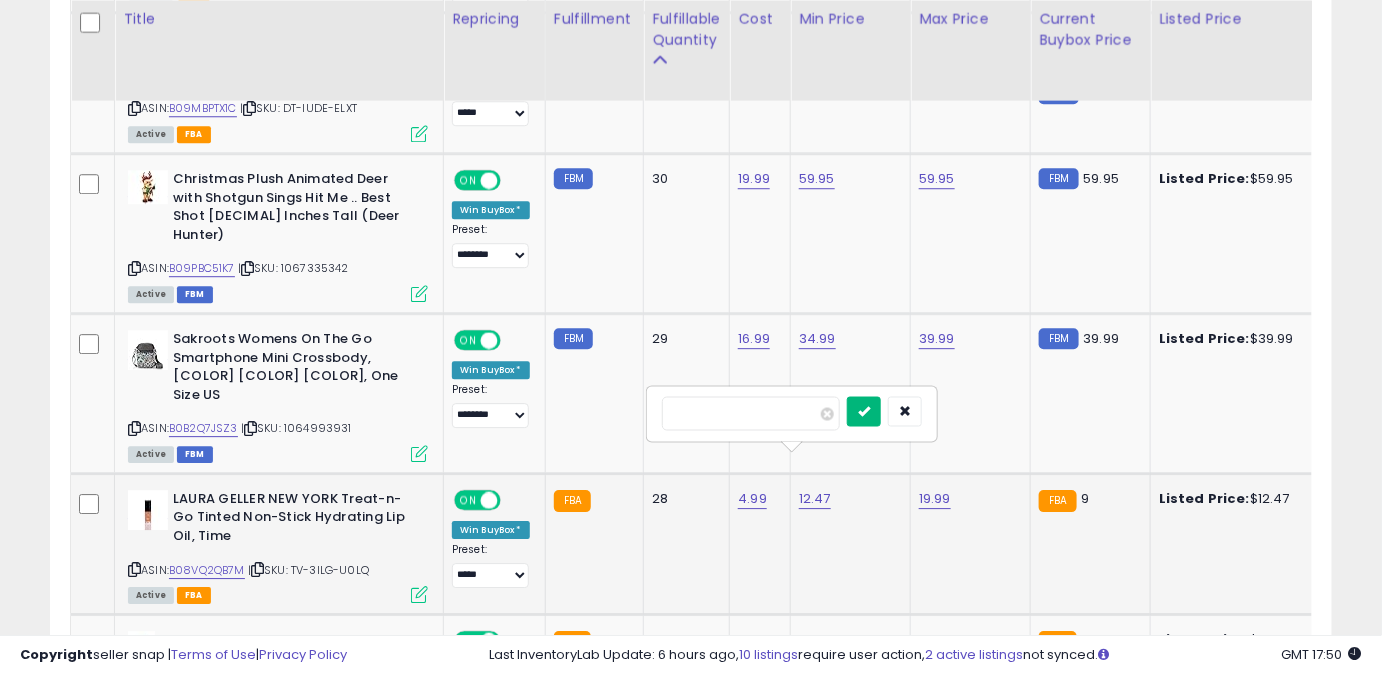 type on "****" 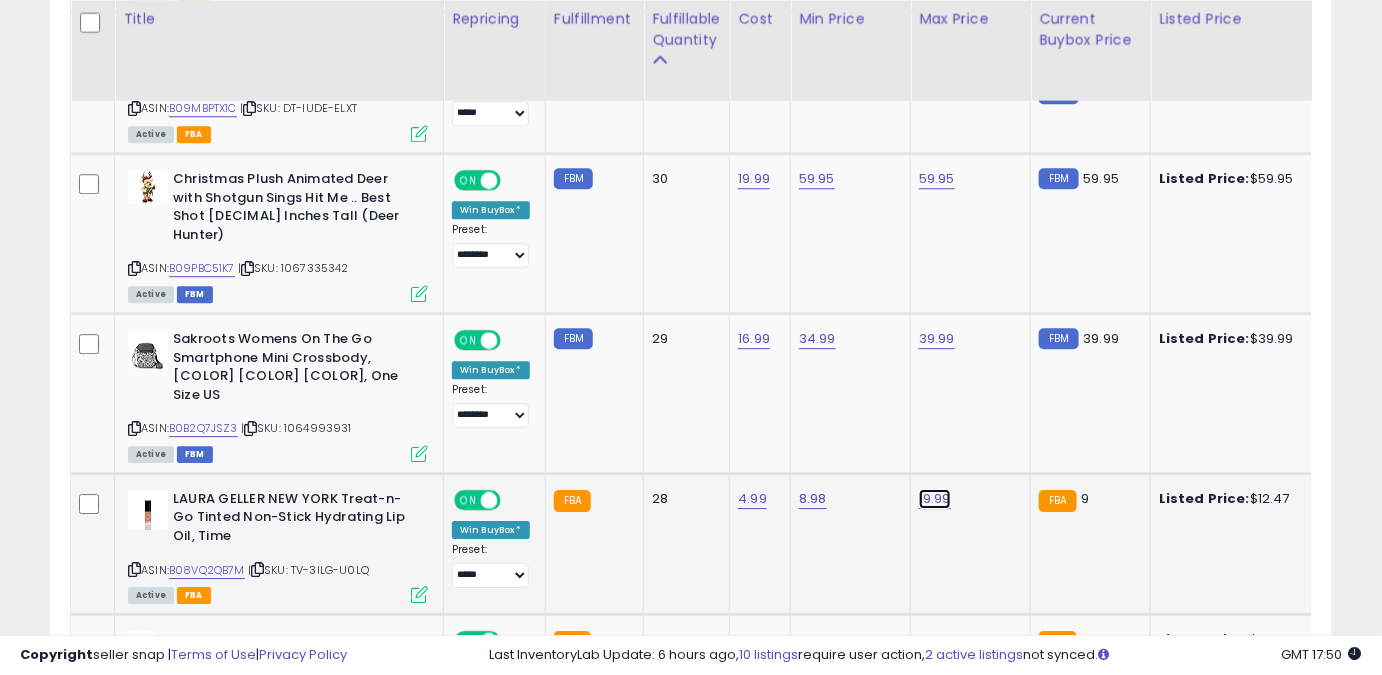 click on "19.99" at bounding box center (937, -671) 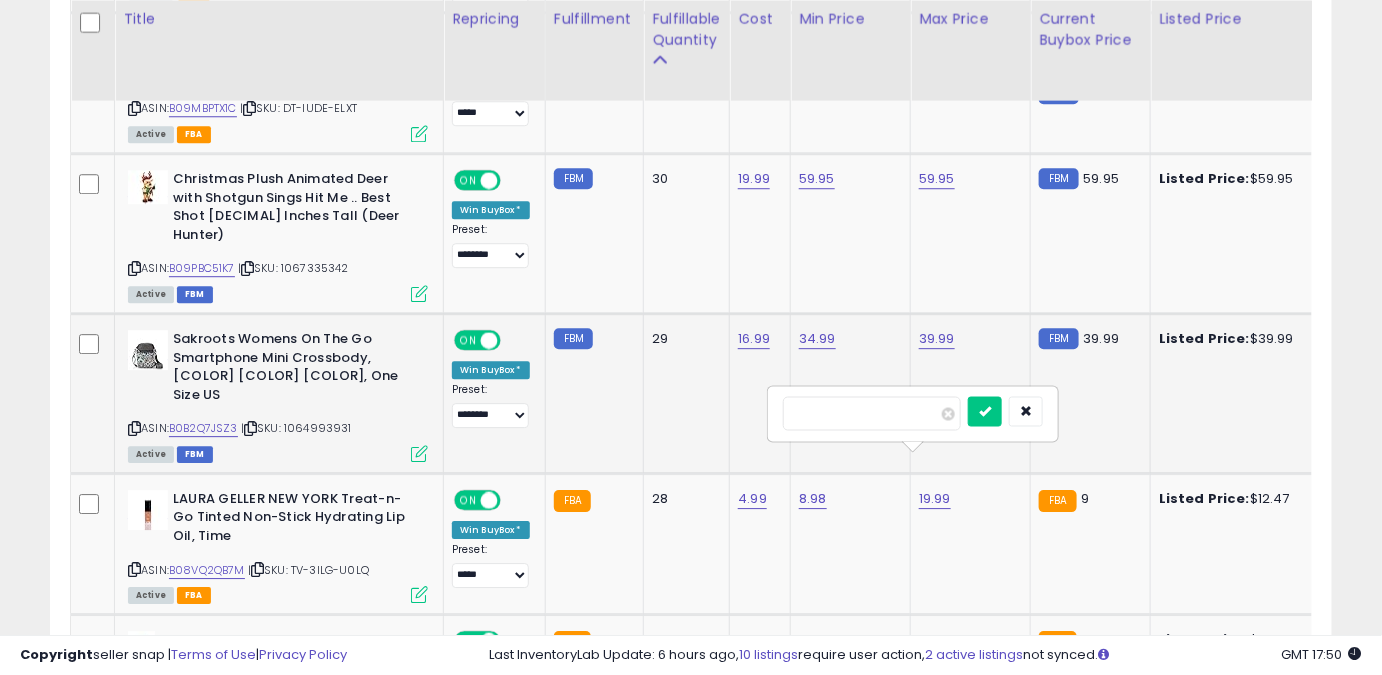 drag, startPoint x: 788, startPoint y: 418, endPoint x: 725, endPoint y: 416, distance: 63.03174 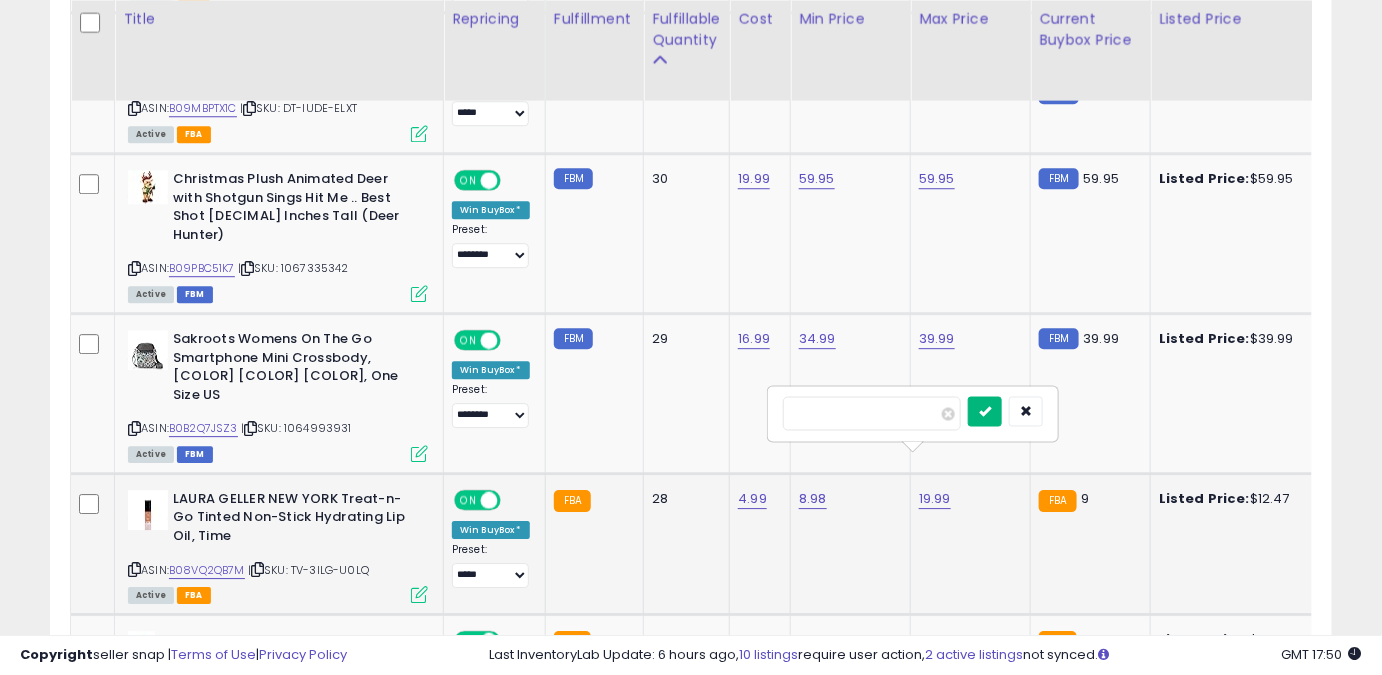 type on "****" 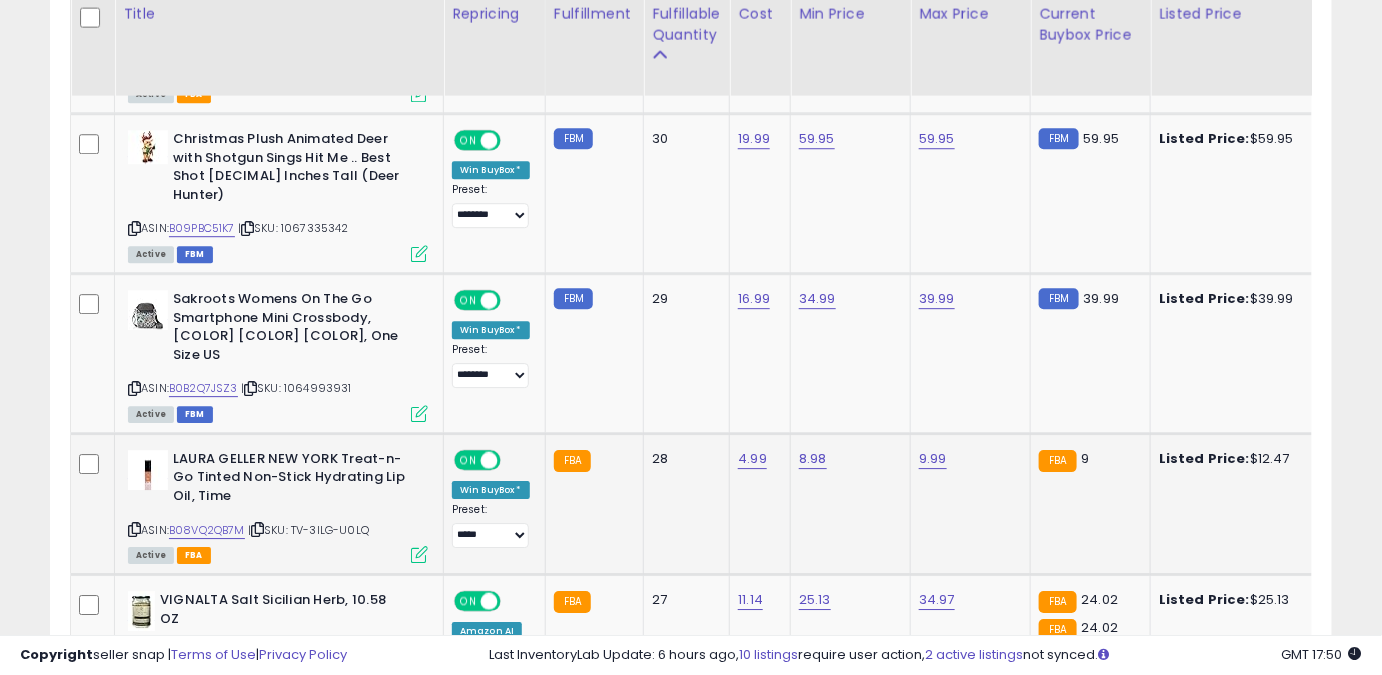 scroll, scrollTop: 1948, scrollLeft: 0, axis: vertical 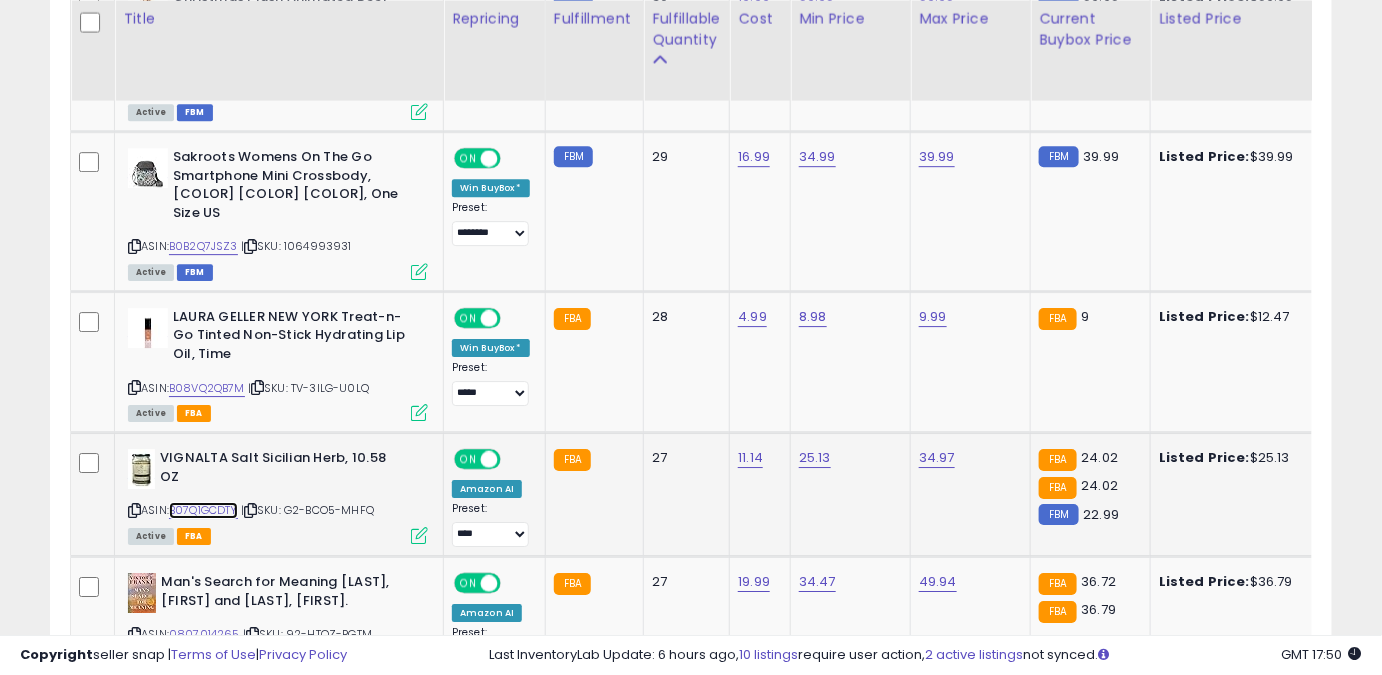 click on "B07Q1GCDTY" at bounding box center [203, 510] 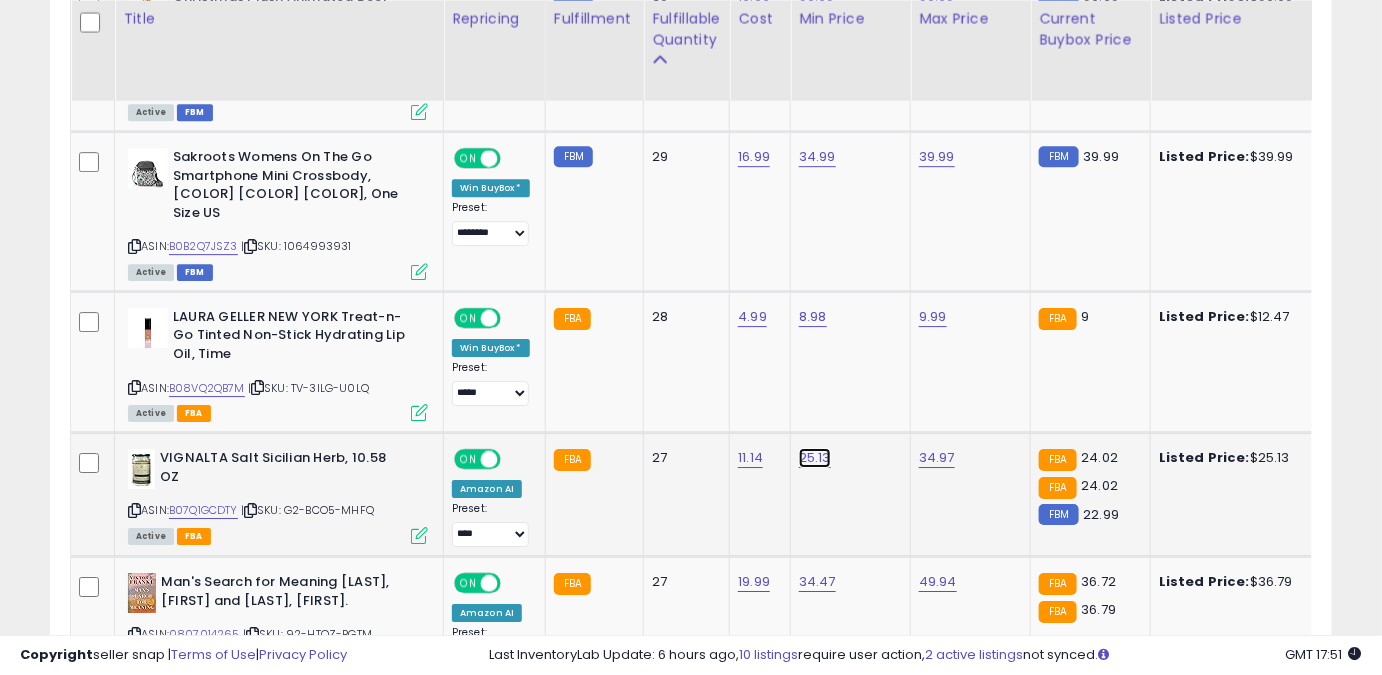 click on "25.13" at bounding box center [817, -853] 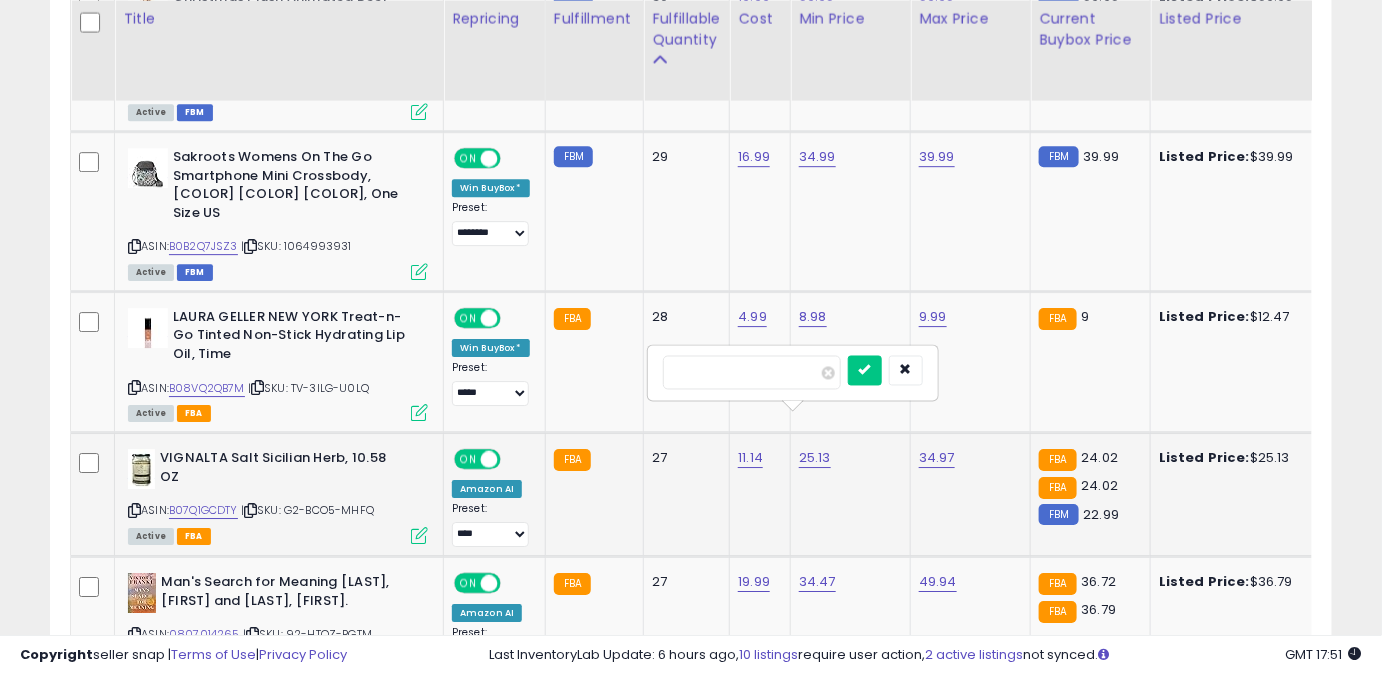drag, startPoint x: 736, startPoint y: 373, endPoint x: 666, endPoint y: 372, distance: 70.00714 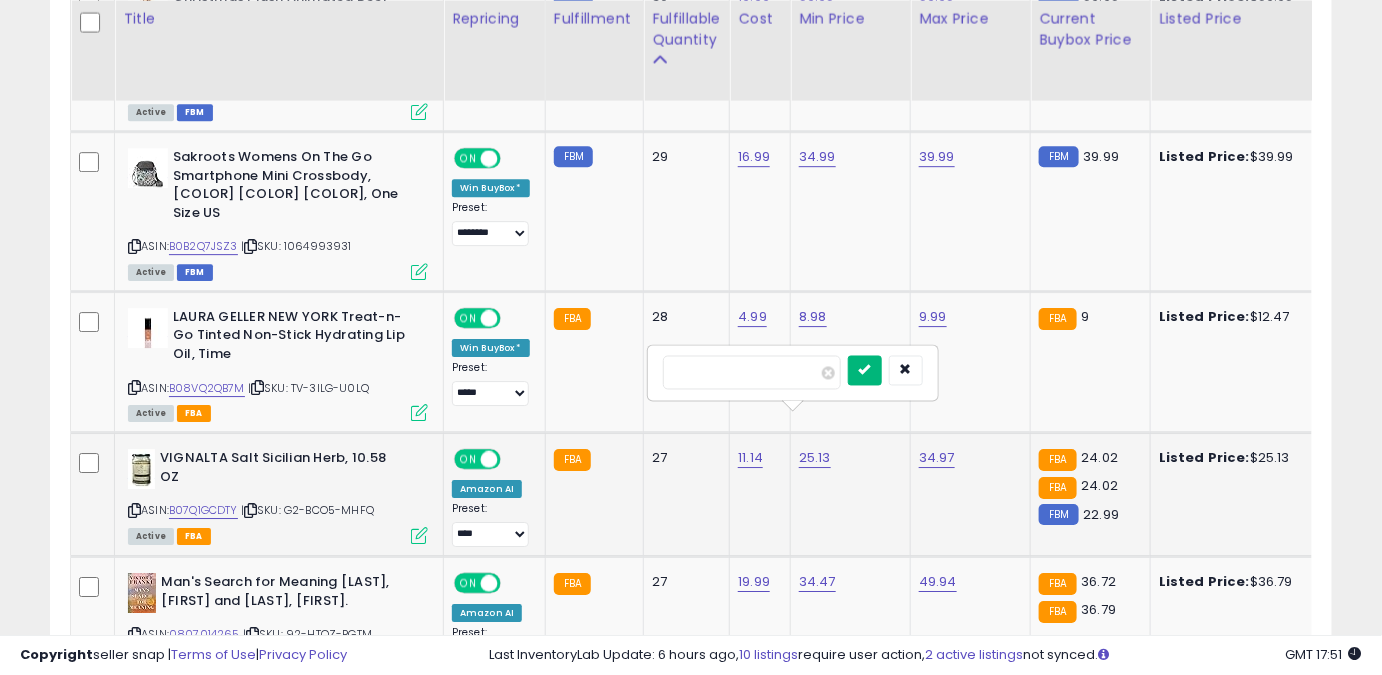 type on "*****" 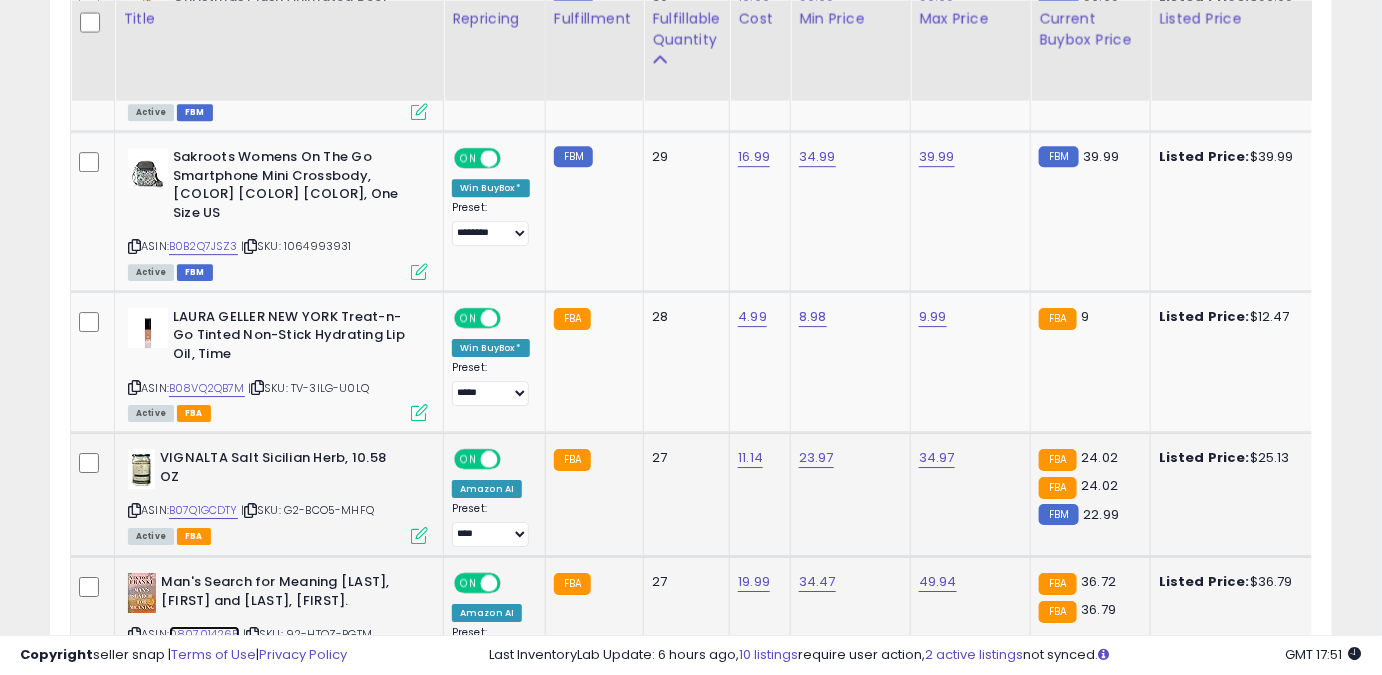 click on "0807014265" at bounding box center [204, 634] 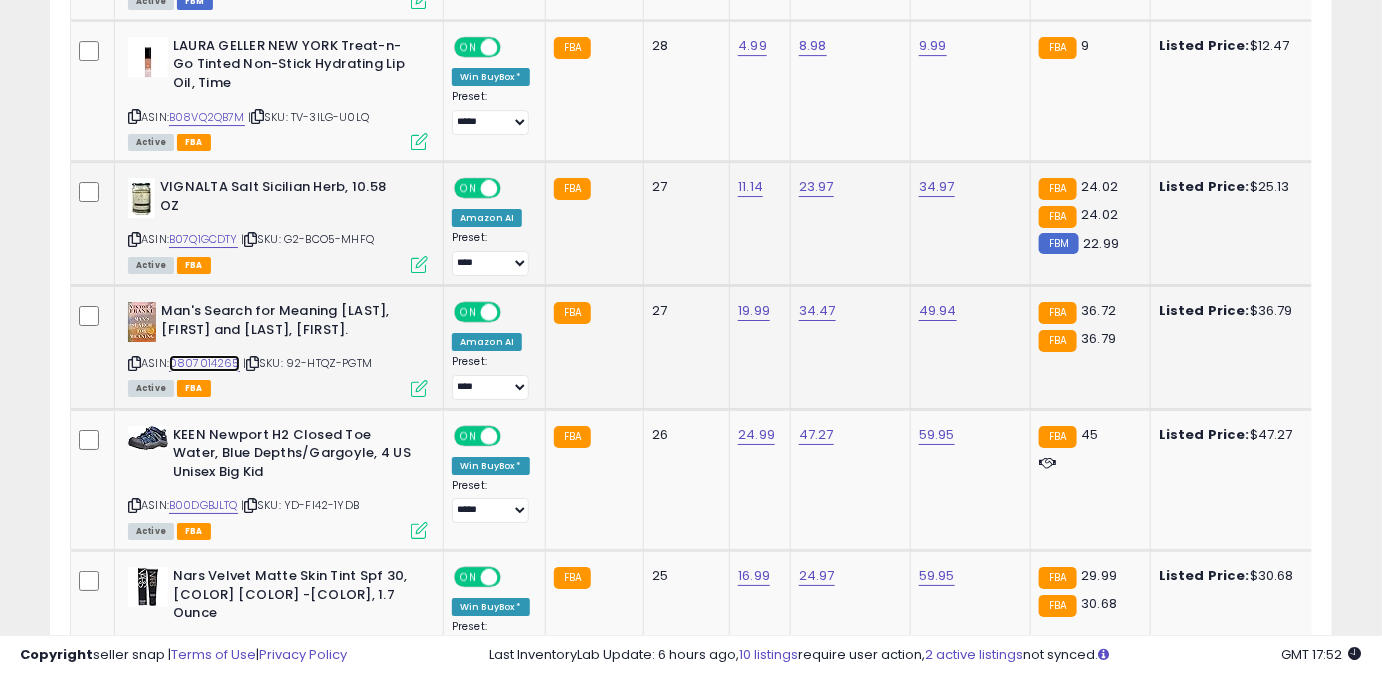 scroll, scrollTop: 2221, scrollLeft: 0, axis: vertical 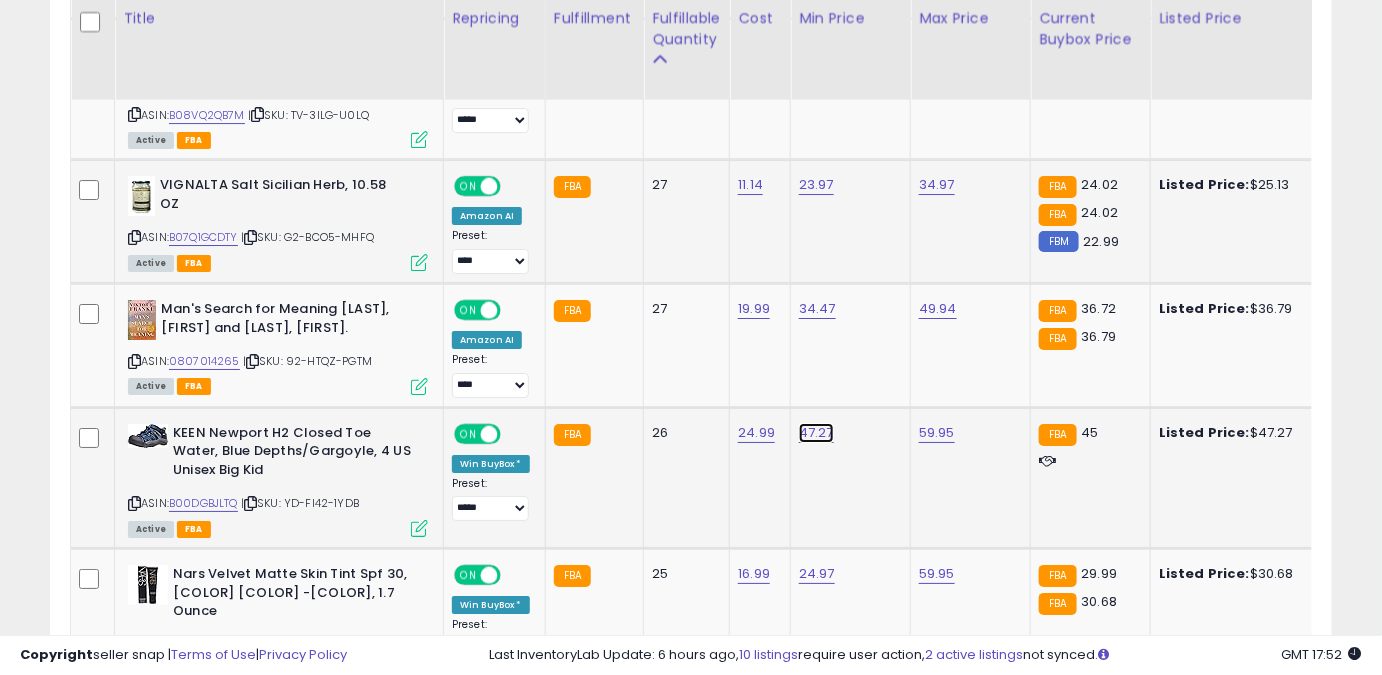 click on "47.27" at bounding box center [817, -1126] 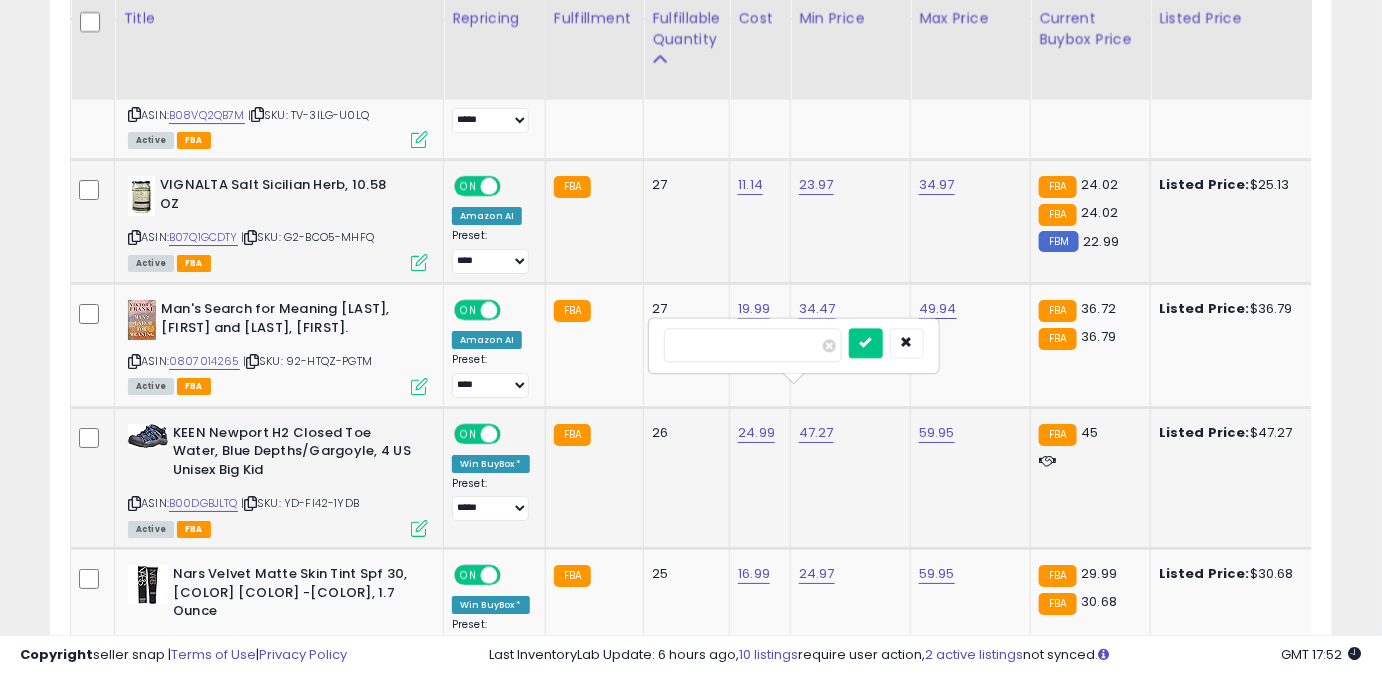 drag, startPoint x: 714, startPoint y: 338, endPoint x: 659, endPoint y: 342, distance: 55.145264 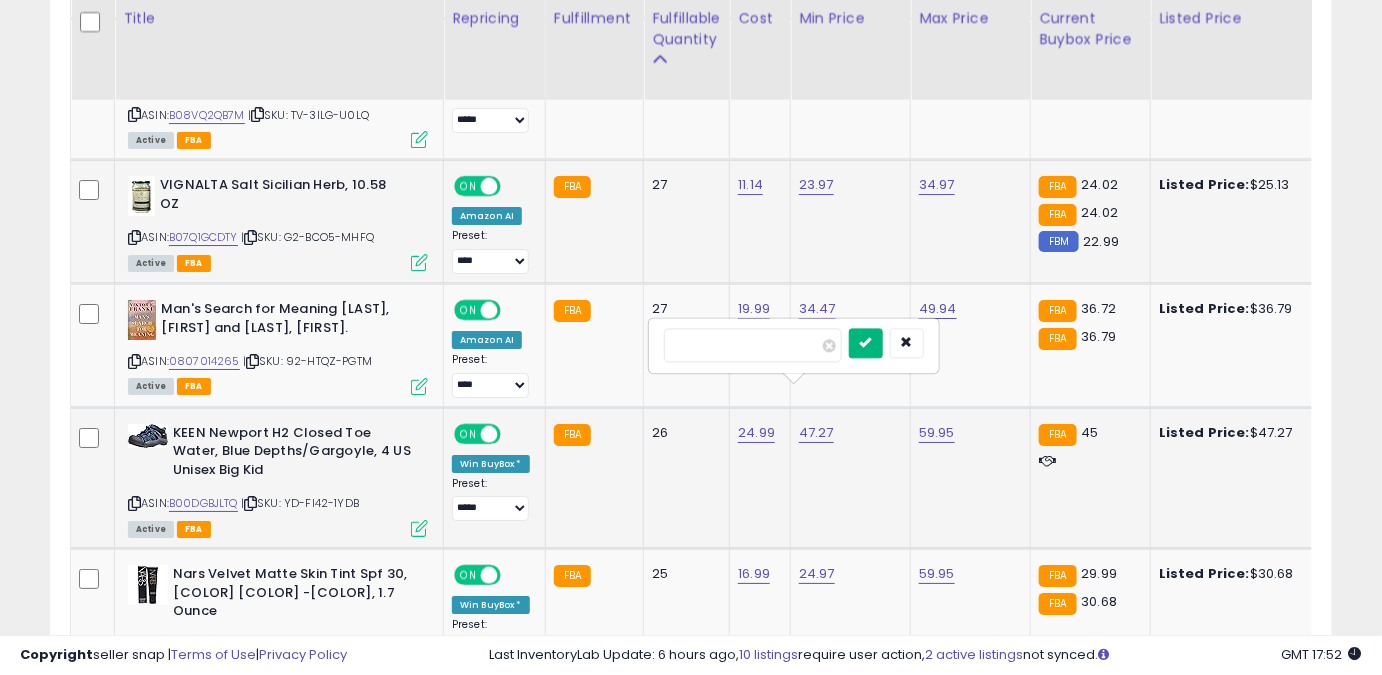 type on "*****" 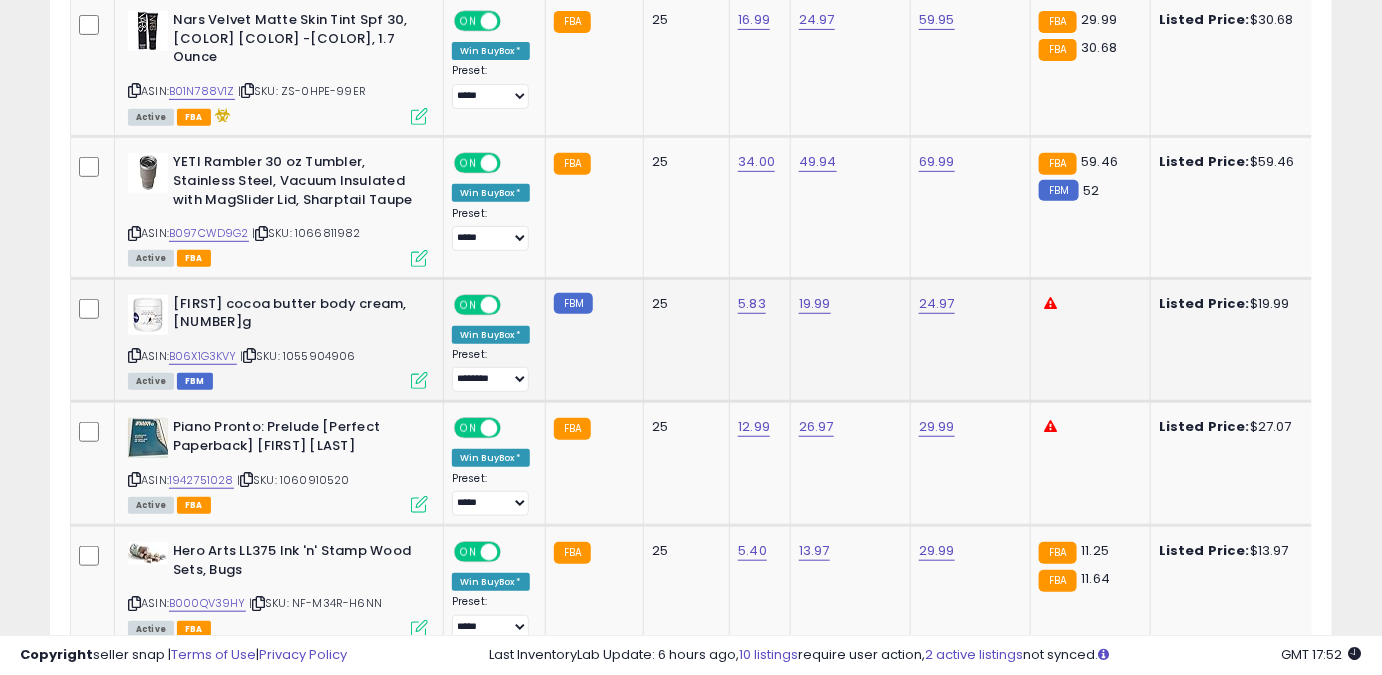 scroll, scrollTop: 2857, scrollLeft: 0, axis: vertical 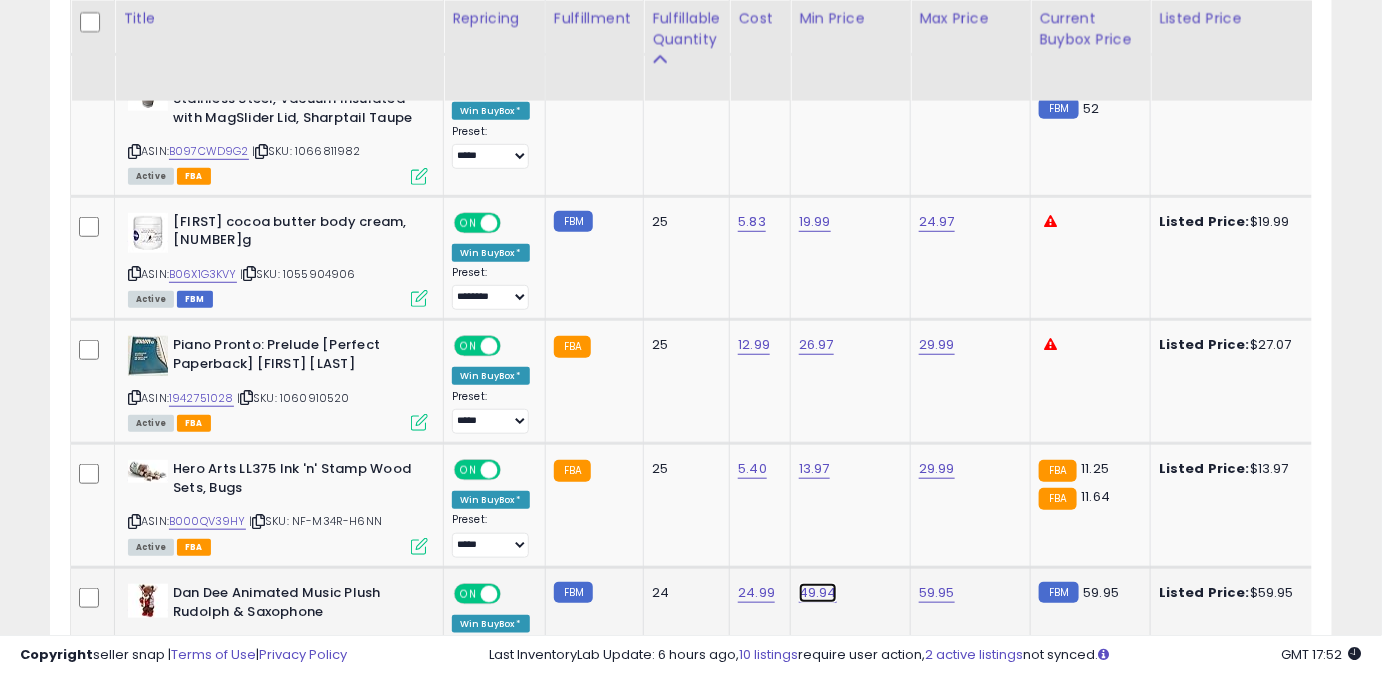 click on "49.94" at bounding box center [817, -1762] 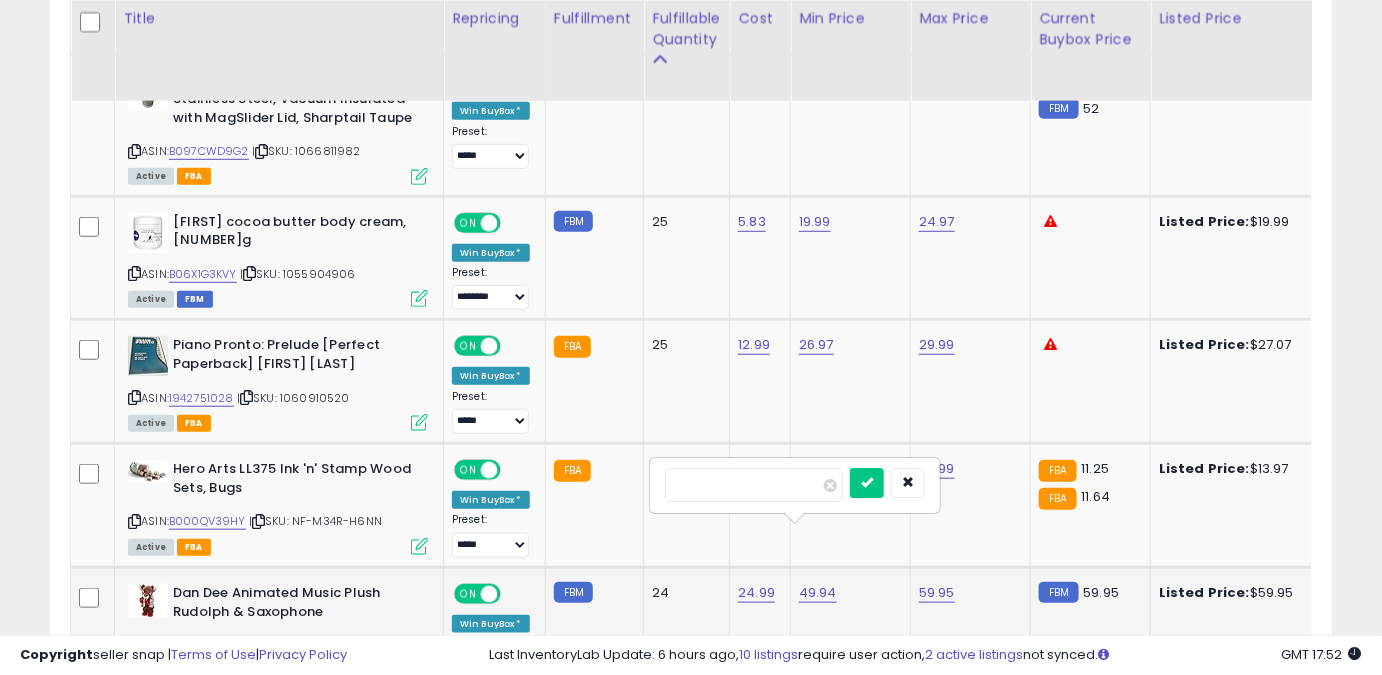 drag, startPoint x: 719, startPoint y: 476, endPoint x: 666, endPoint y: 482, distance: 53.338543 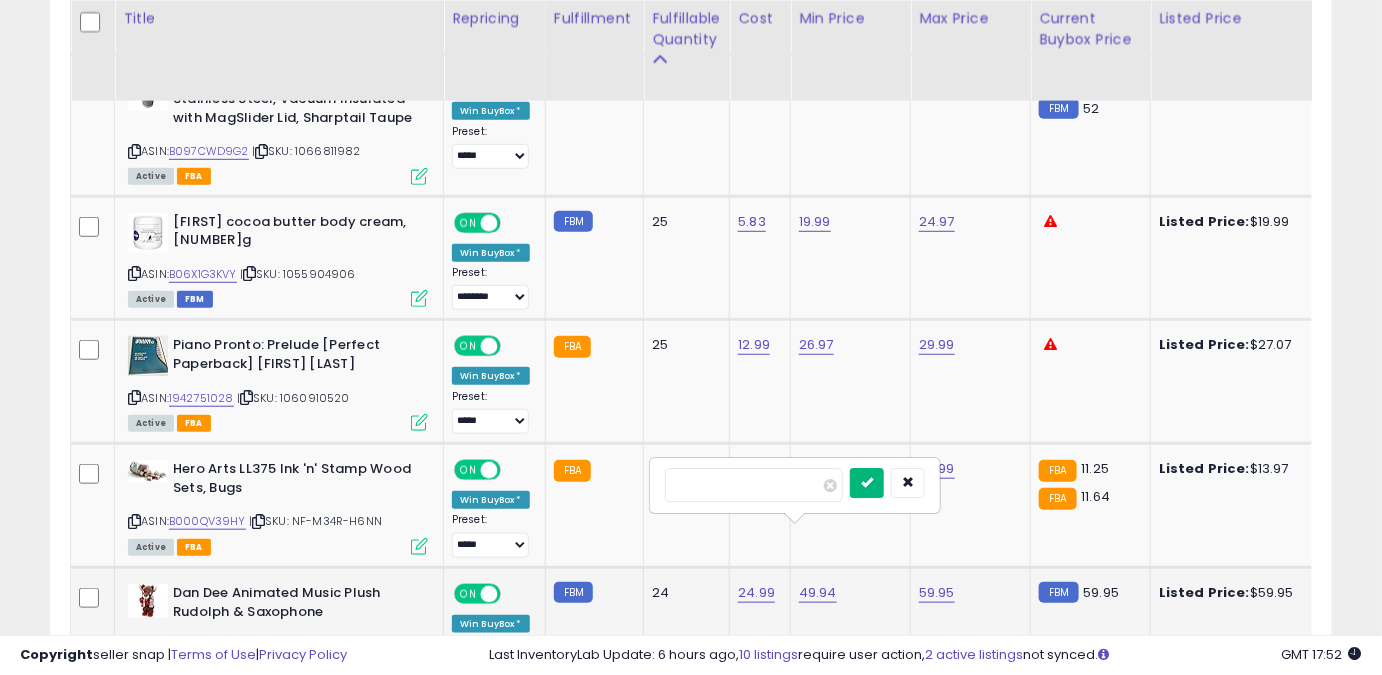 type on "*****" 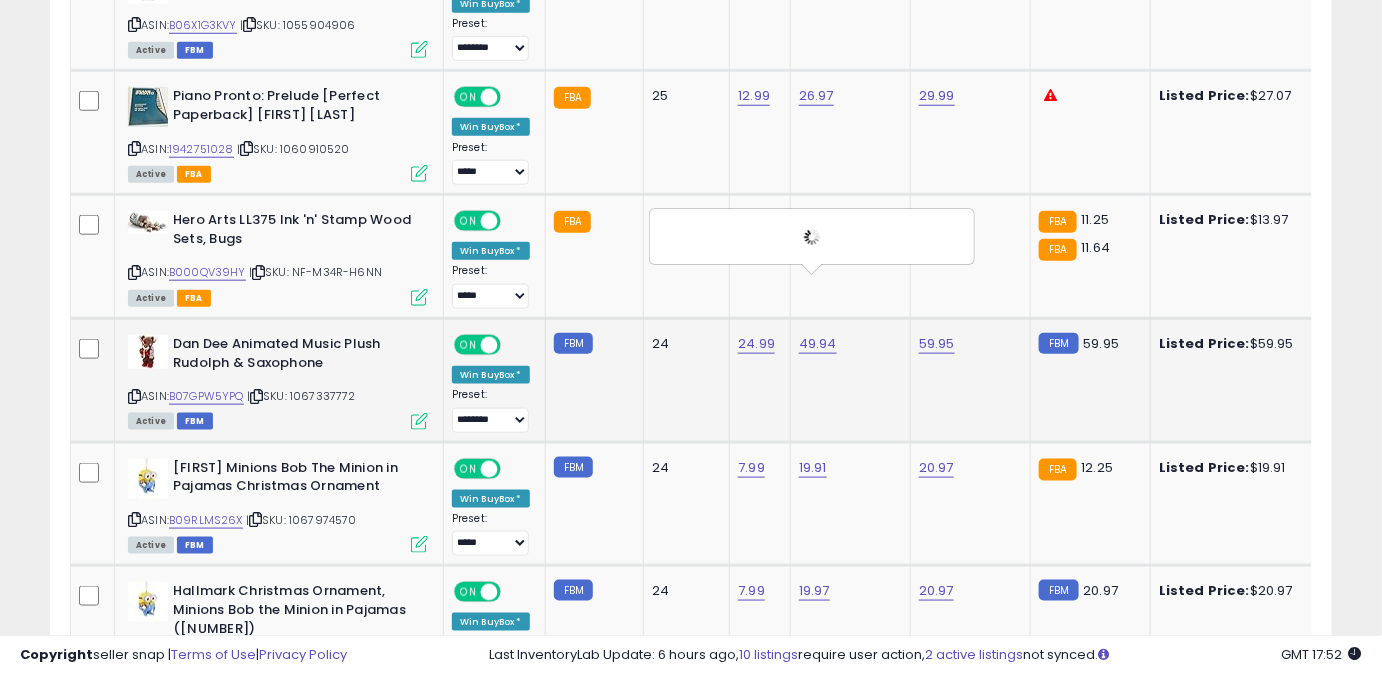 scroll, scrollTop: 3130, scrollLeft: 0, axis: vertical 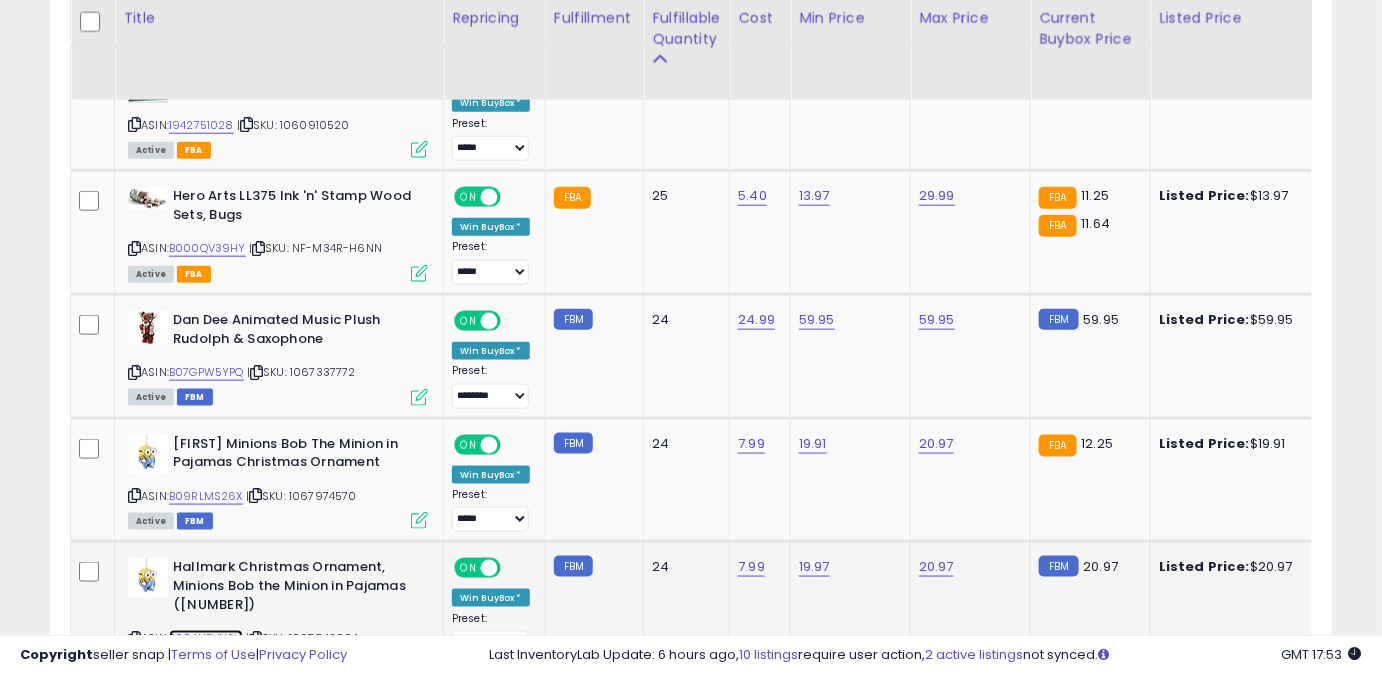 click on "B084HFVN3H" at bounding box center [206, 638] 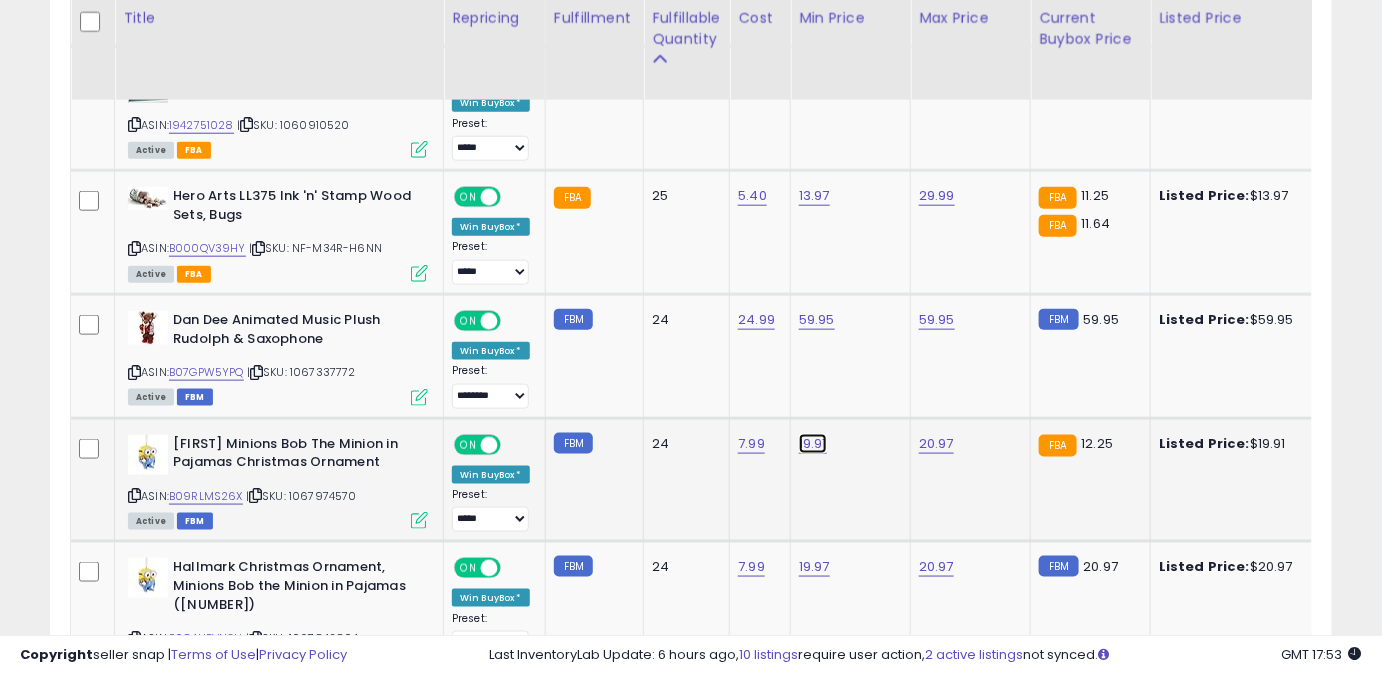 click on "19.91" at bounding box center [817, -2035] 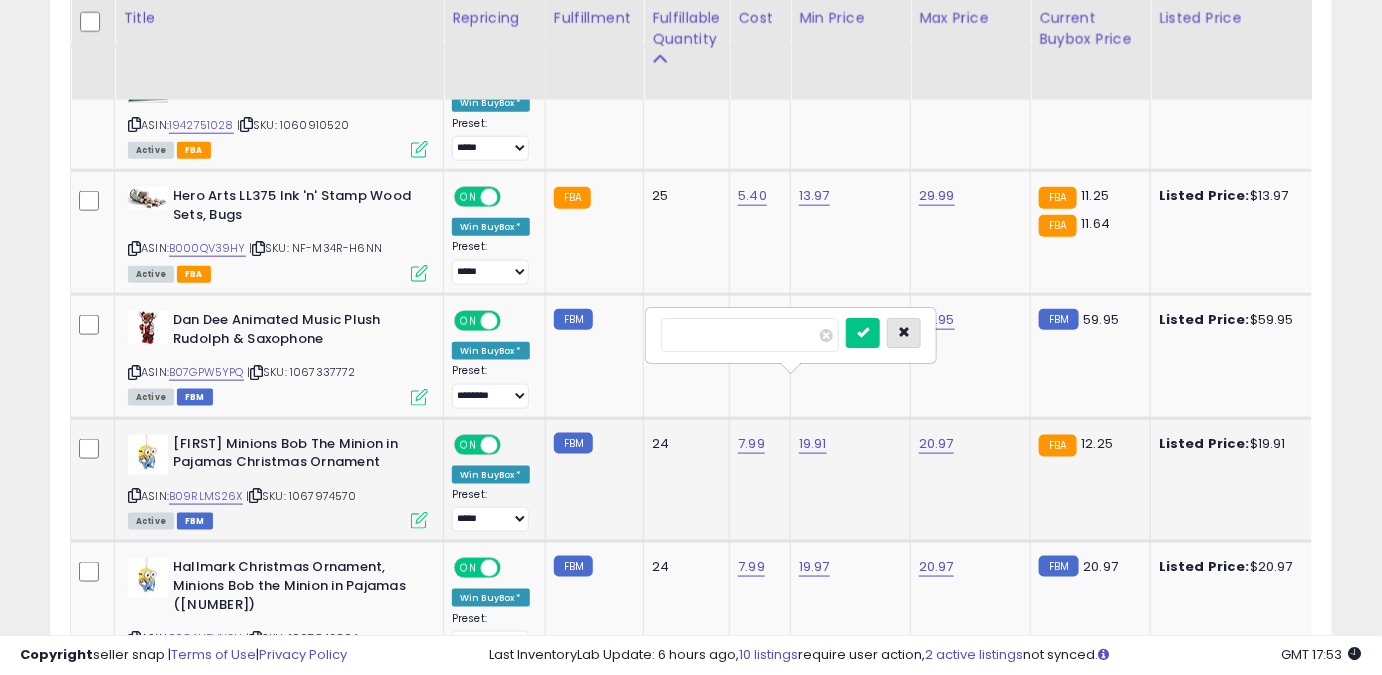 click at bounding box center (904, 333) 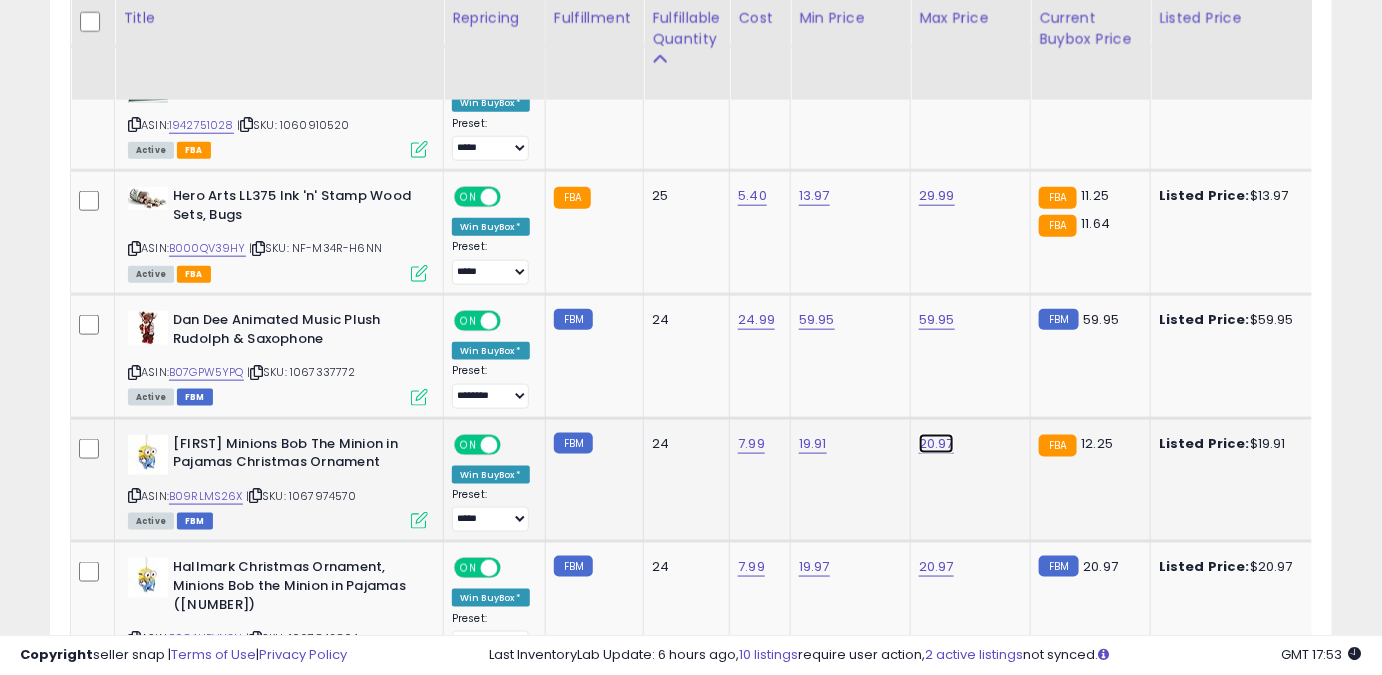 click on "20.97" at bounding box center (937, -2035) 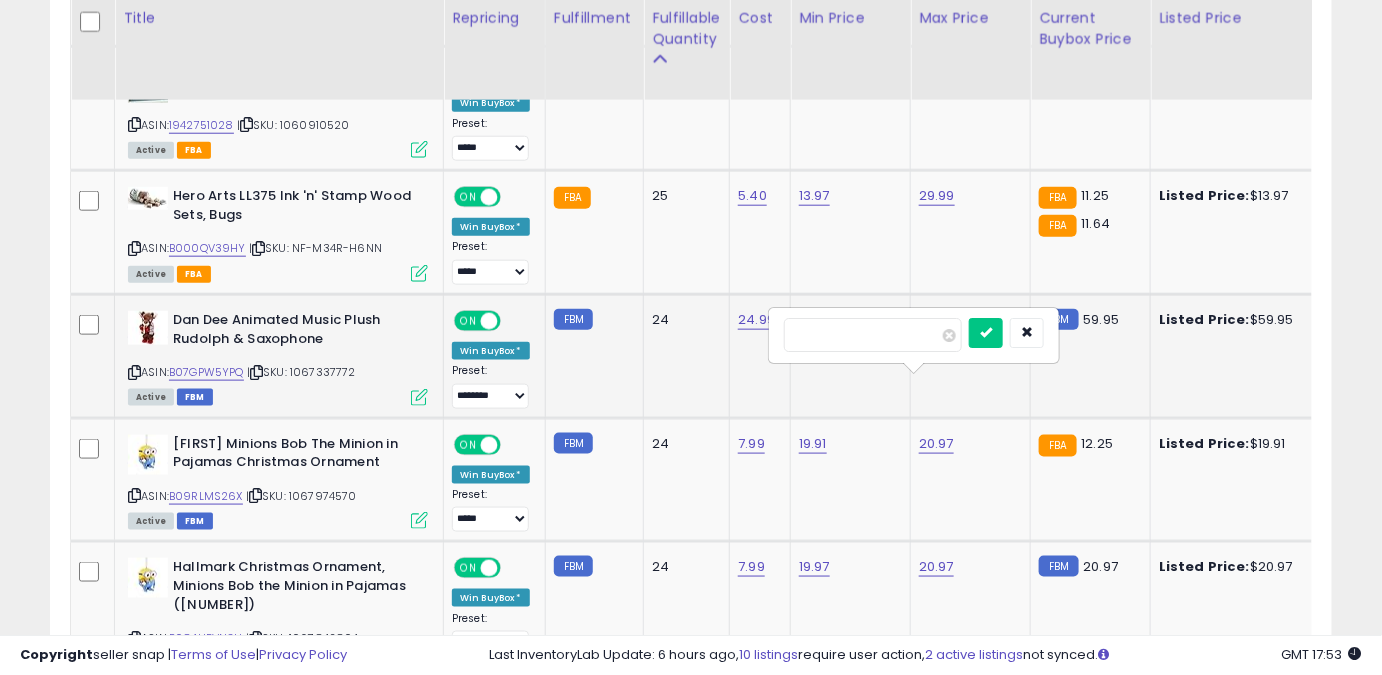 drag, startPoint x: 840, startPoint y: 341, endPoint x: 763, endPoint y: 335, distance: 77.23341 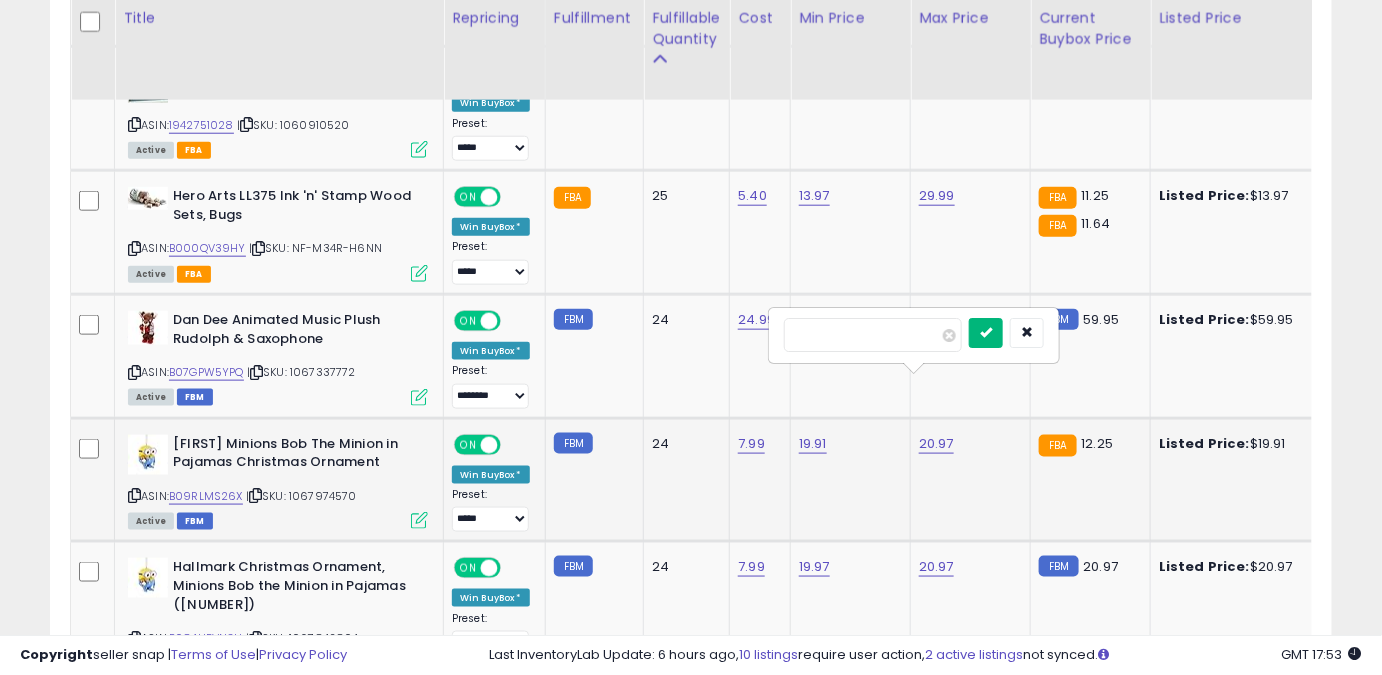 type on "*****" 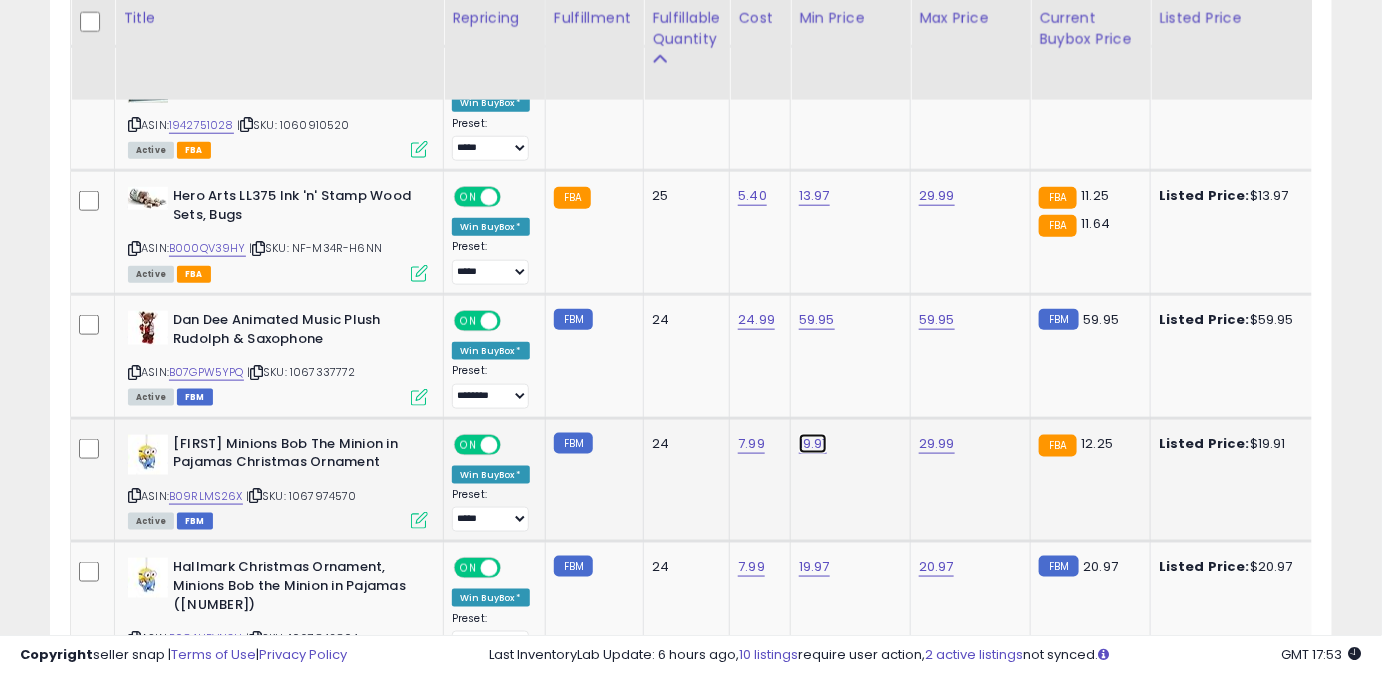 click on "19.91" at bounding box center [817, -2035] 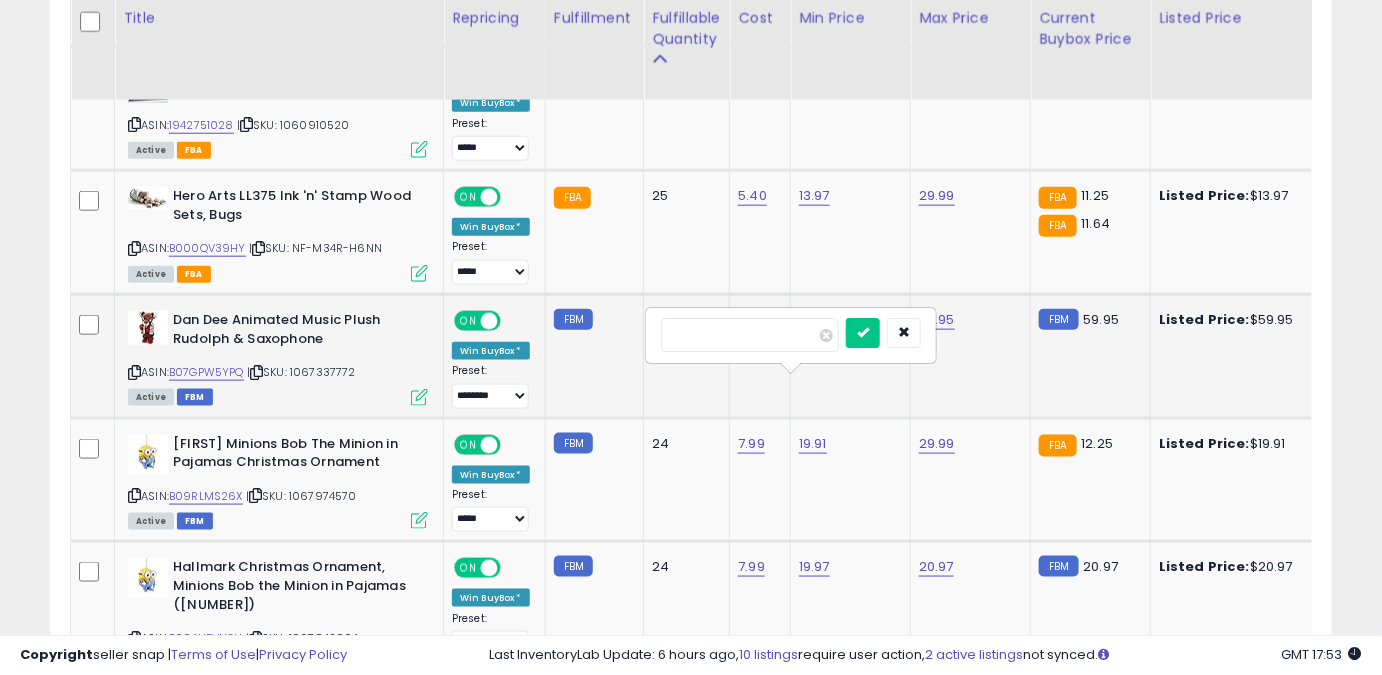drag, startPoint x: 754, startPoint y: 335, endPoint x: 594, endPoint y: 330, distance: 160.07811 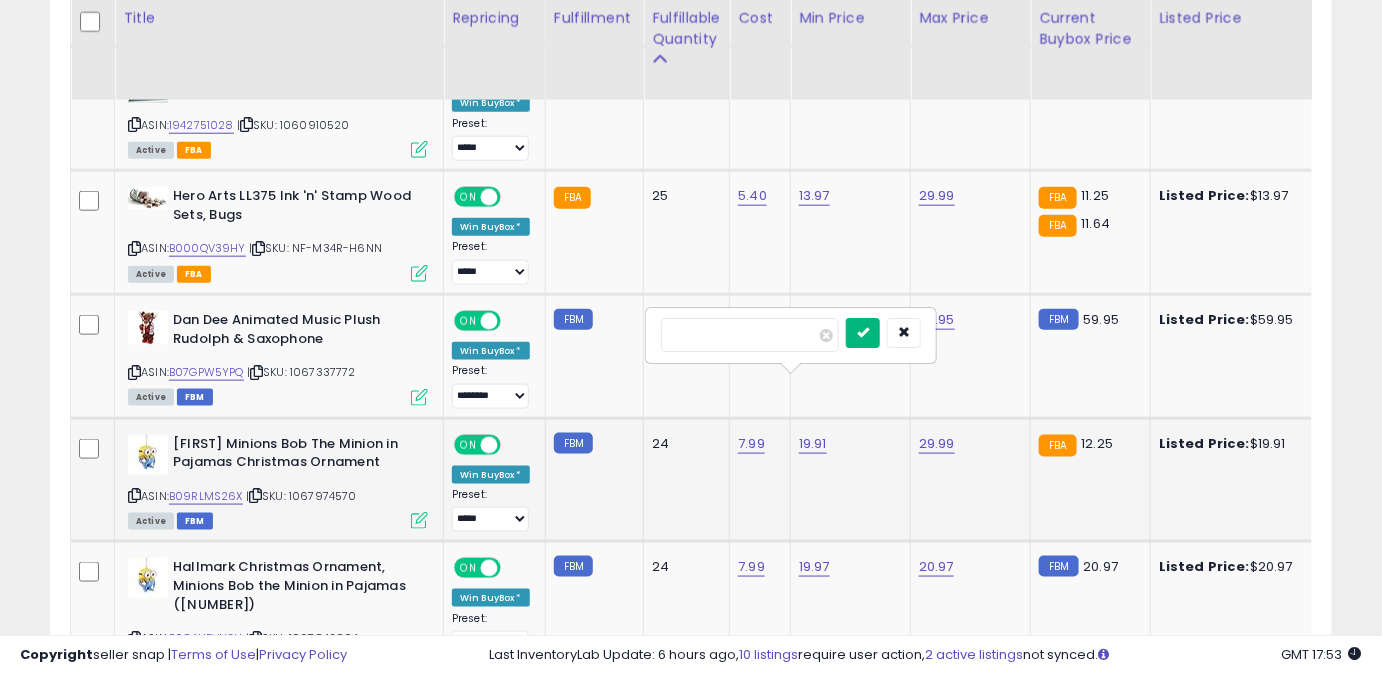 type on "*****" 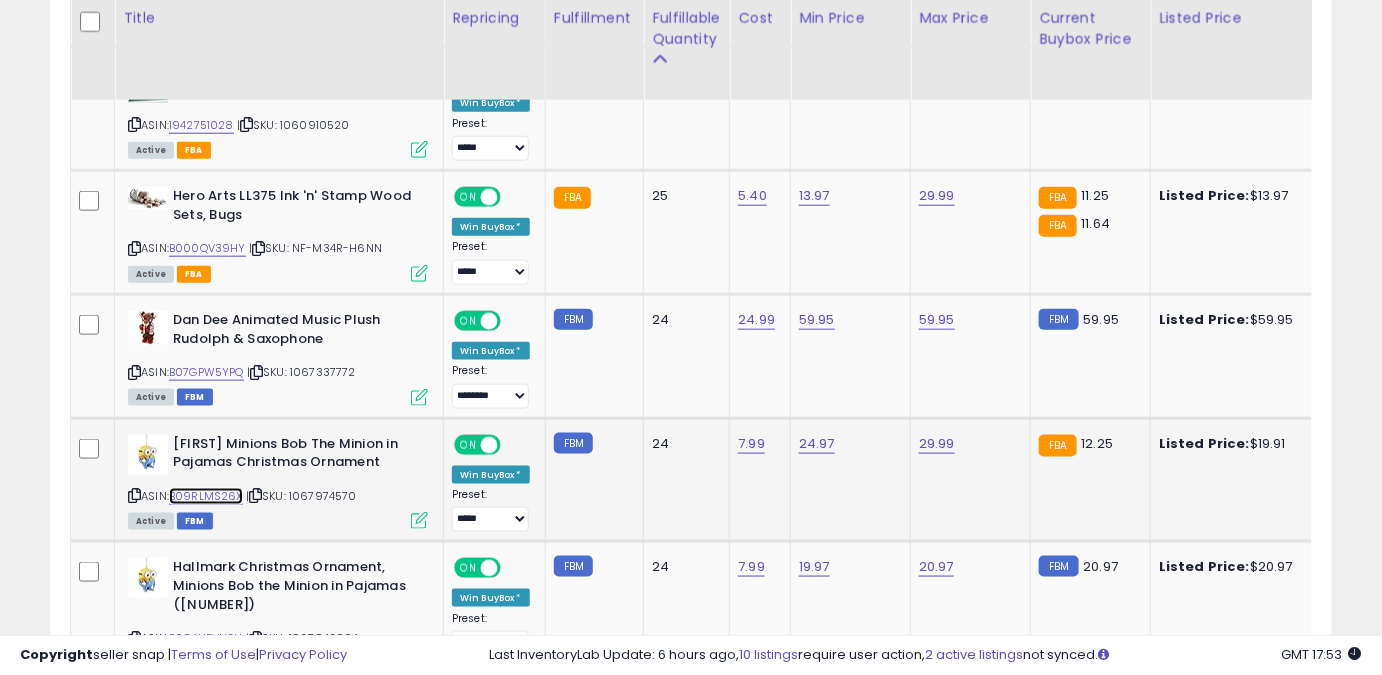 click on "B09RLMS26X" at bounding box center [206, 496] 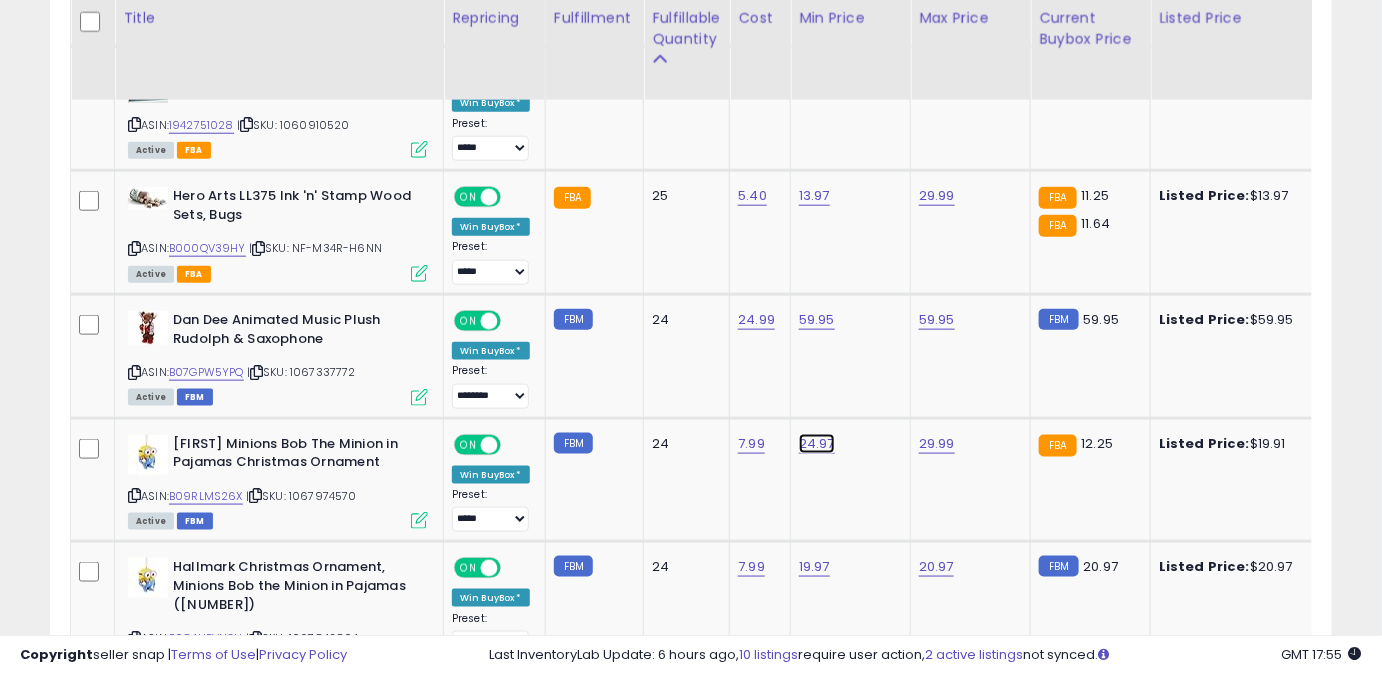 click on "24.97" at bounding box center (817, -2035) 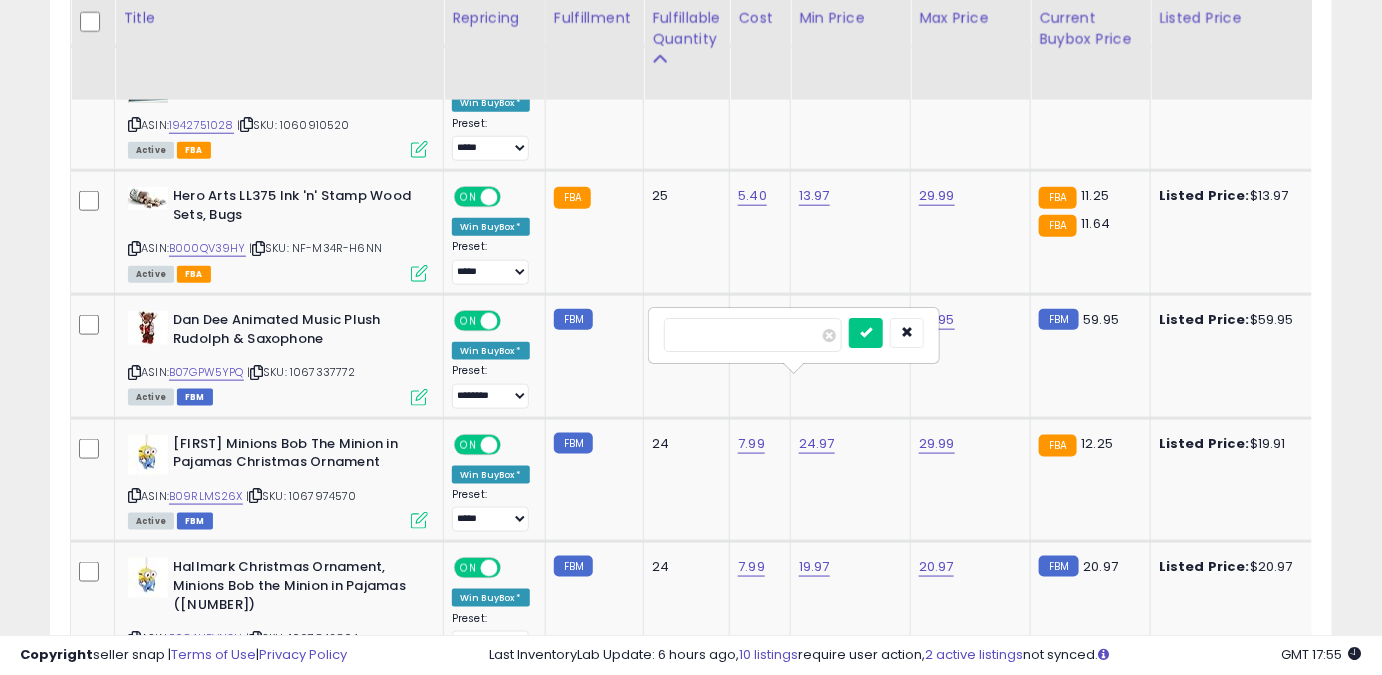 drag, startPoint x: 720, startPoint y: 342, endPoint x: 686, endPoint y: 339, distance: 34.132095 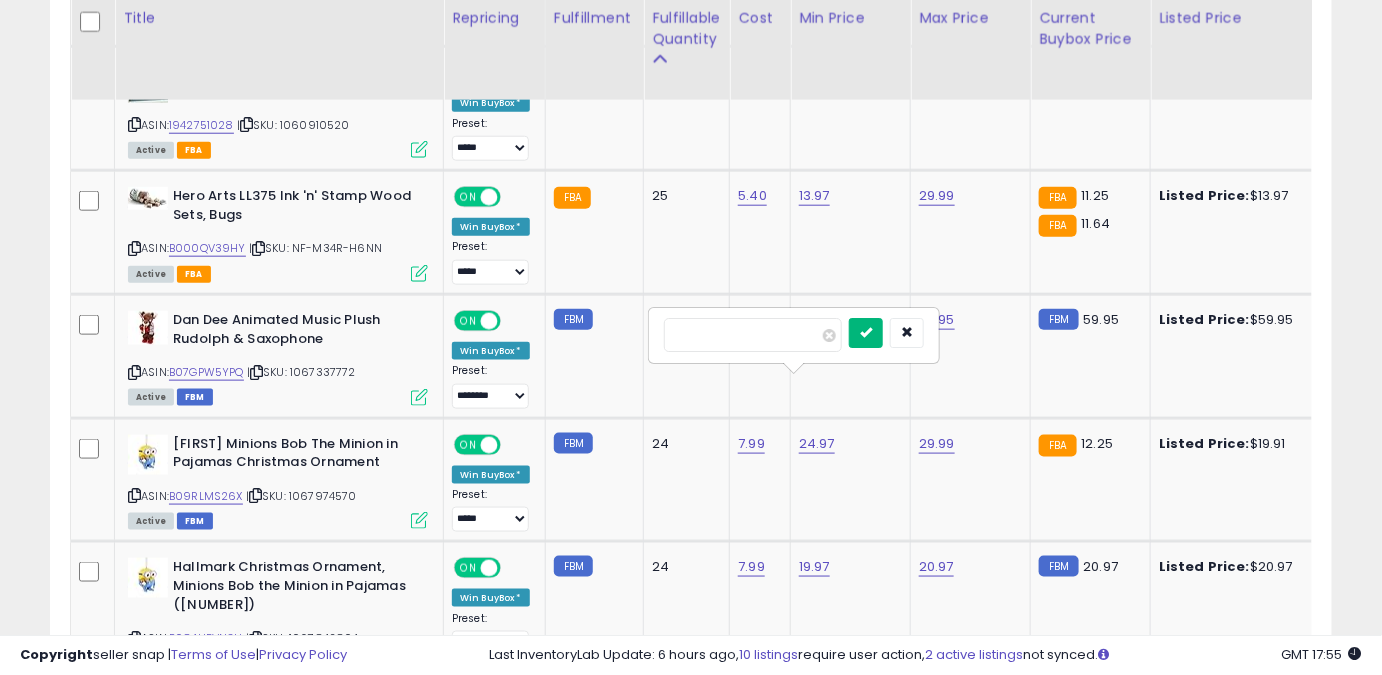type on "*****" 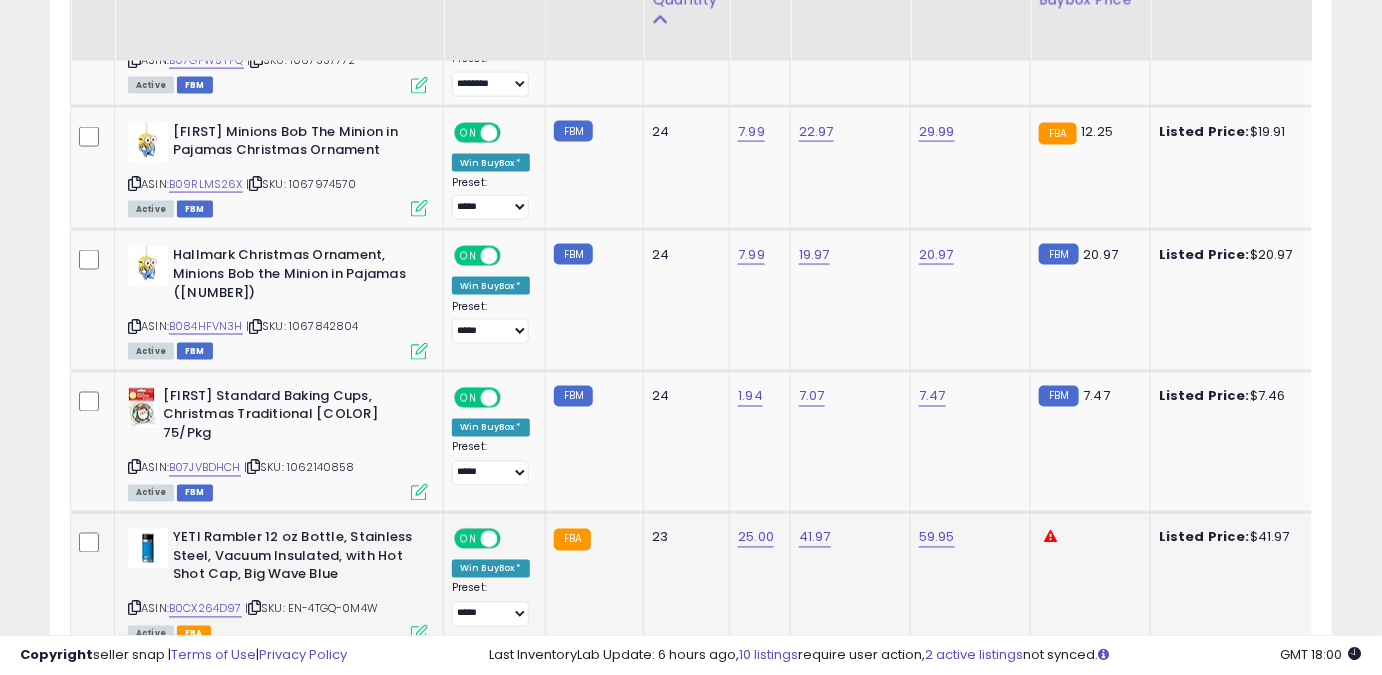 scroll, scrollTop: 3493, scrollLeft: 0, axis: vertical 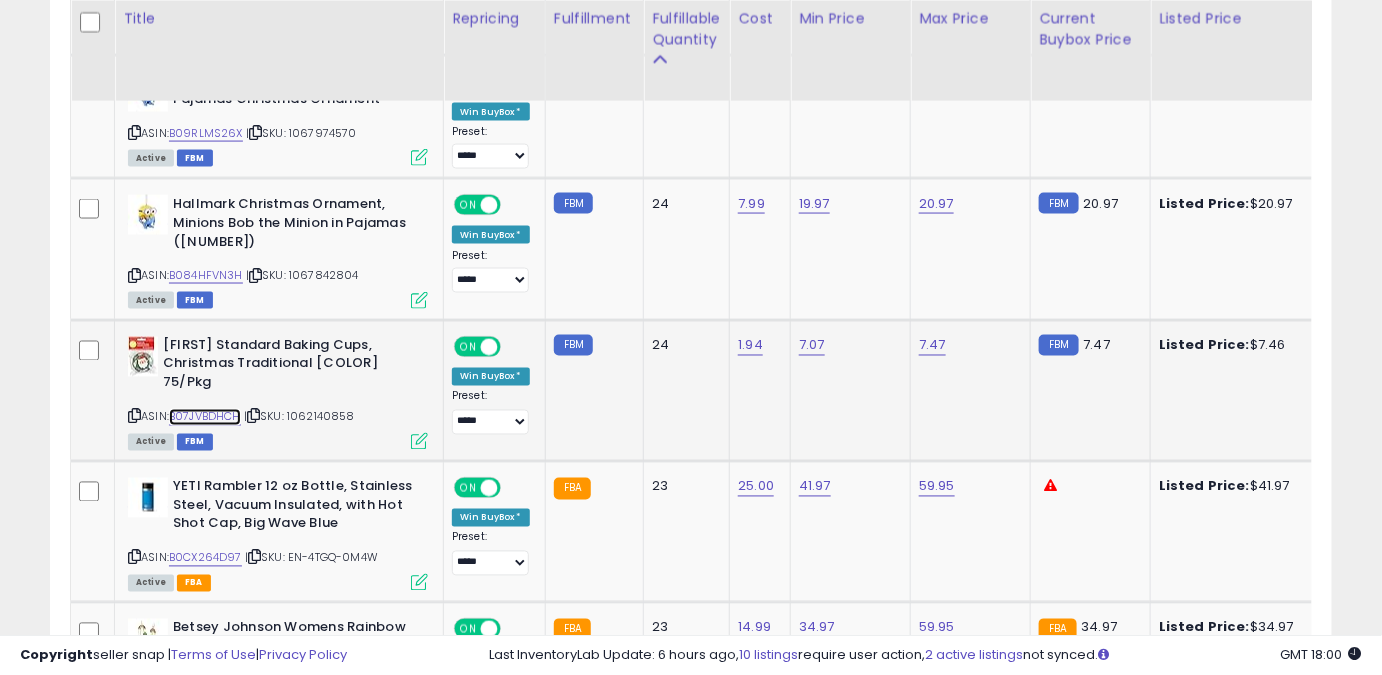 click on "B07JVBDHCH" at bounding box center (205, 417) 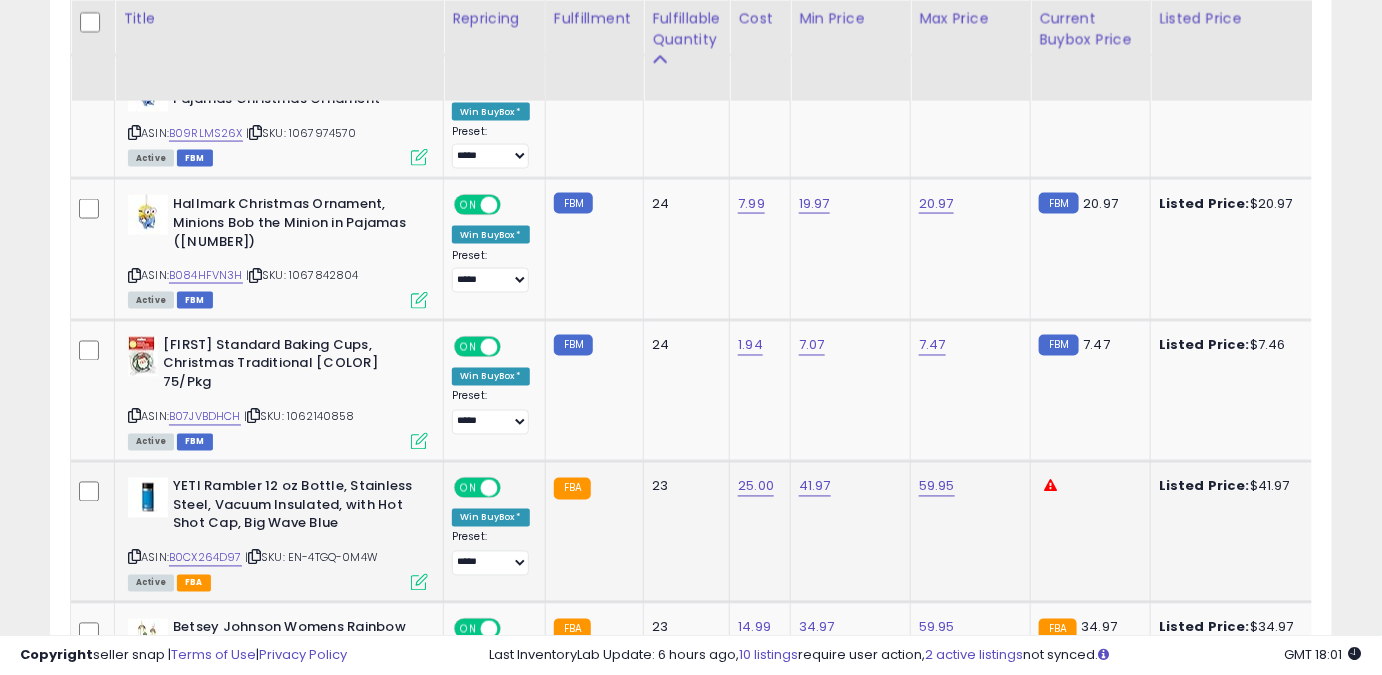 click on "ASIN:  B0CX264D97    |   SKU: EN-4TGQ-0M4W Active FBA" at bounding box center (278, 533) 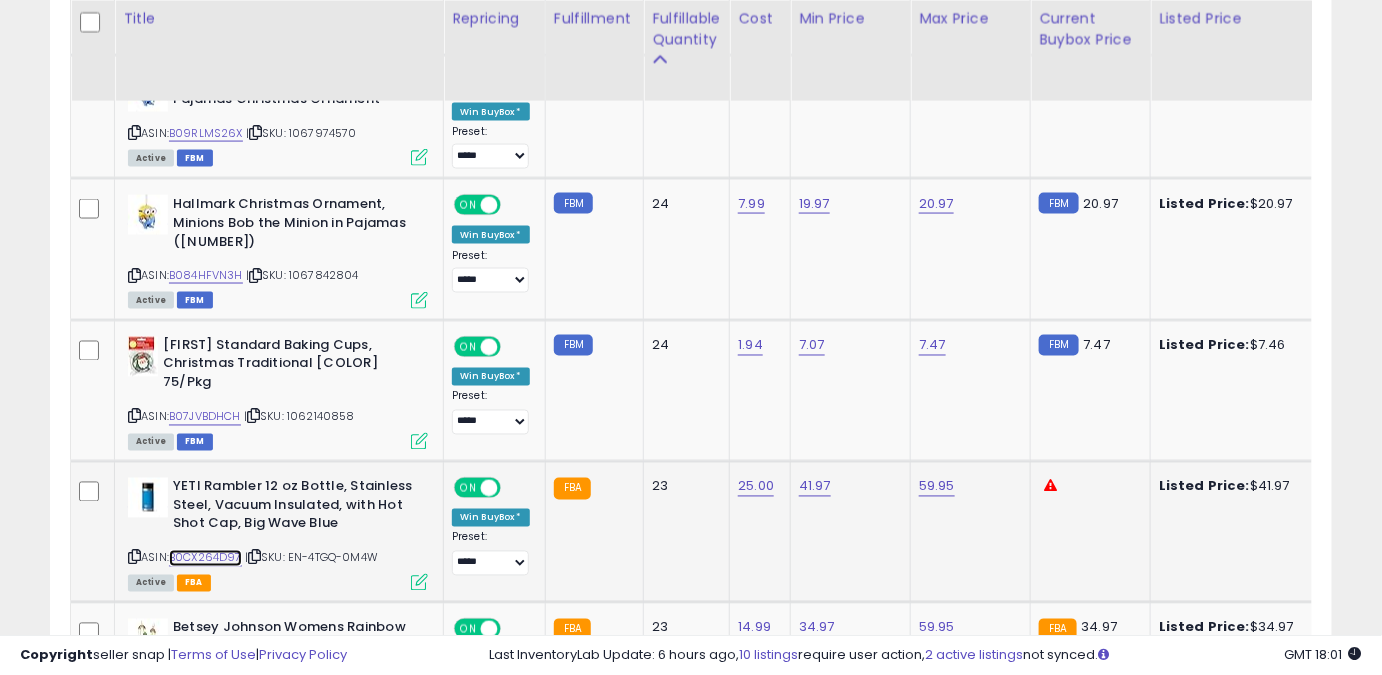 click on "B0CX264D97" at bounding box center (205, 558) 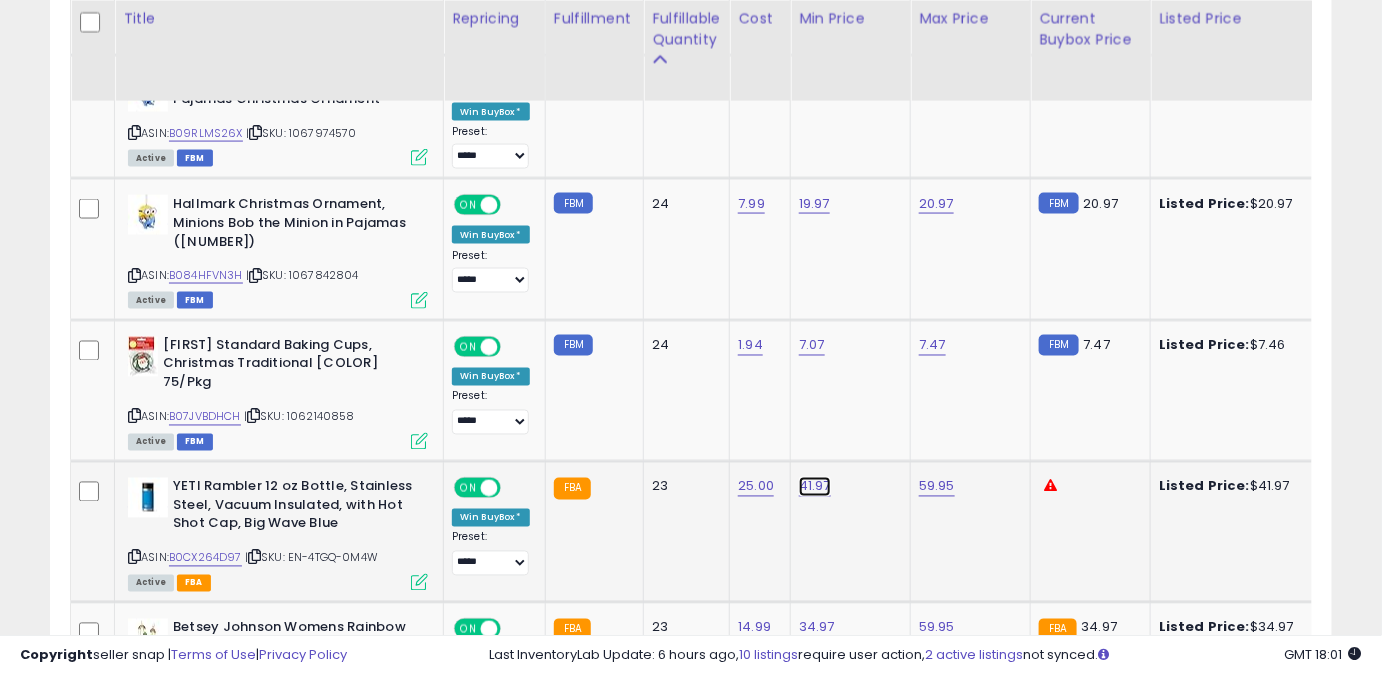 click on "41.97" at bounding box center [817, -2398] 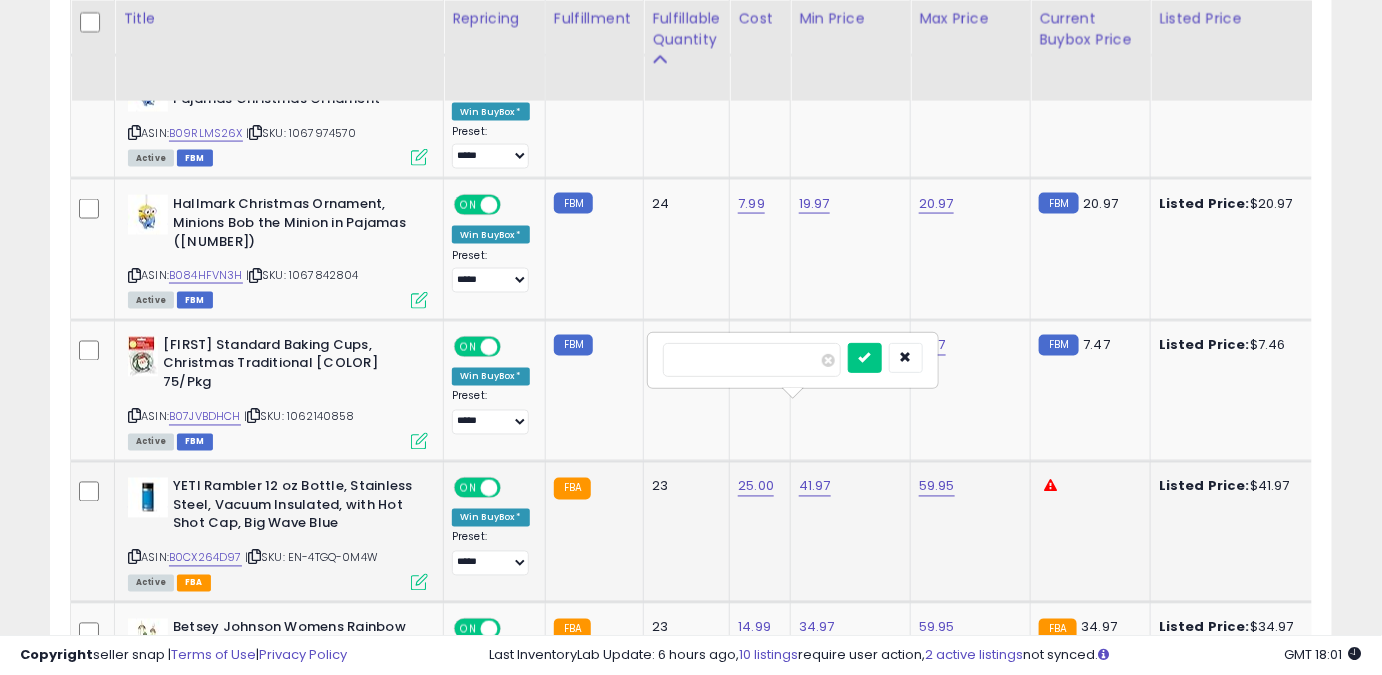 drag, startPoint x: 728, startPoint y: 361, endPoint x: 650, endPoint y: 348, distance: 79.07591 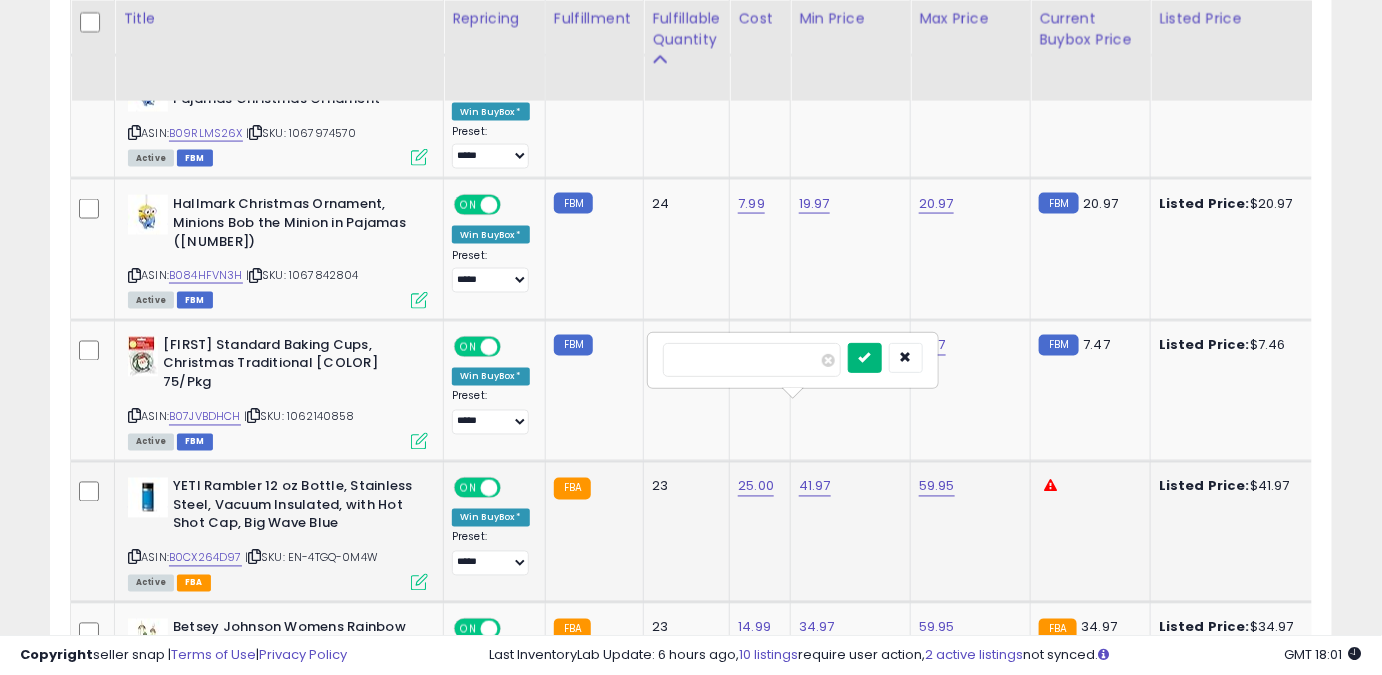 type on "*****" 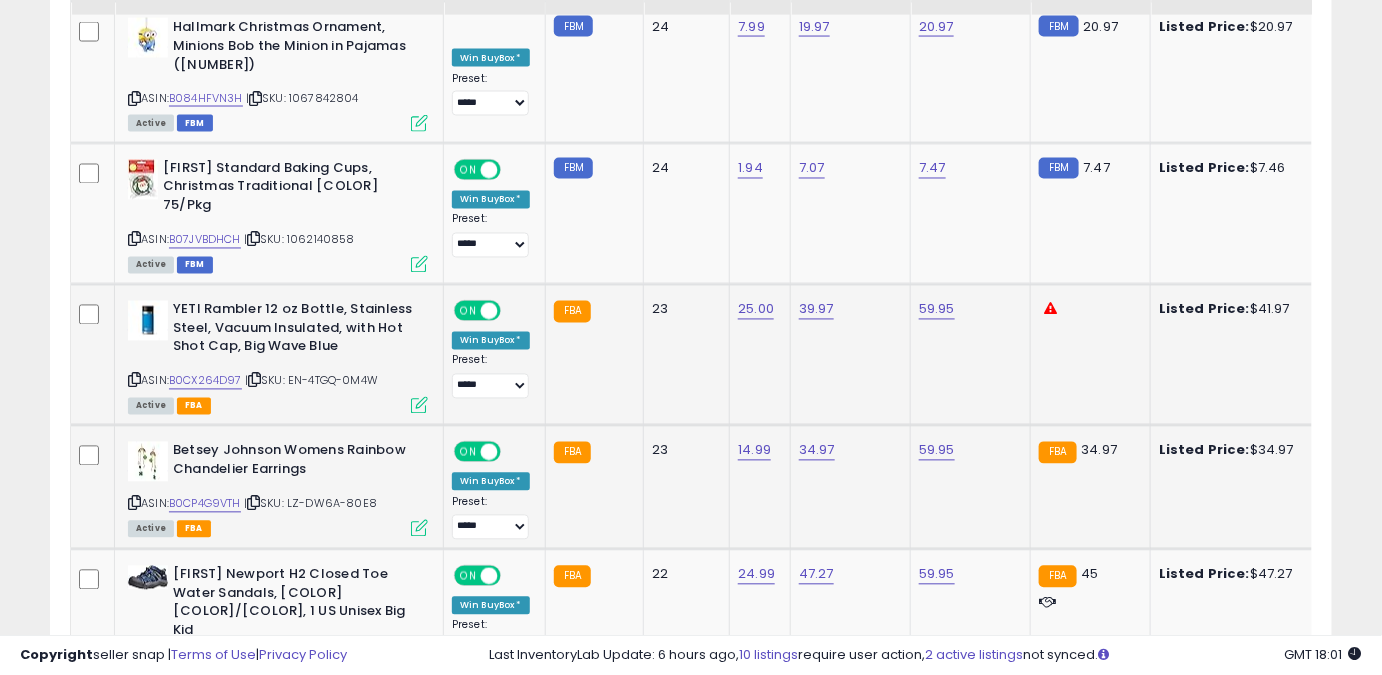 scroll, scrollTop: 3675, scrollLeft: 0, axis: vertical 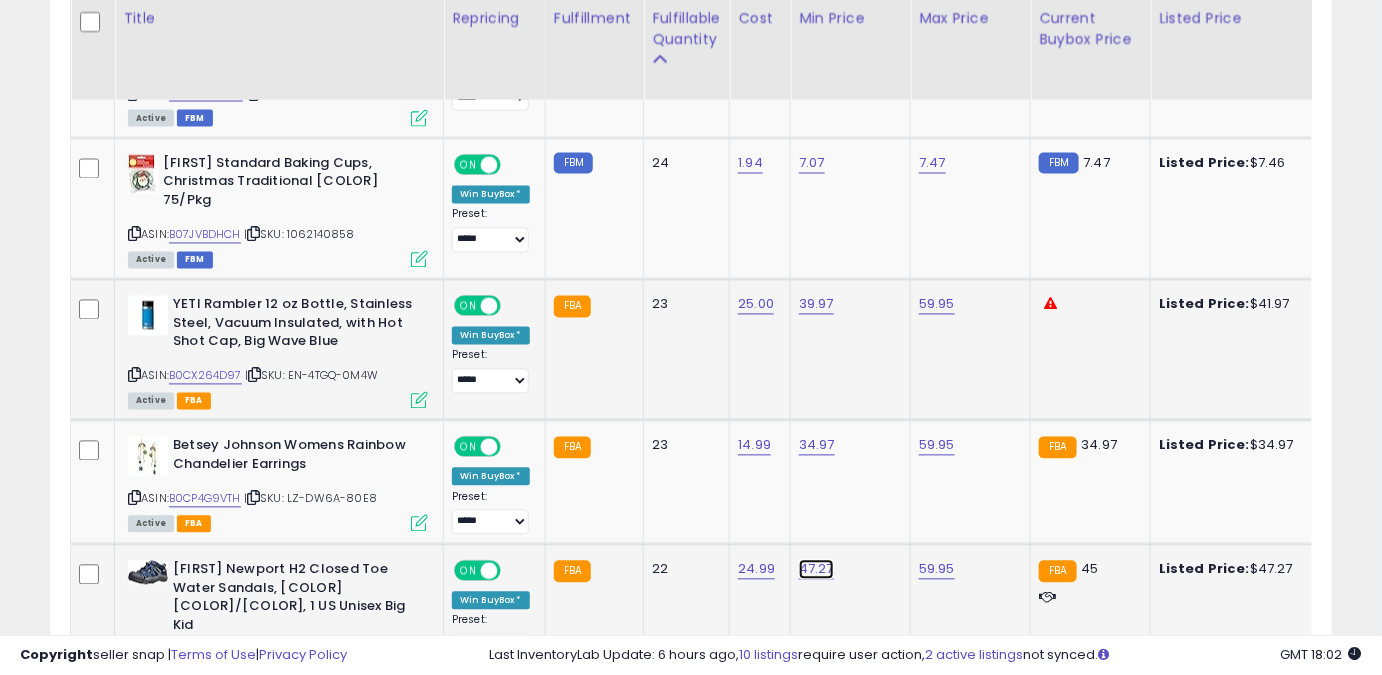 click on "47.27" at bounding box center [817, -2580] 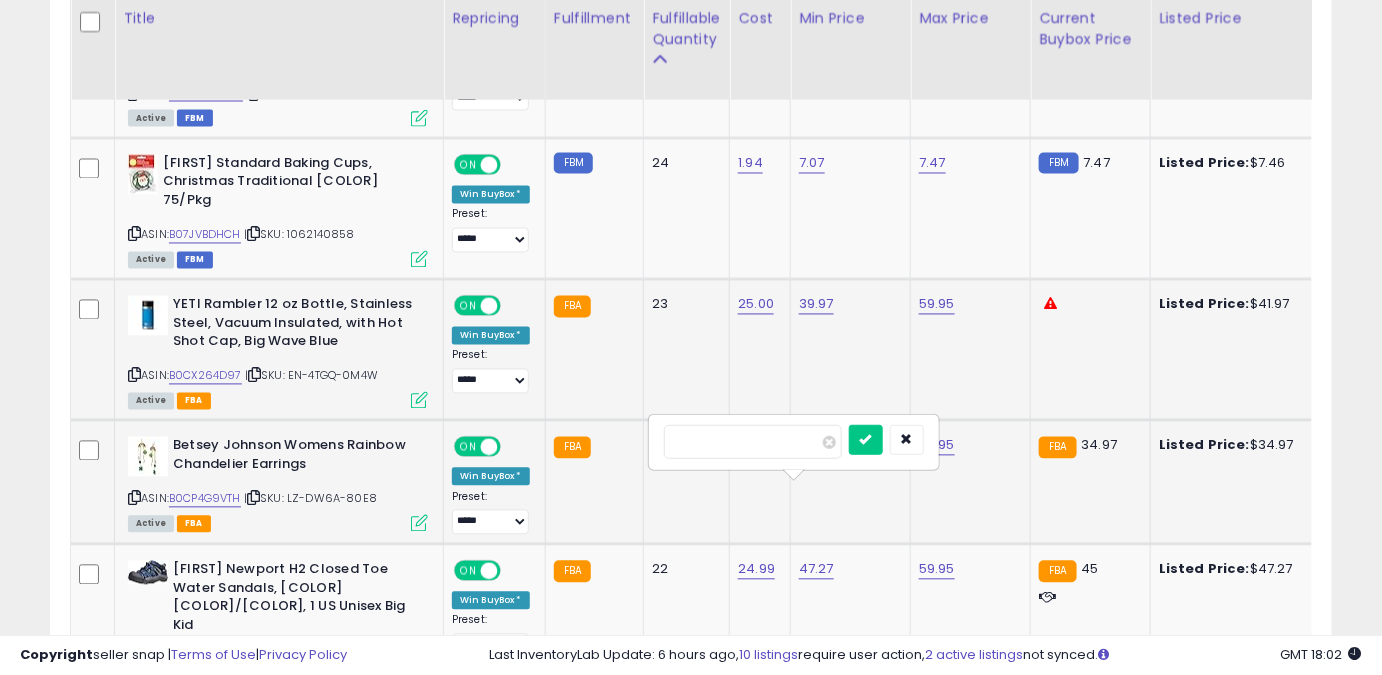 drag, startPoint x: 752, startPoint y: 447, endPoint x: 631, endPoint y: 436, distance: 121.49897 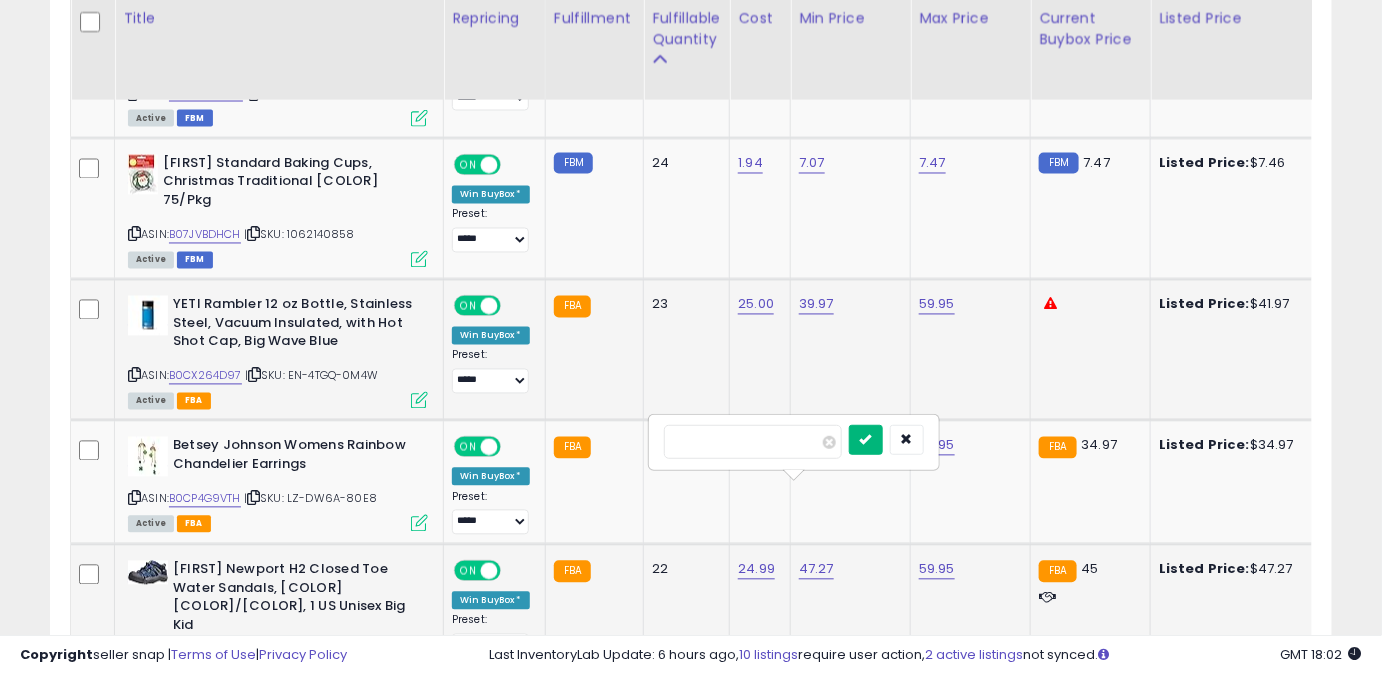 type on "*****" 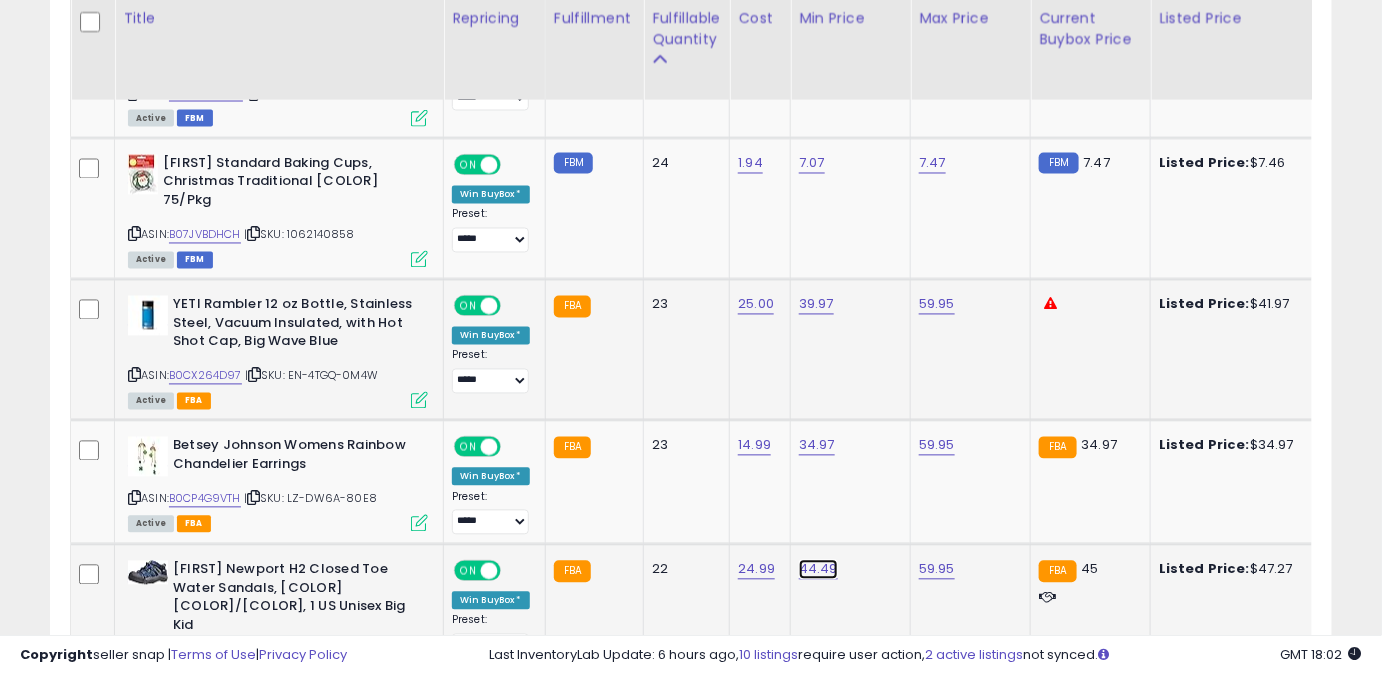 click on "44.49" at bounding box center (817, -2580) 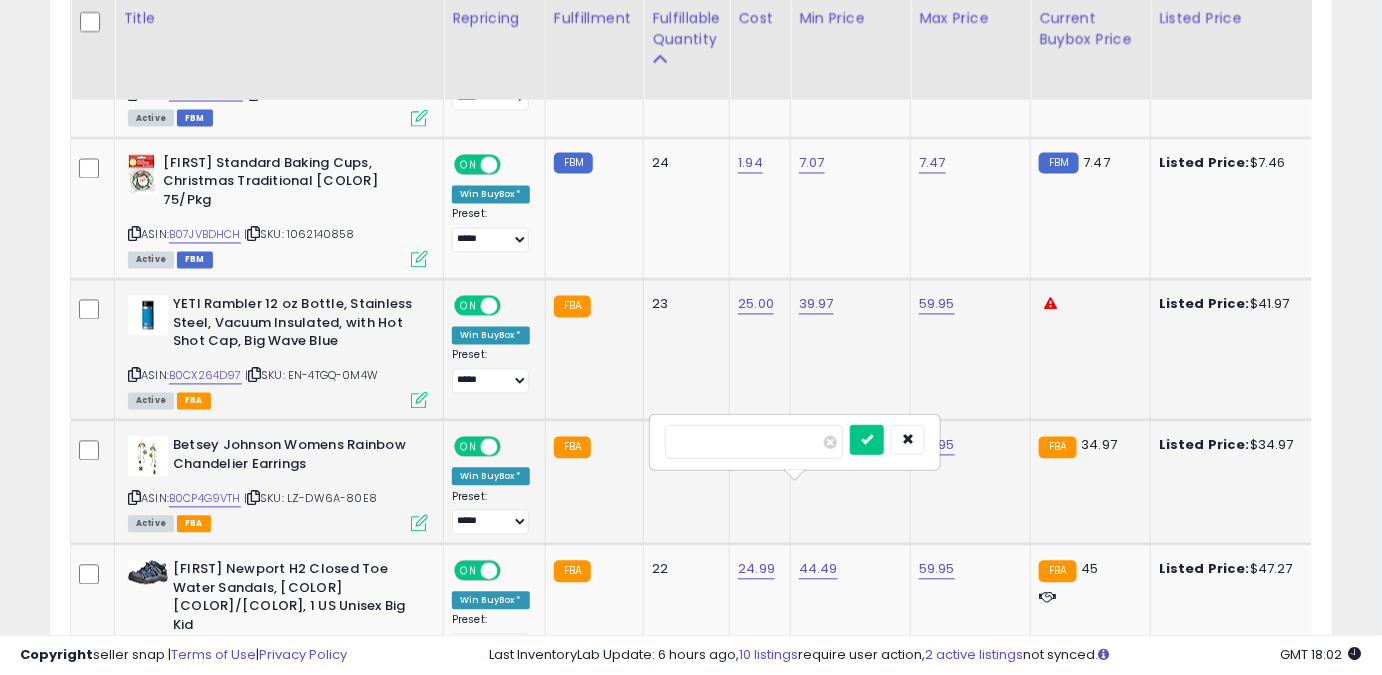drag, startPoint x: 751, startPoint y: 443, endPoint x: 602, endPoint y: 455, distance: 149.48244 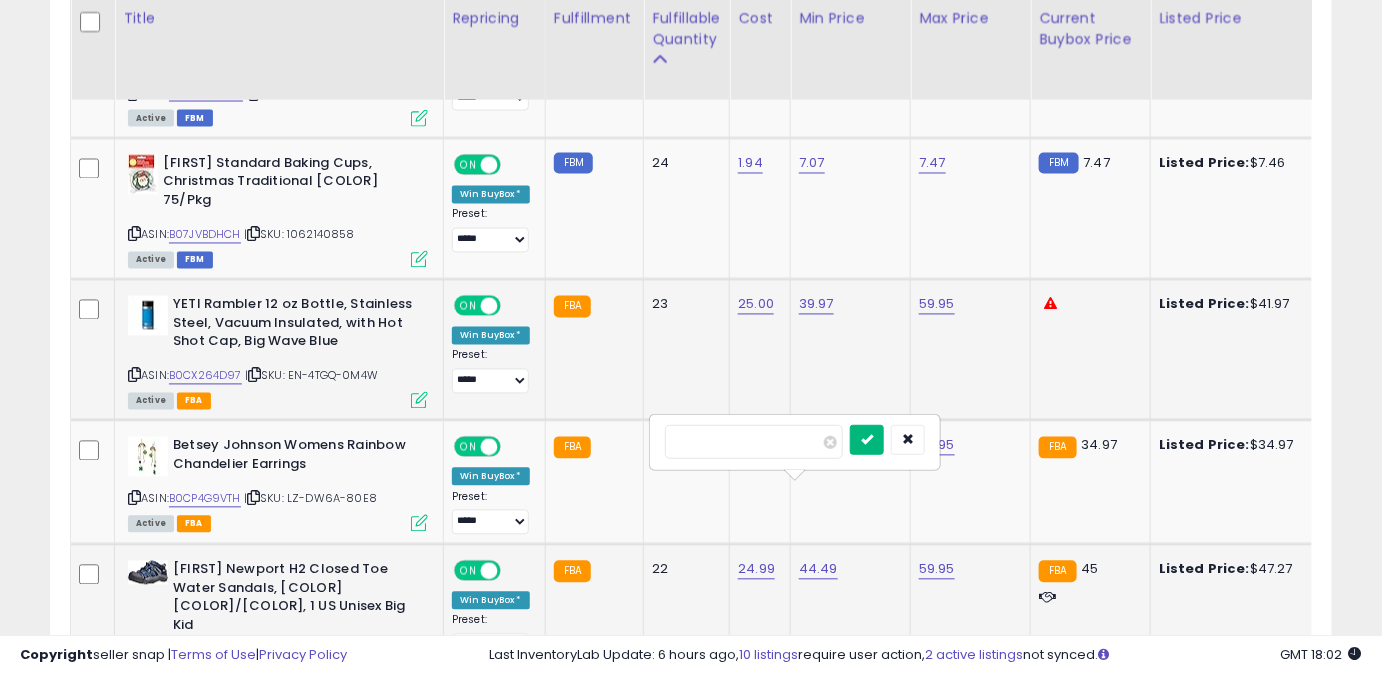 type on "*****" 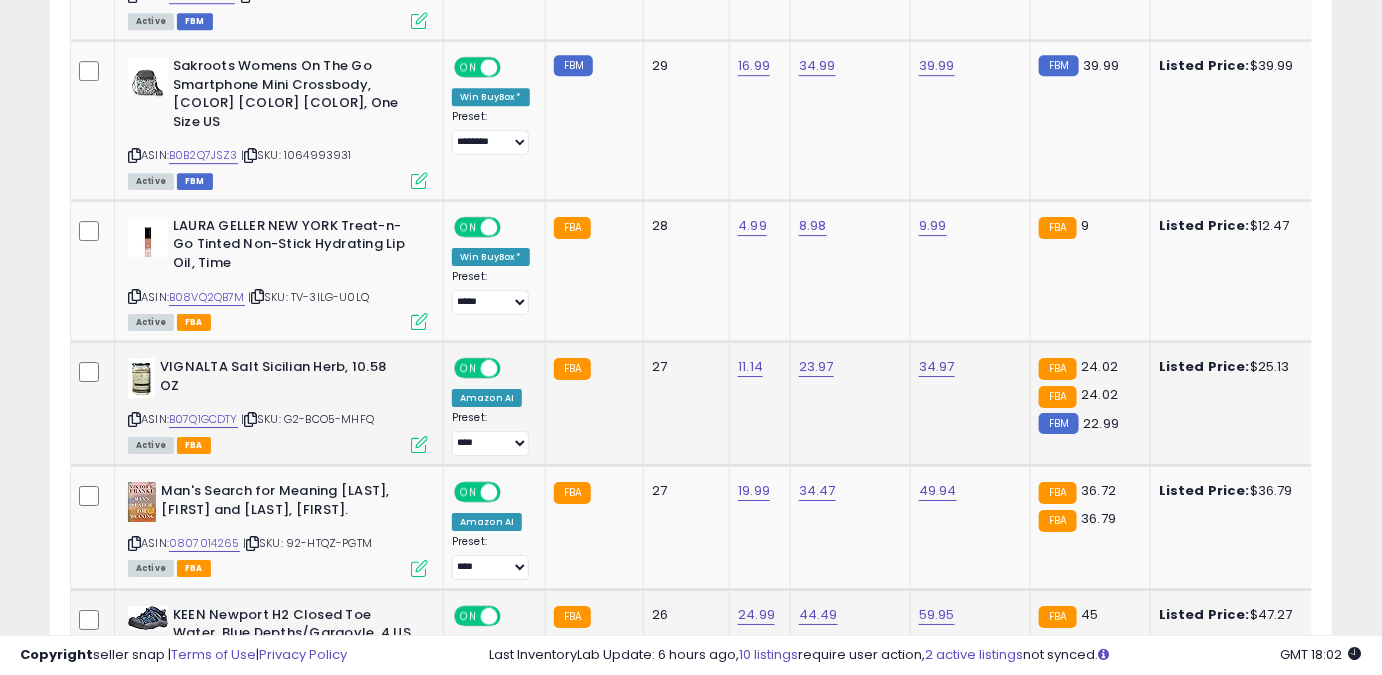 scroll, scrollTop: 2221, scrollLeft: 0, axis: vertical 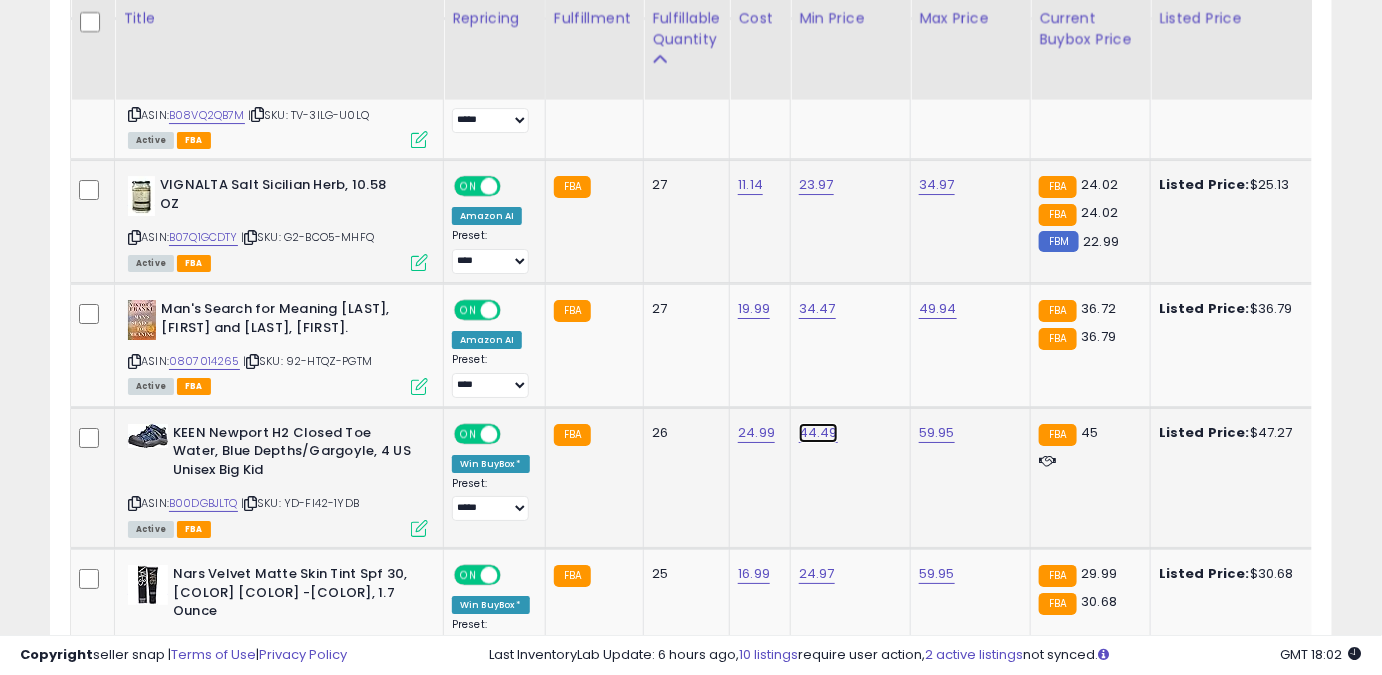 click on "44.49" at bounding box center (817, -1126) 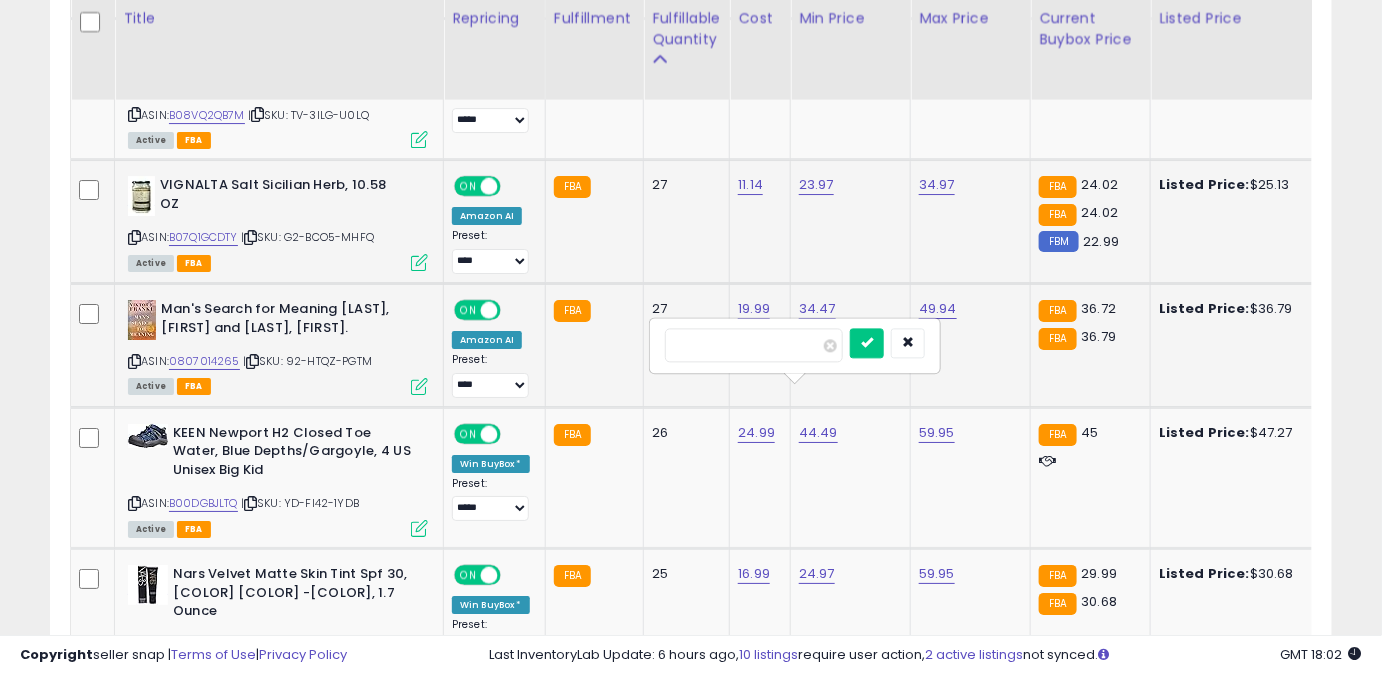 drag, startPoint x: 753, startPoint y: 351, endPoint x: 591, endPoint y: 356, distance: 162.07715 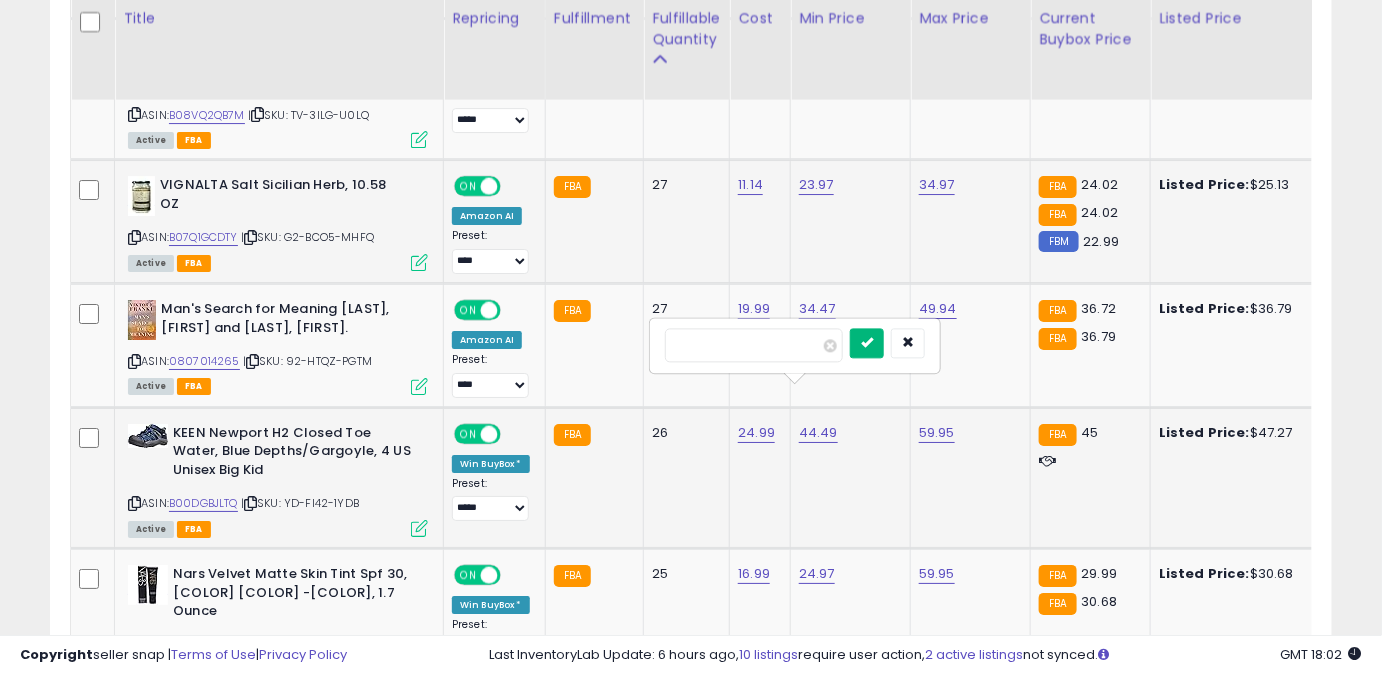 type on "*****" 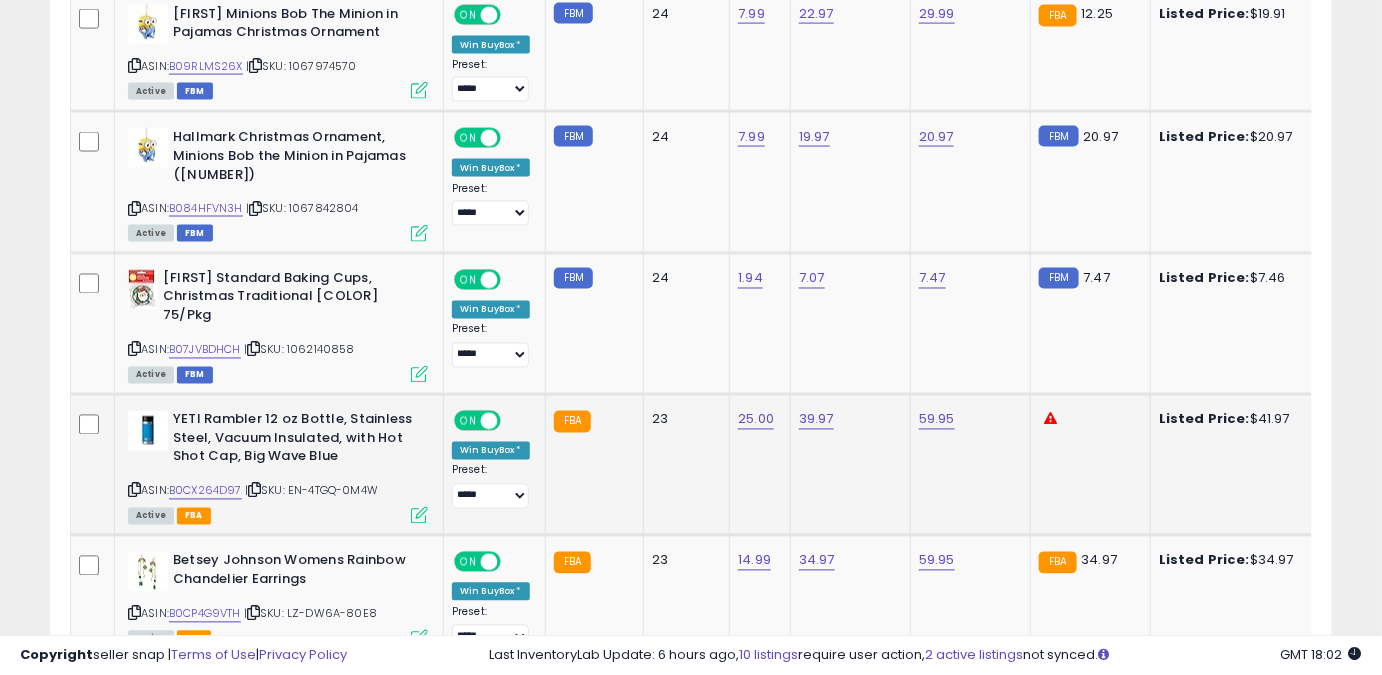 scroll, scrollTop: 3857, scrollLeft: 0, axis: vertical 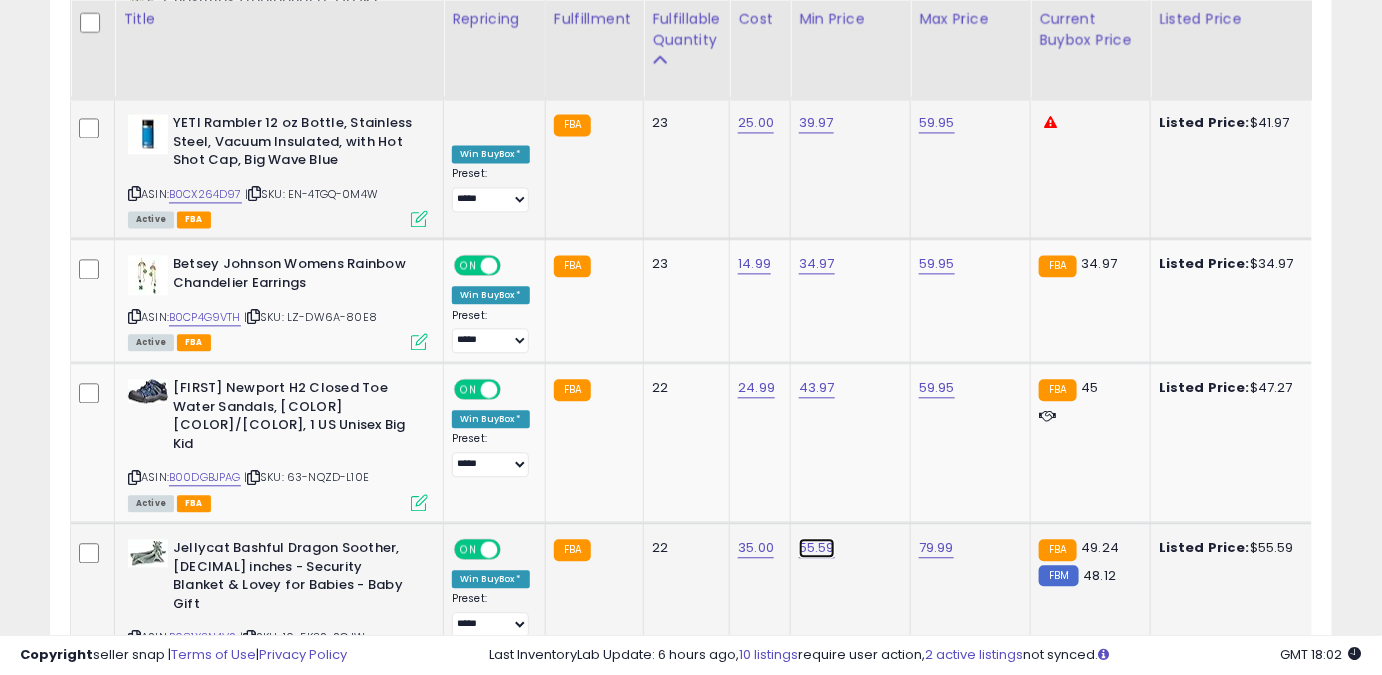 click on "55.59" at bounding box center [817, -2762] 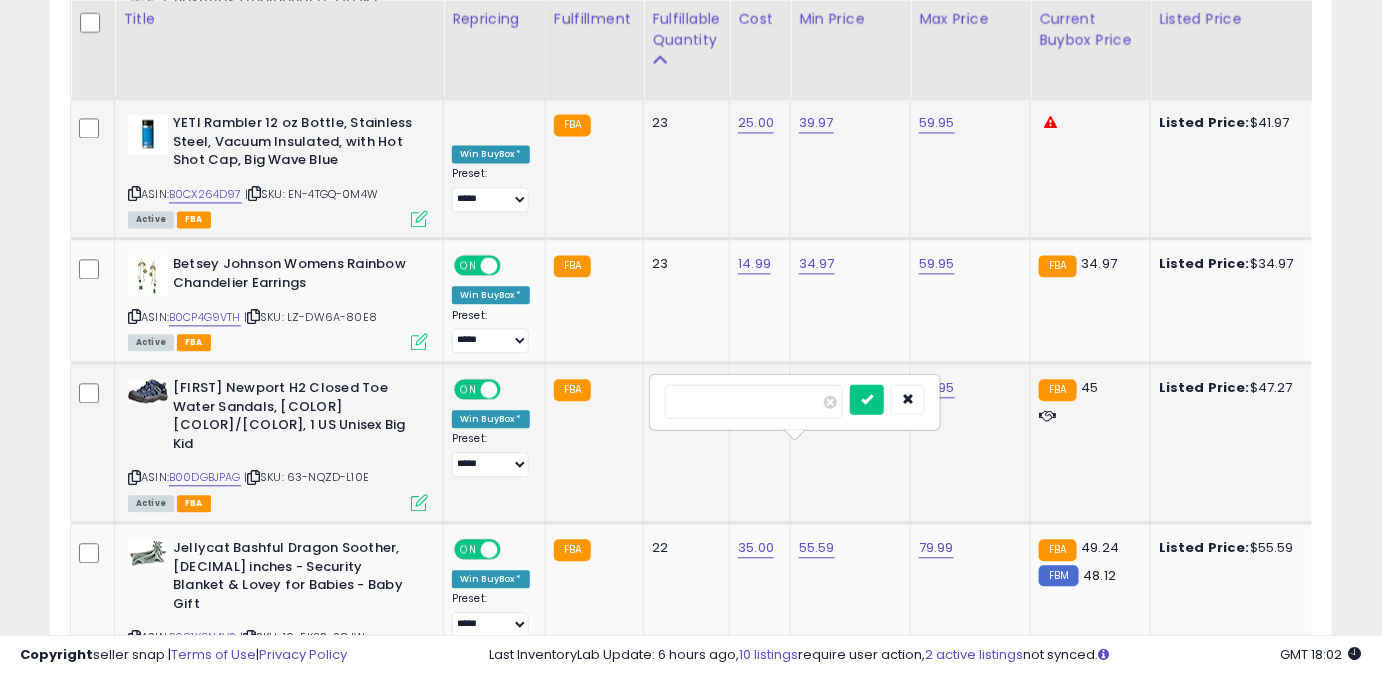 drag, startPoint x: 761, startPoint y: 407, endPoint x: 602, endPoint y: 408, distance: 159.00314 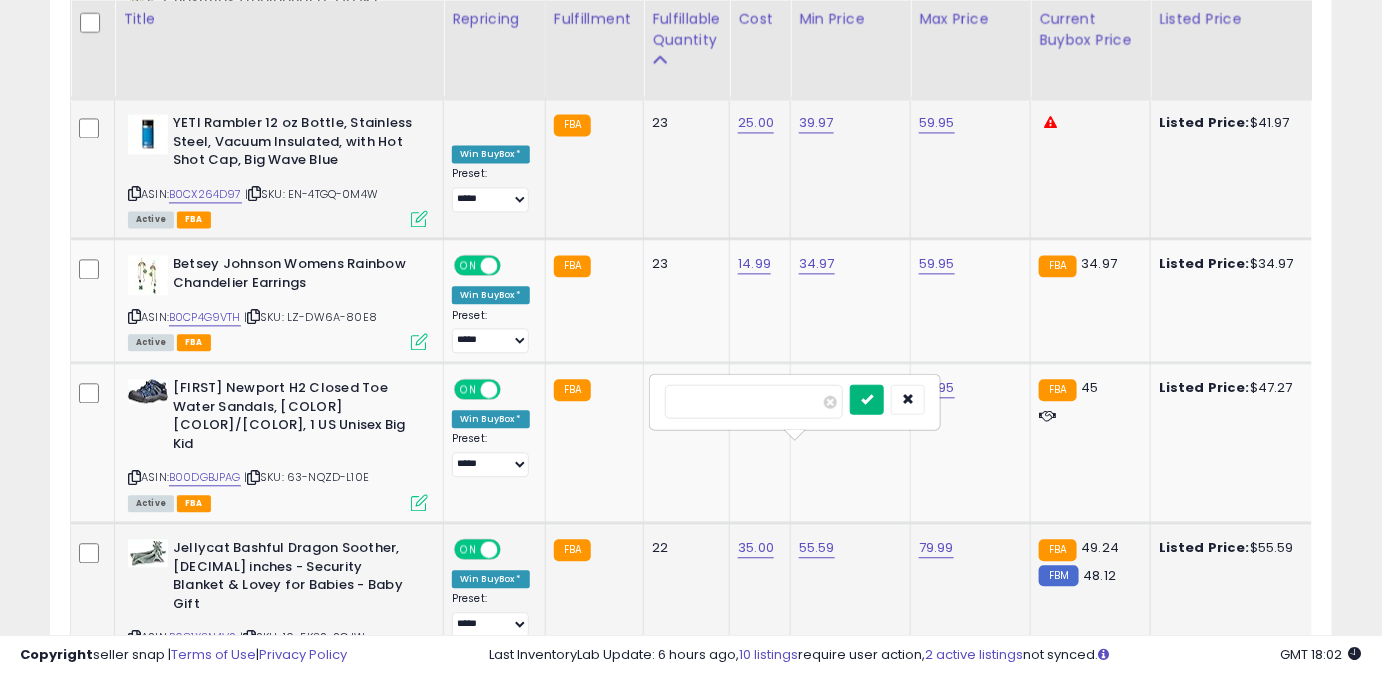 type on "*****" 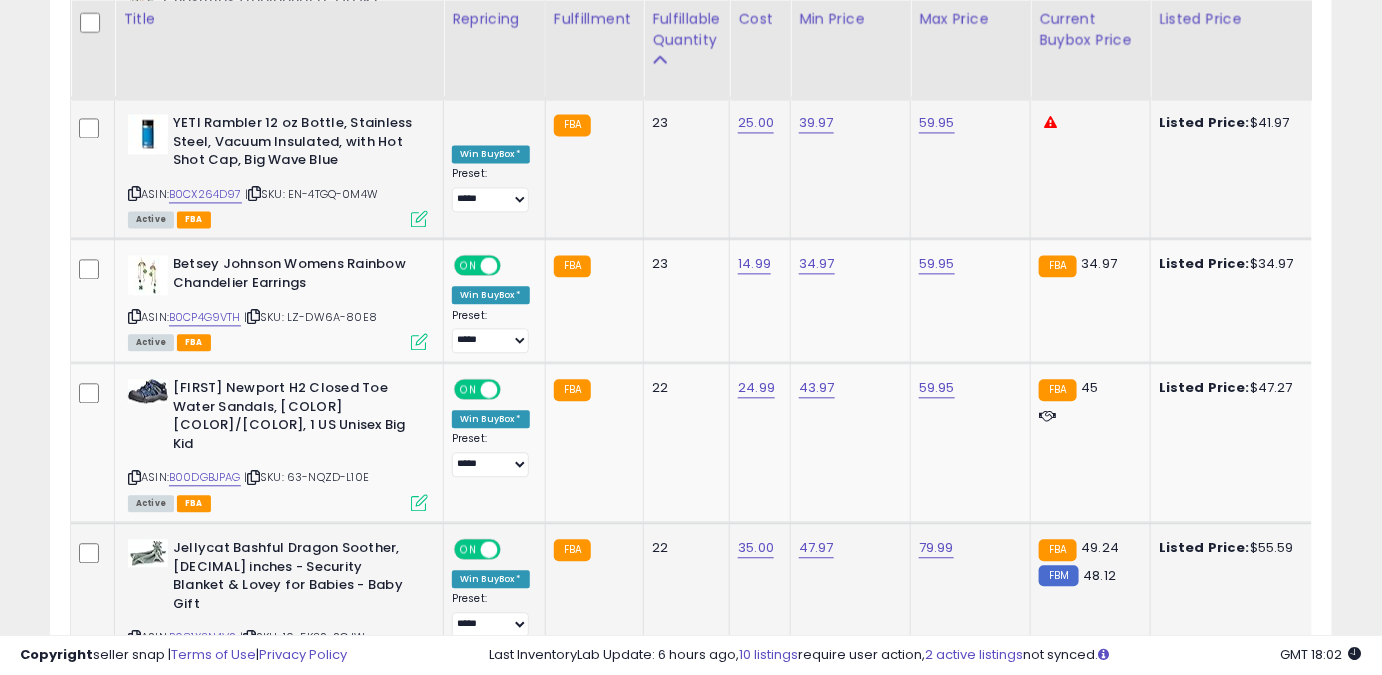 click on "3" 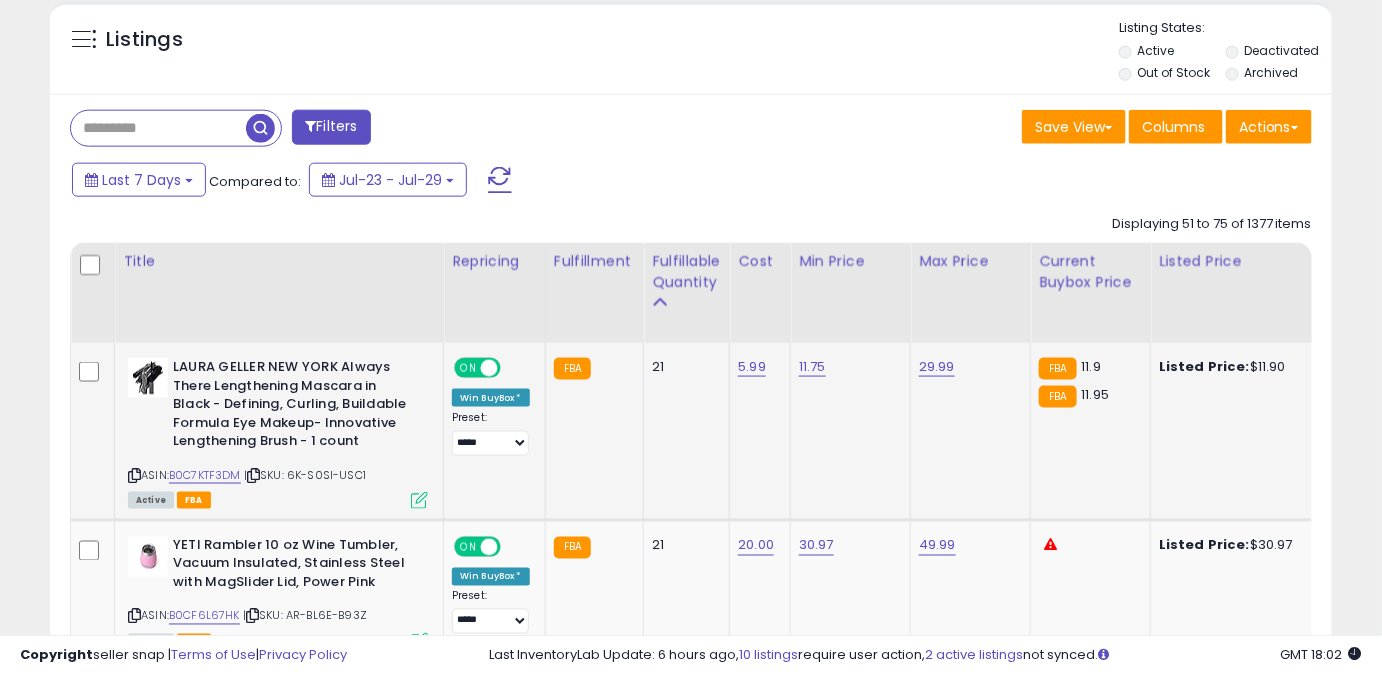 scroll, scrollTop: 857, scrollLeft: 0, axis: vertical 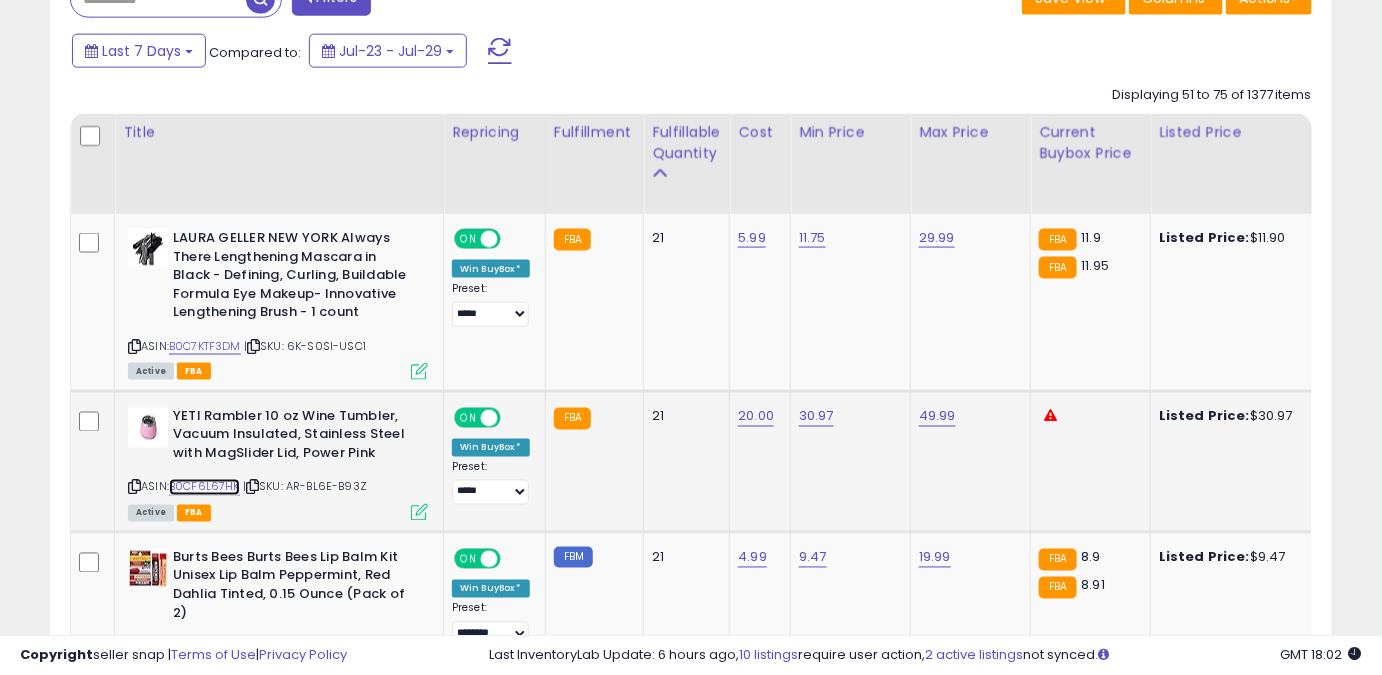 click on "B0CF6L67HK" at bounding box center (204, 487) 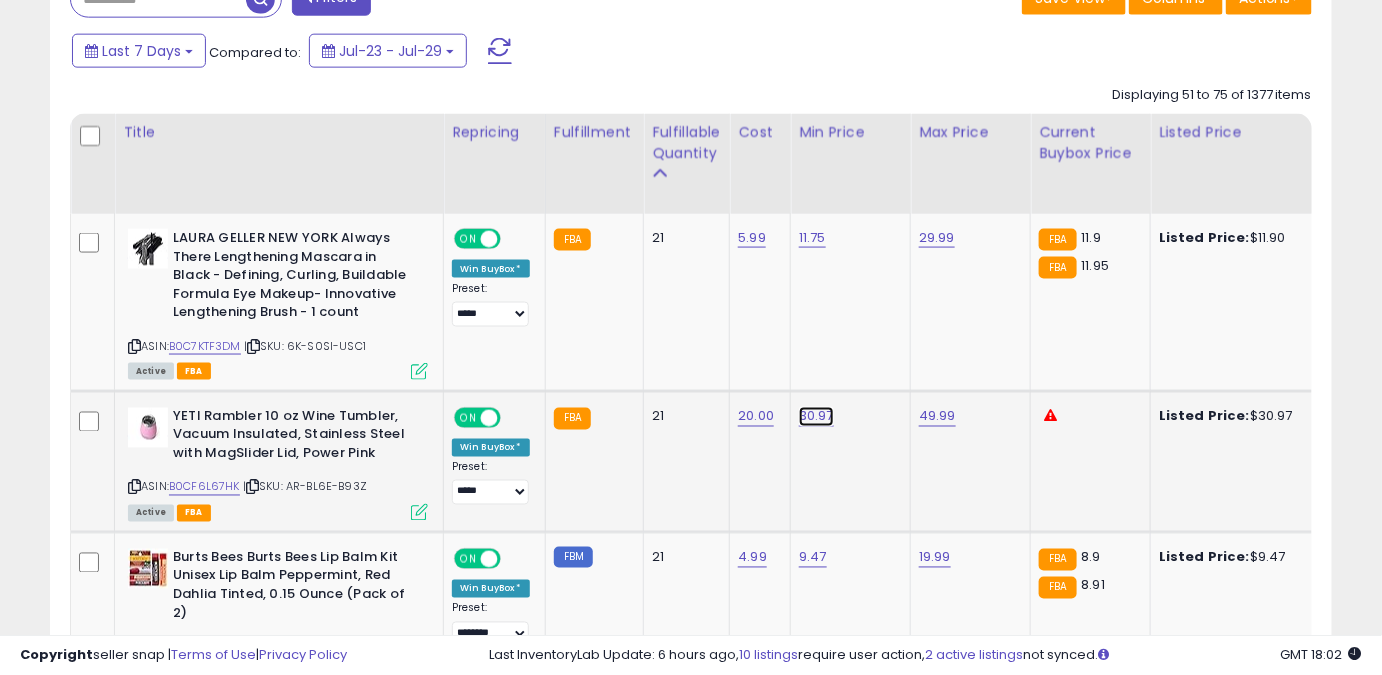 click on "30.97" at bounding box center (812, 238) 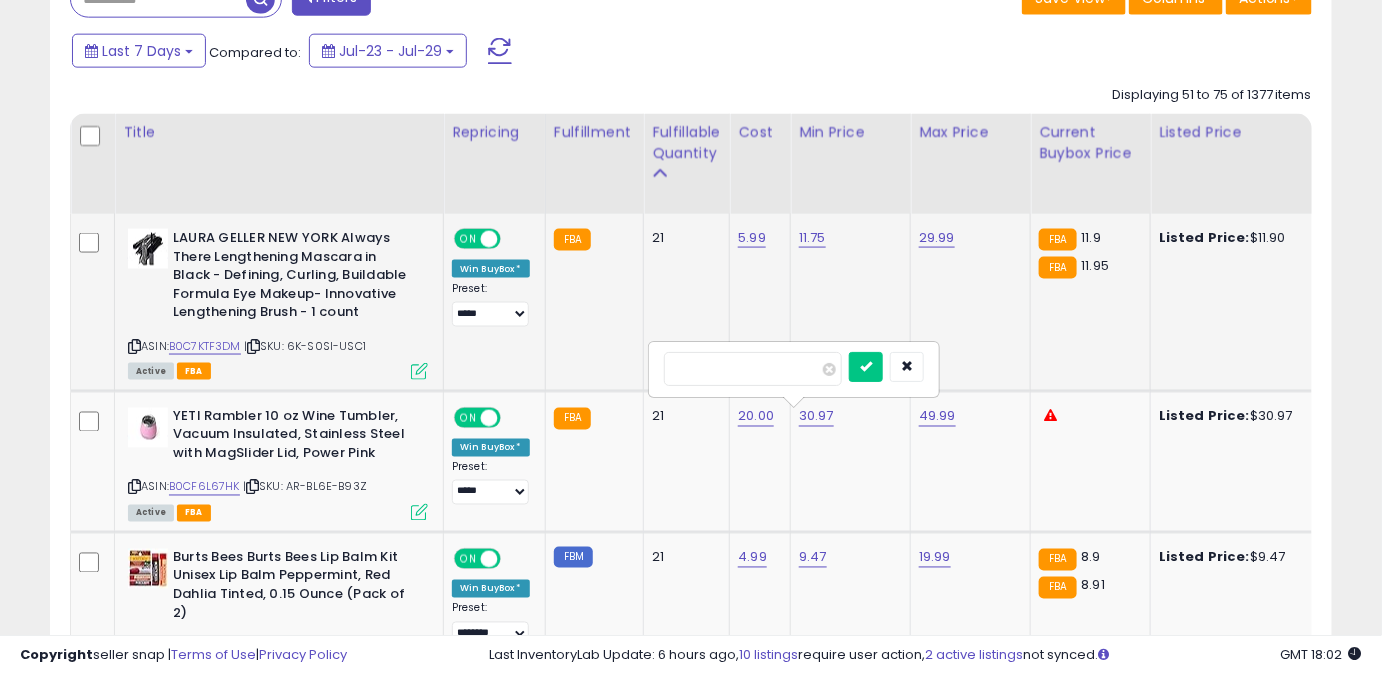 drag, startPoint x: 749, startPoint y: 371, endPoint x: 628, endPoint y: 366, distance: 121.103264 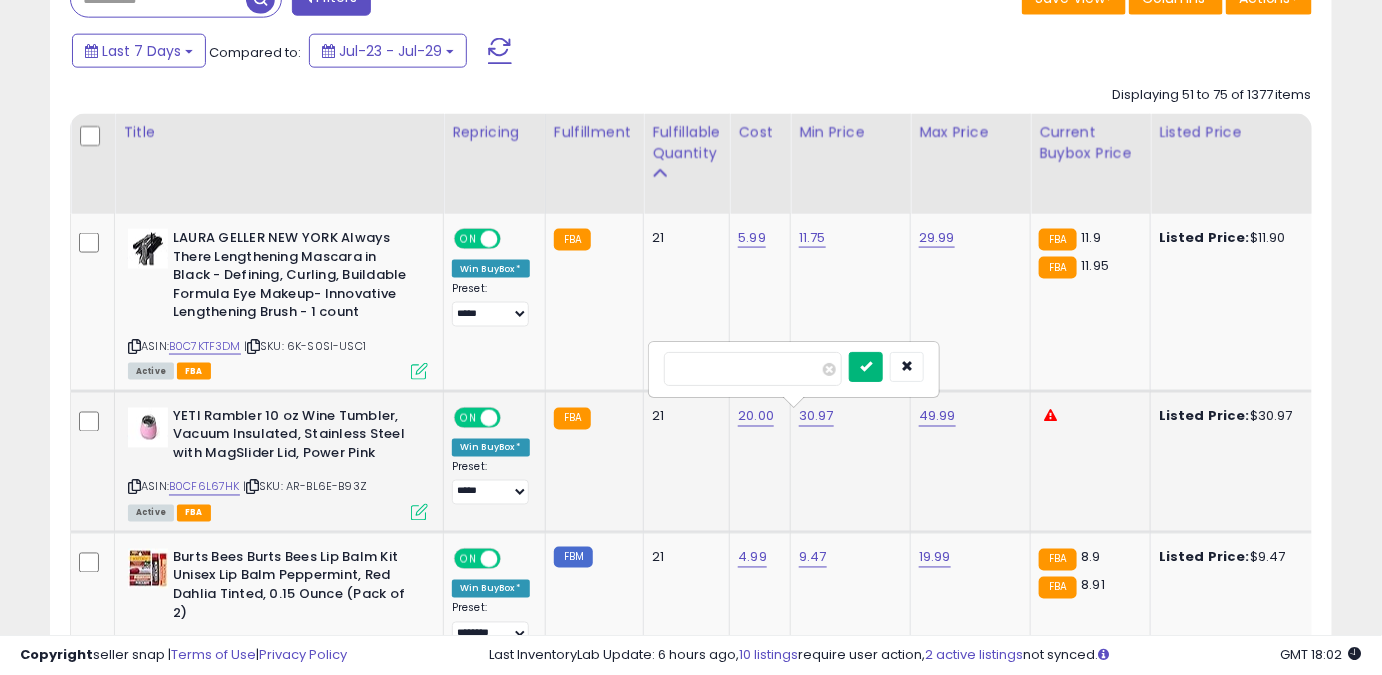 type on "*****" 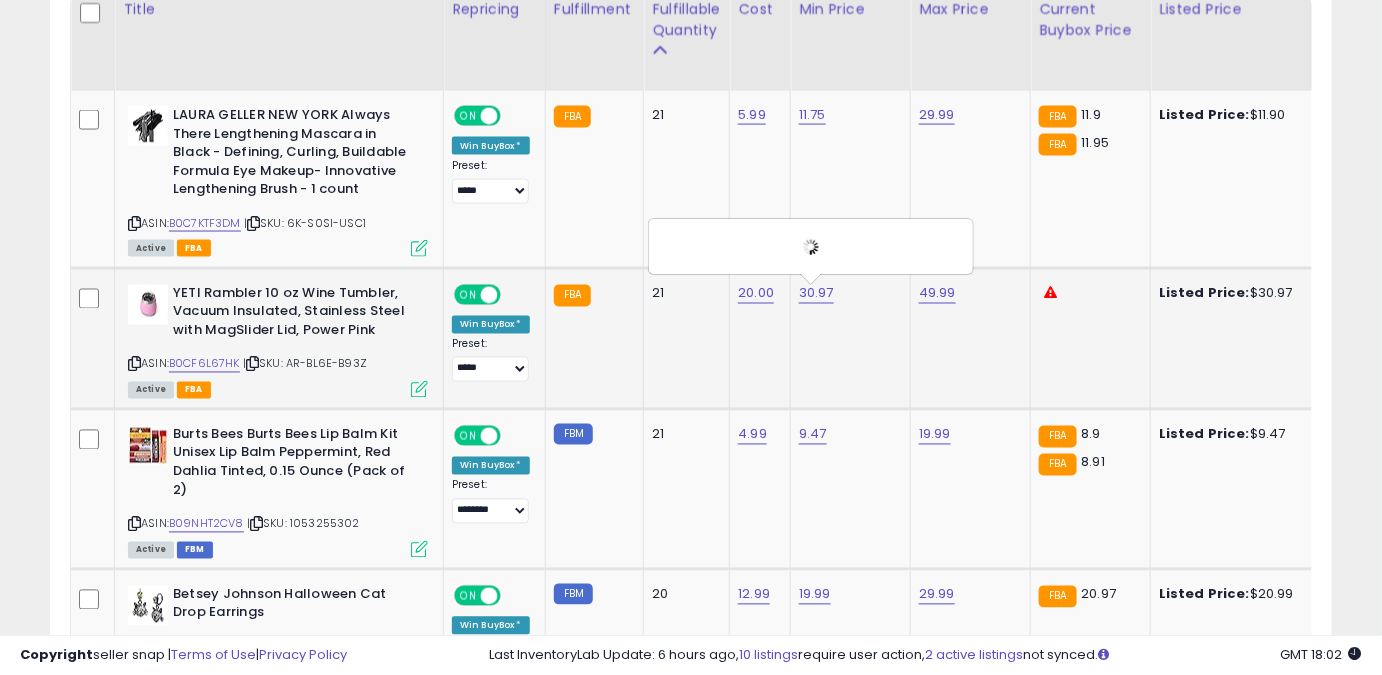 scroll, scrollTop: 1039, scrollLeft: 0, axis: vertical 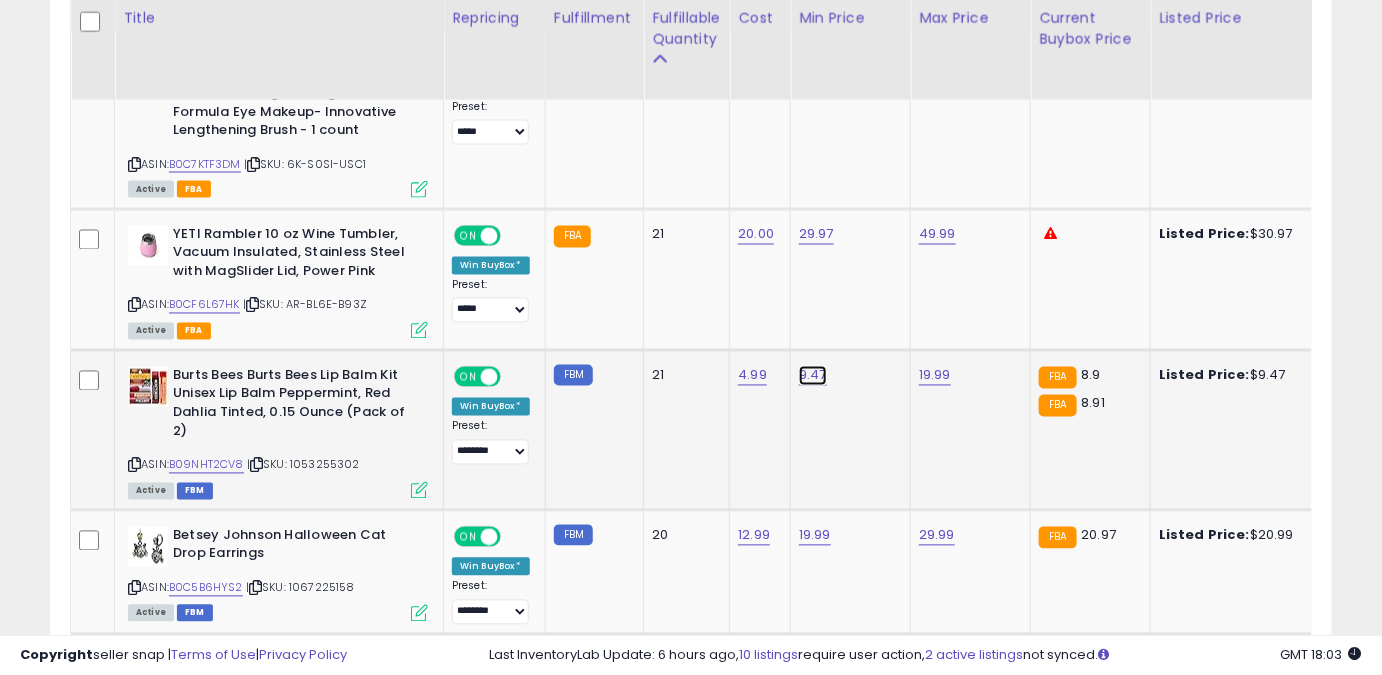 click on "9.47" at bounding box center (812, 56) 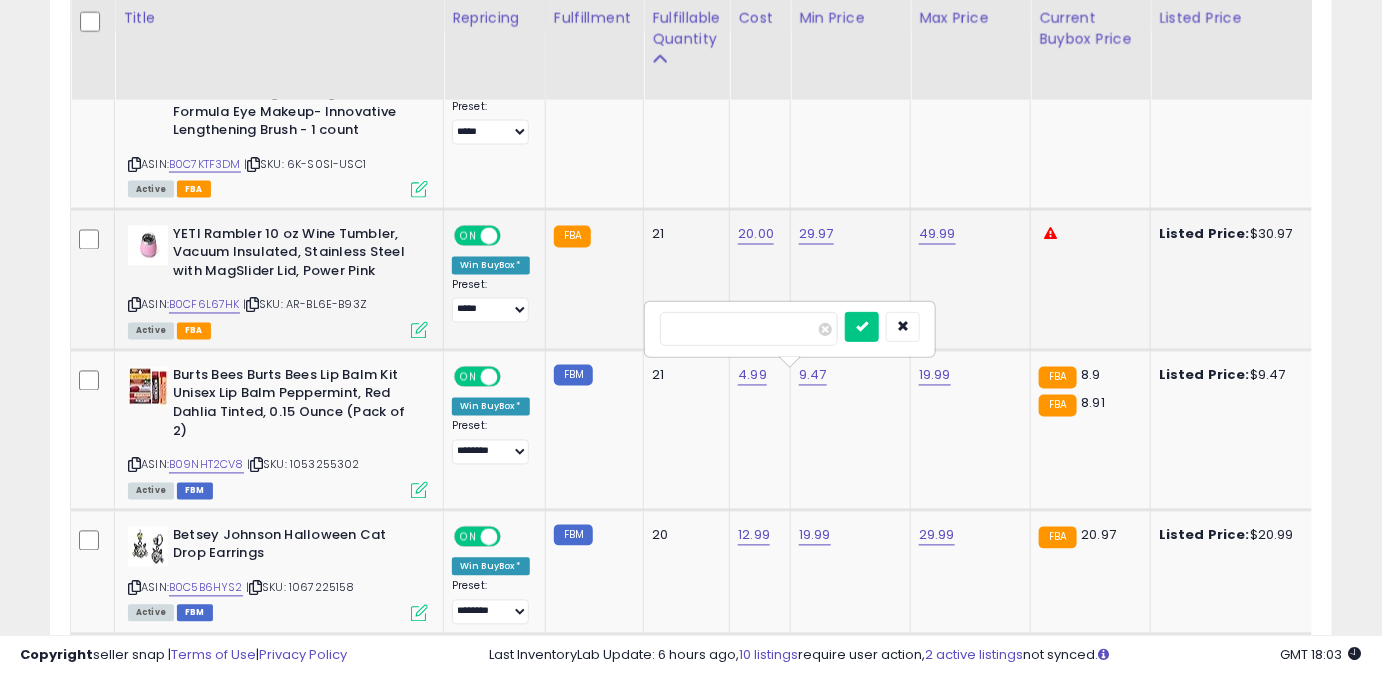 drag, startPoint x: 782, startPoint y: 335, endPoint x: 576, endPoint y: 328, distance: 206.1189 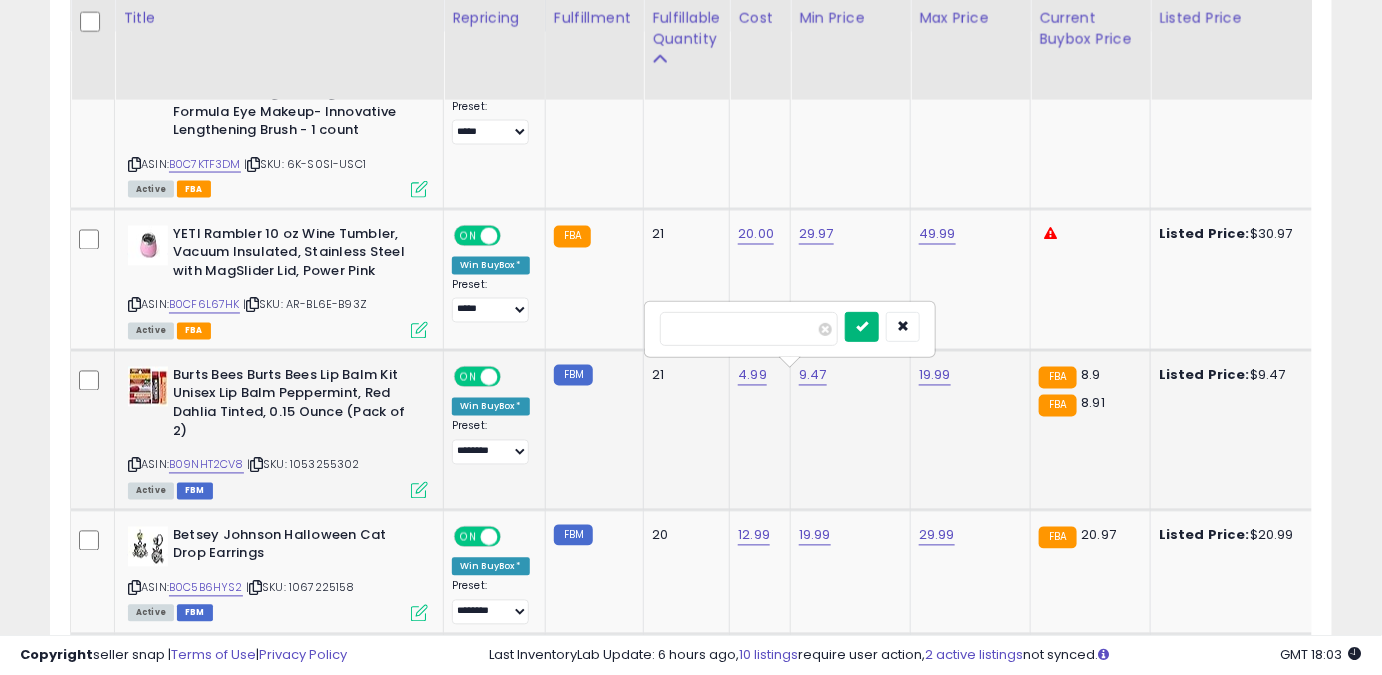 type on "****" 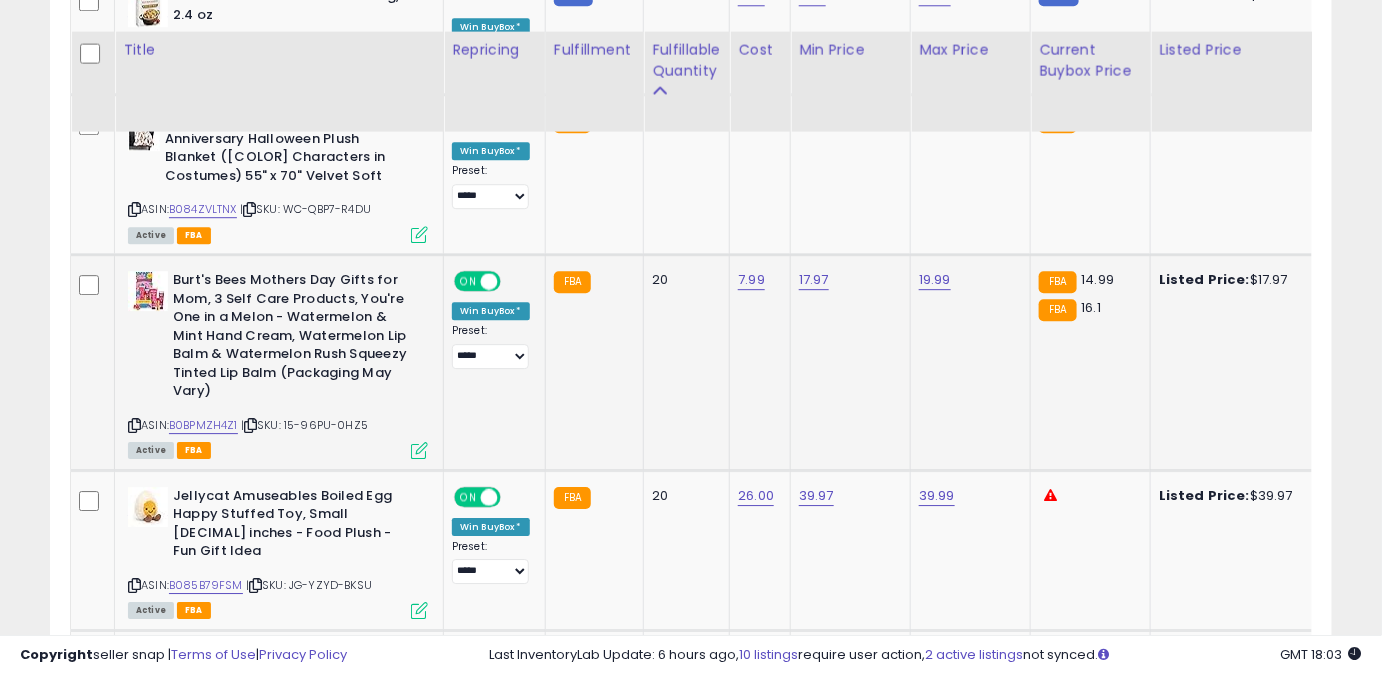 scroll, scrollTop: 1857, scrollLeft: 0, axis: vertical 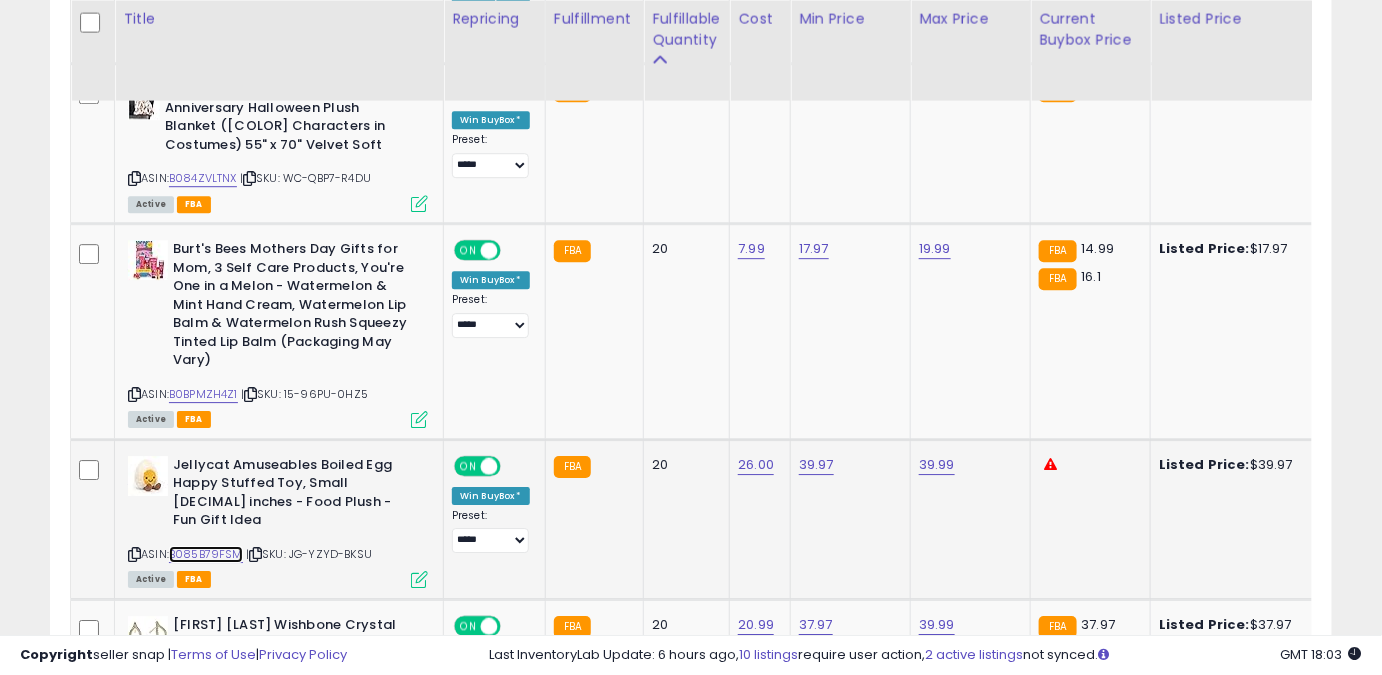 click on "B085B79FSM" at bounding box center (206, 554) 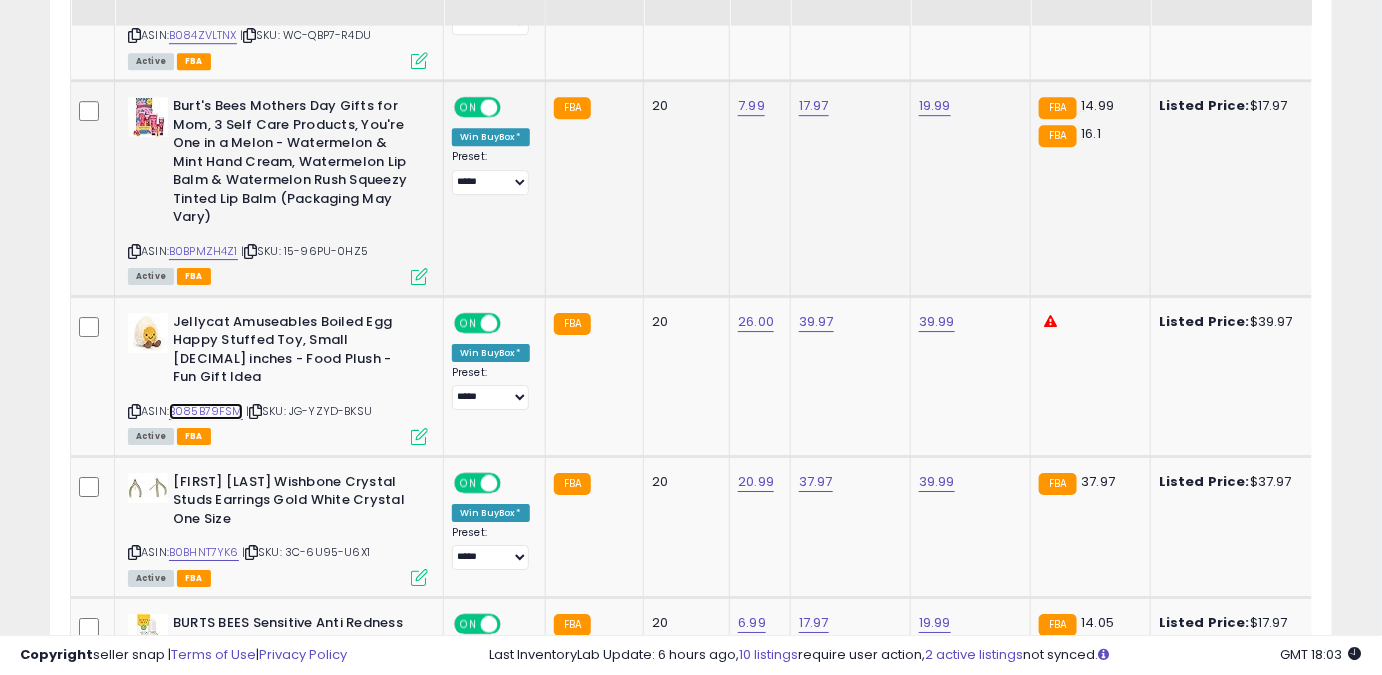 scroll, scrollTop: 2039, scrollLeft: 0, axis: vertical 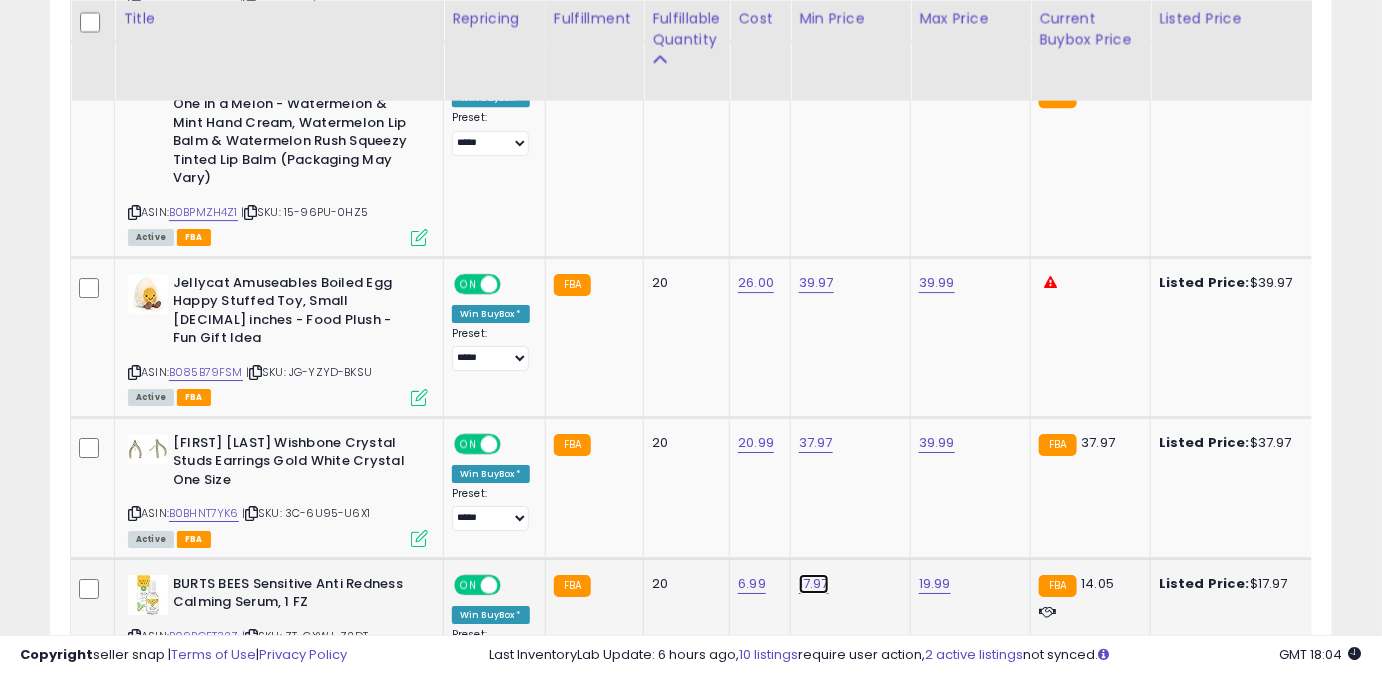 click on "17.97" at bounding box center (812, -944) 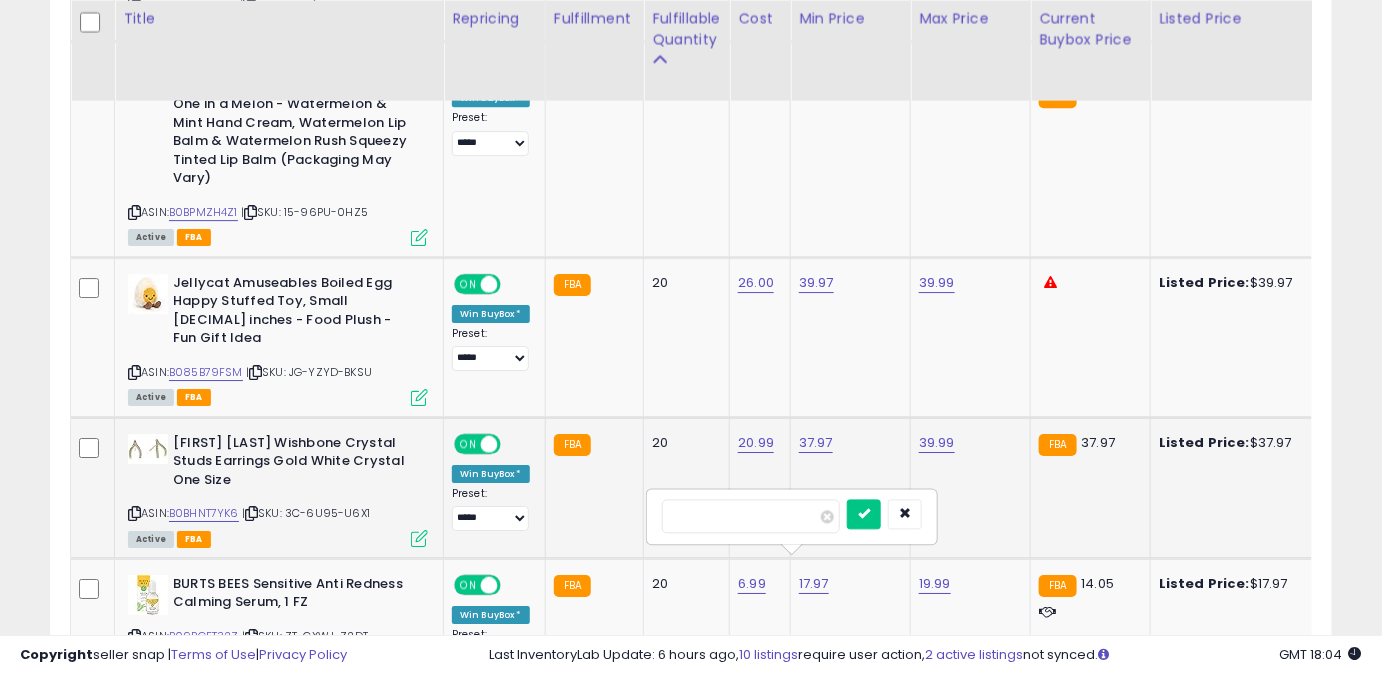 drag, startPoint x: 715, startPoint y: 519, endPoint x: 597, endPoint y: 519, distance: 118 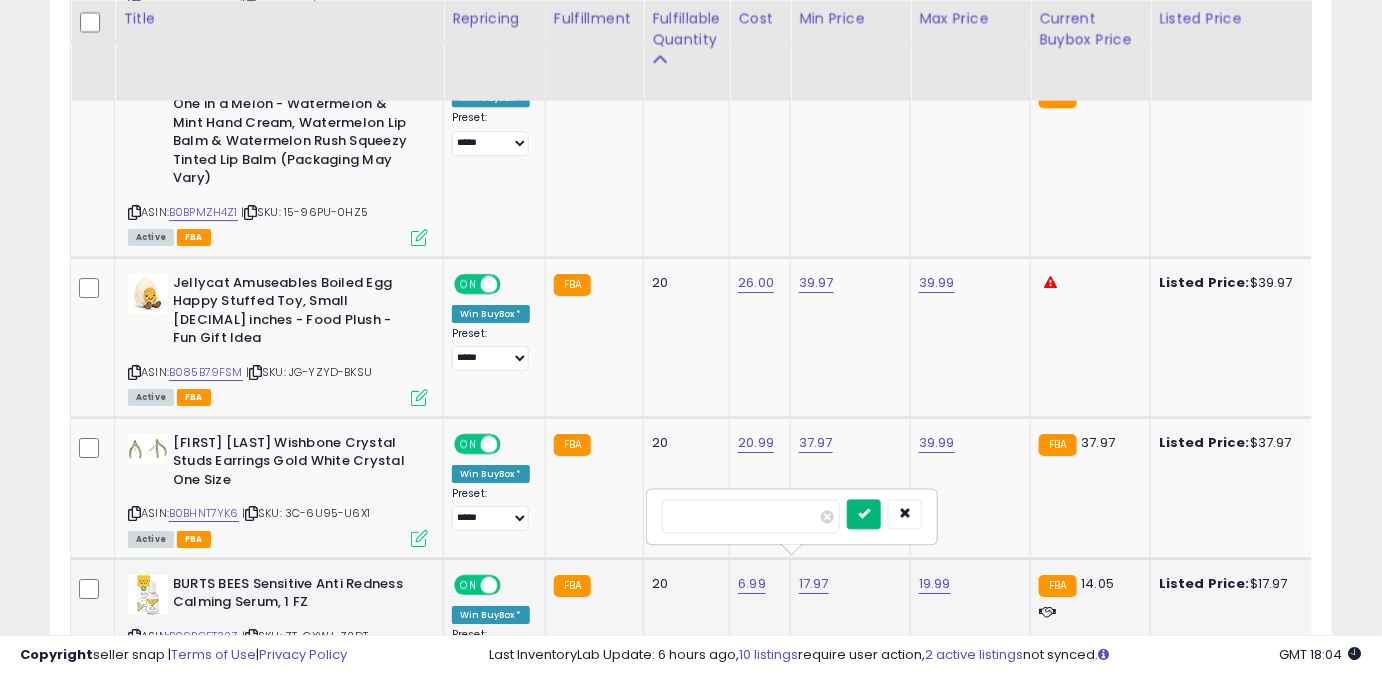 type on "*****" 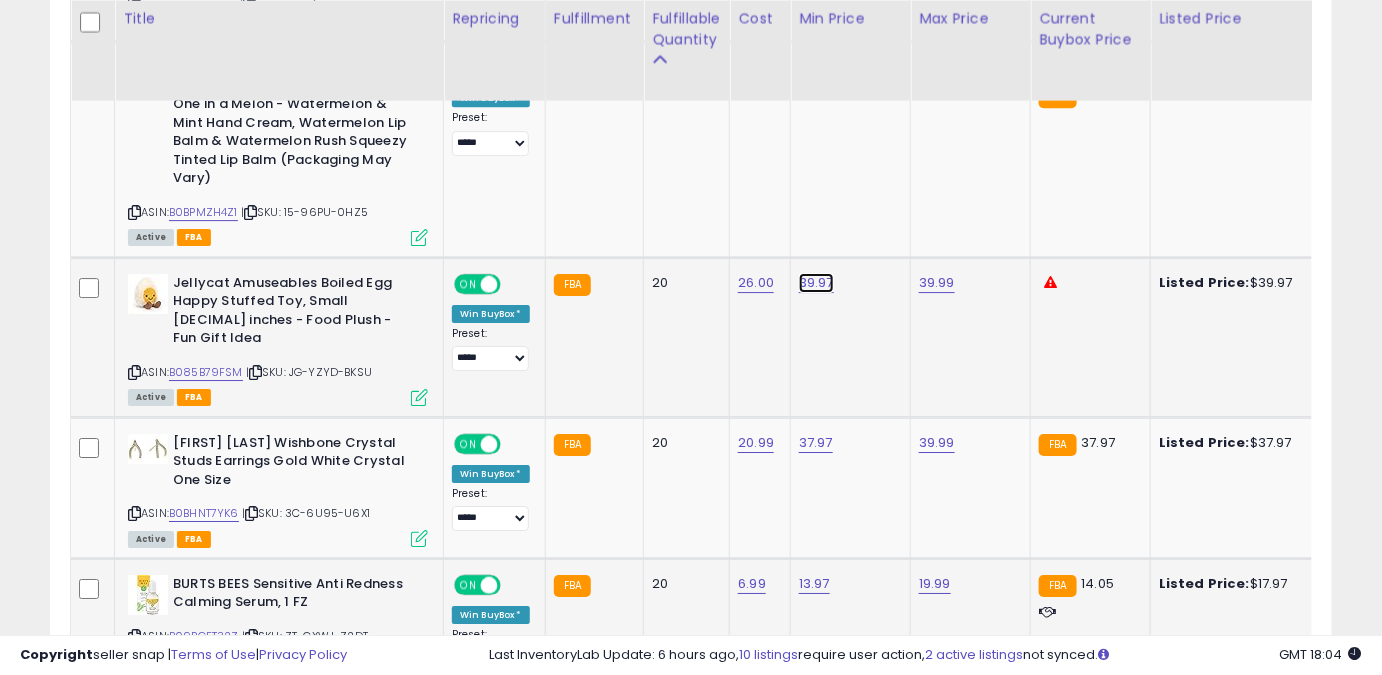 click on "39.97" at bounding box center (812, -944) 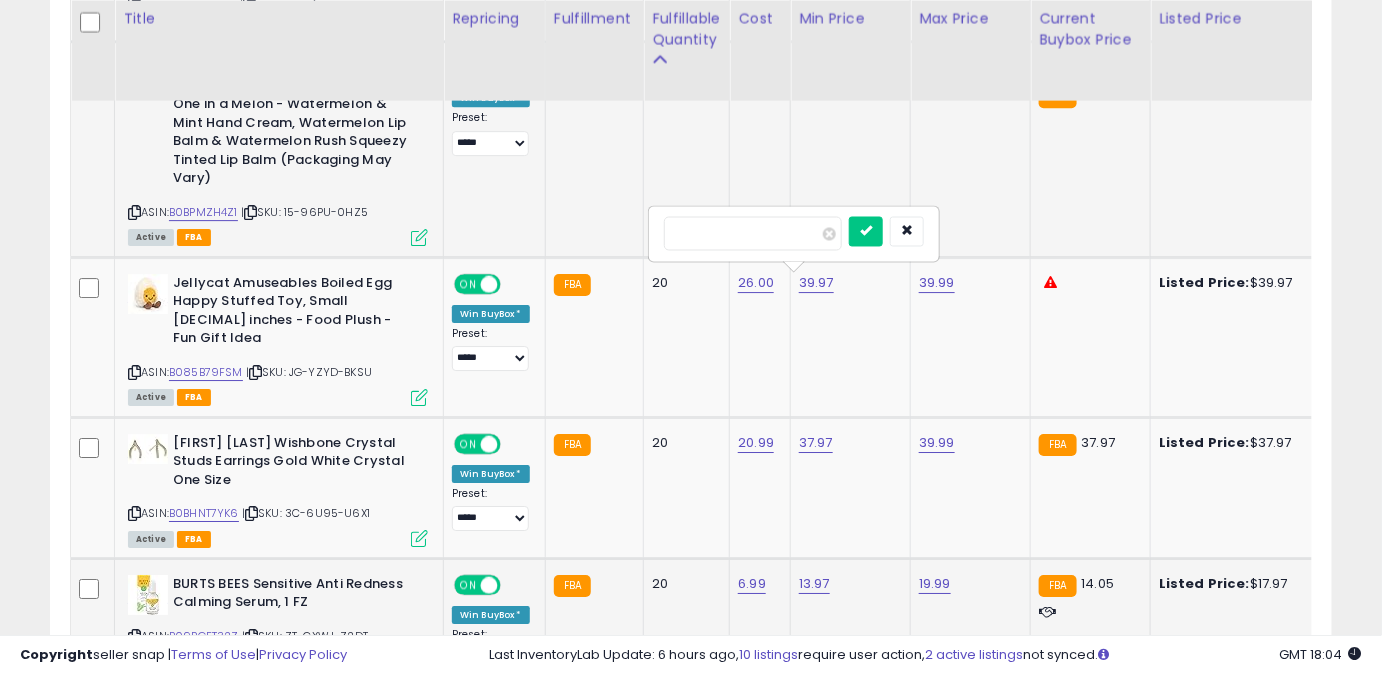 drag, startPoint x: 694, startPoint y: 223, endPoint x: 529, endPoint y: 204, distance: 166.09033 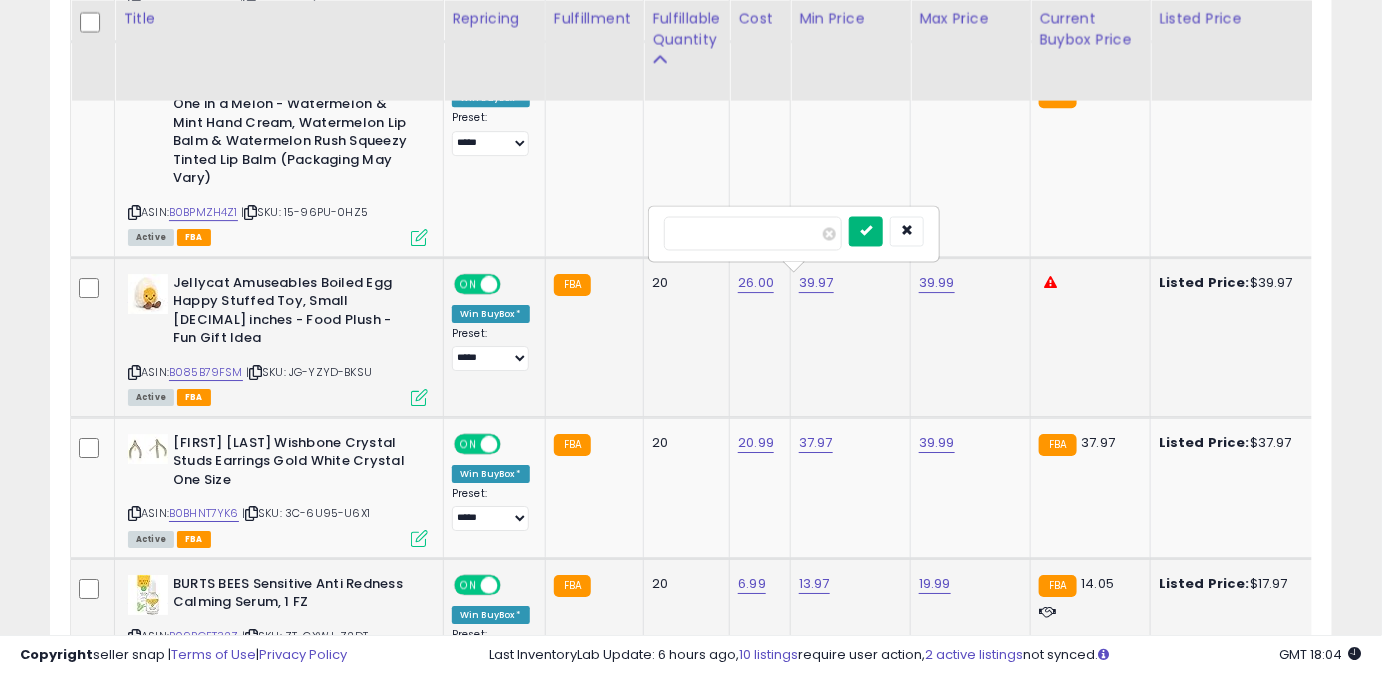 type on "*****" 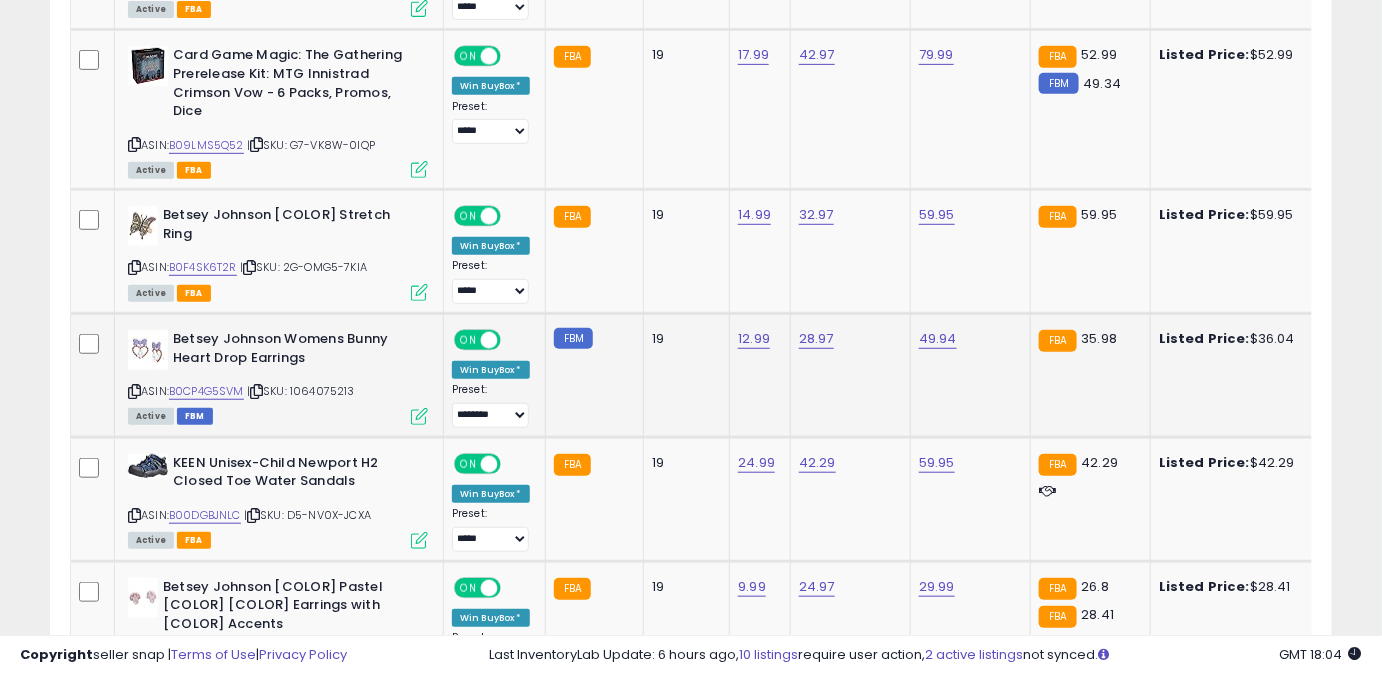 scroll, scrollTop: 2857, scrollLeft: 0, axis: vertical 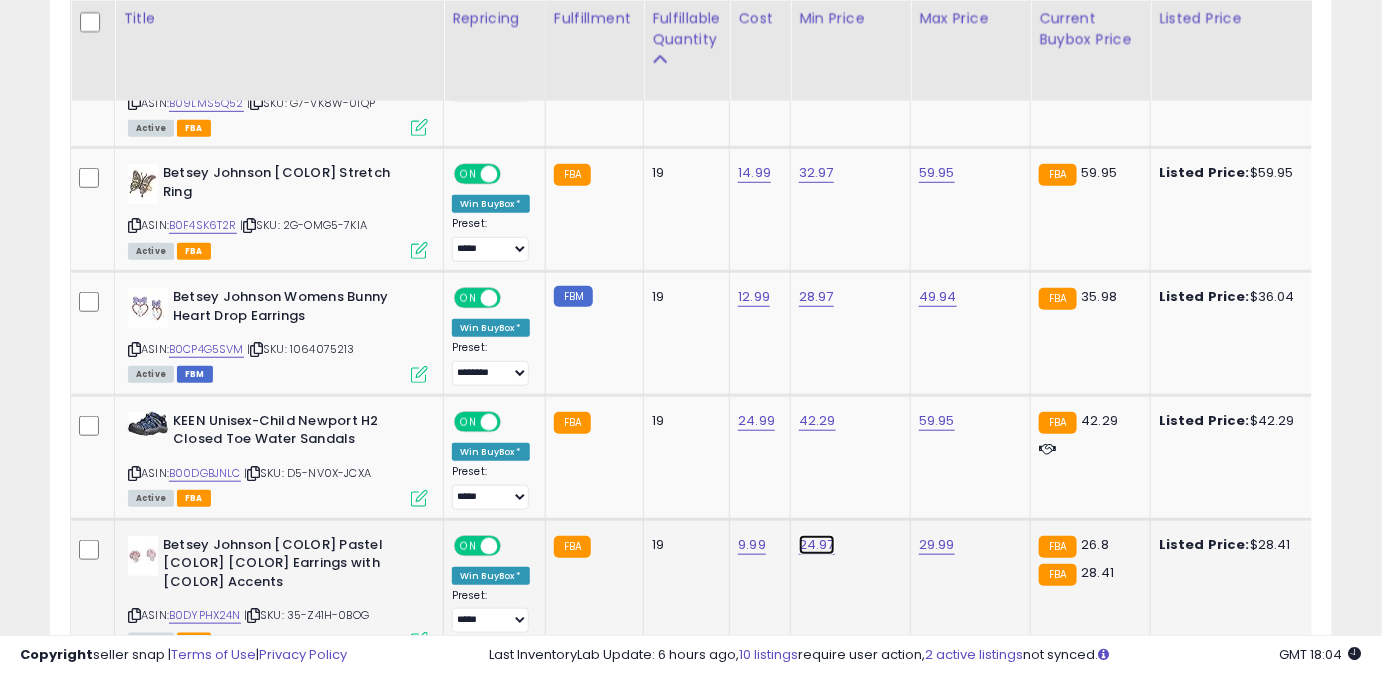 click on "24.97" at bounding box center [812, -1762] 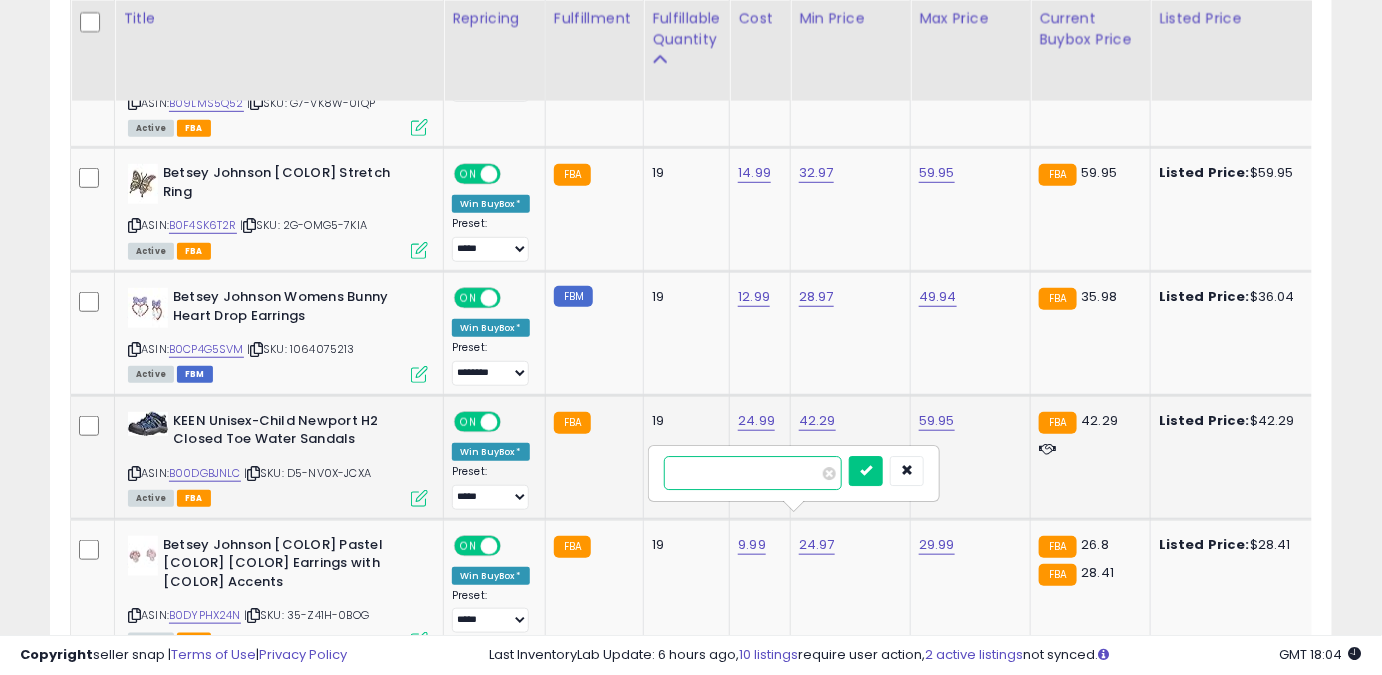 drag, startPoint x: 577, startPoint y: 469, endPoint x: 548, endPoint y: 483, distance: 32.202484 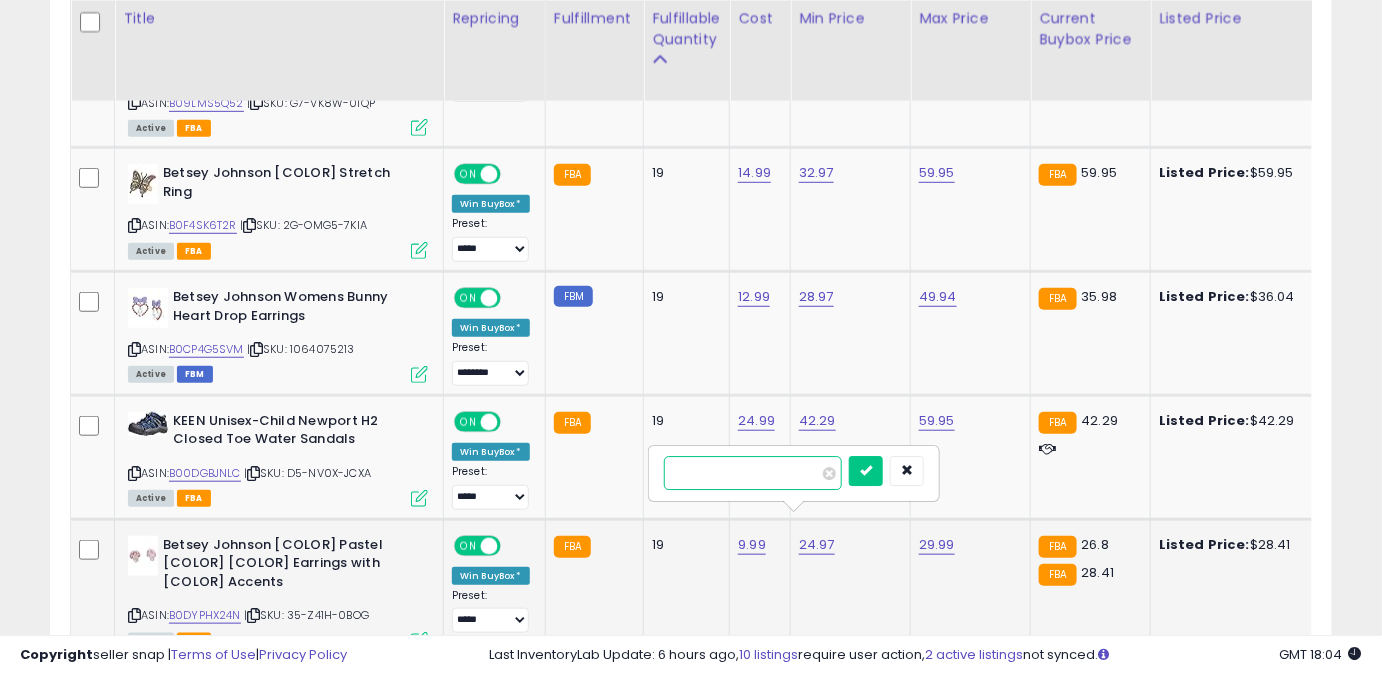 type on "*****" 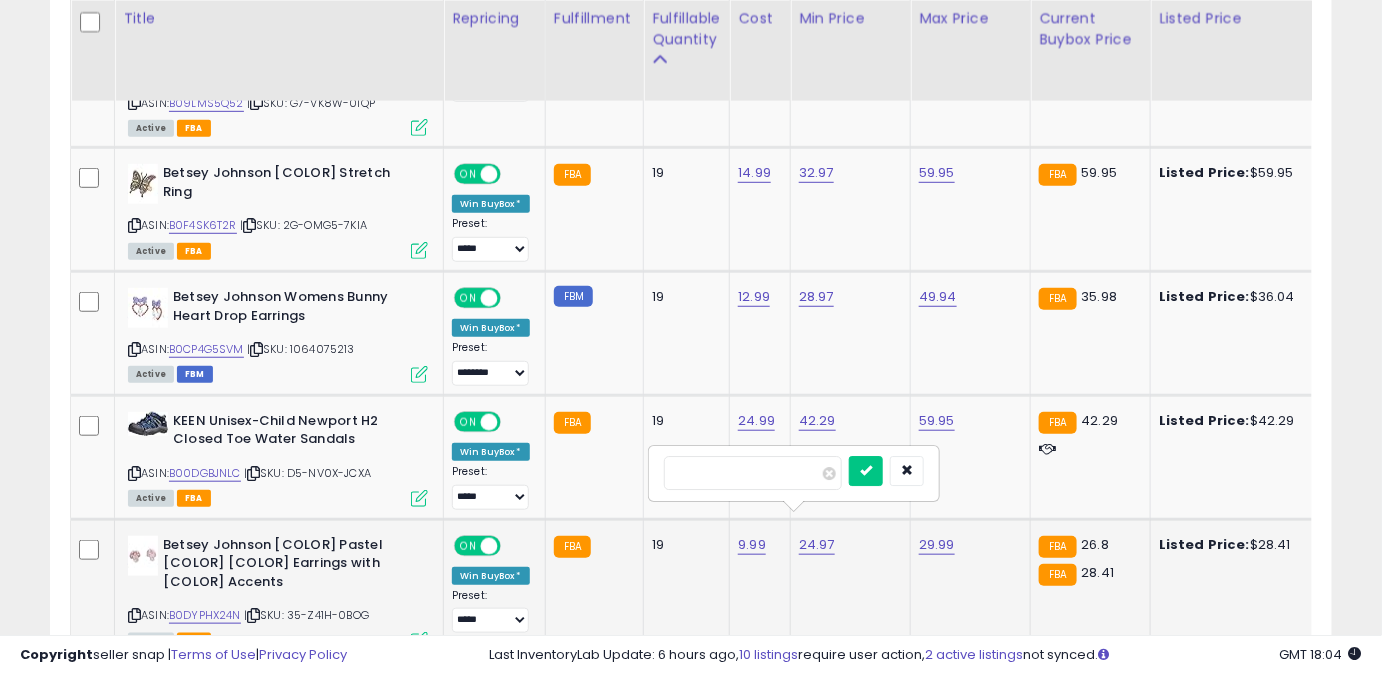 click on "*****" at bounding box center (794, 473) 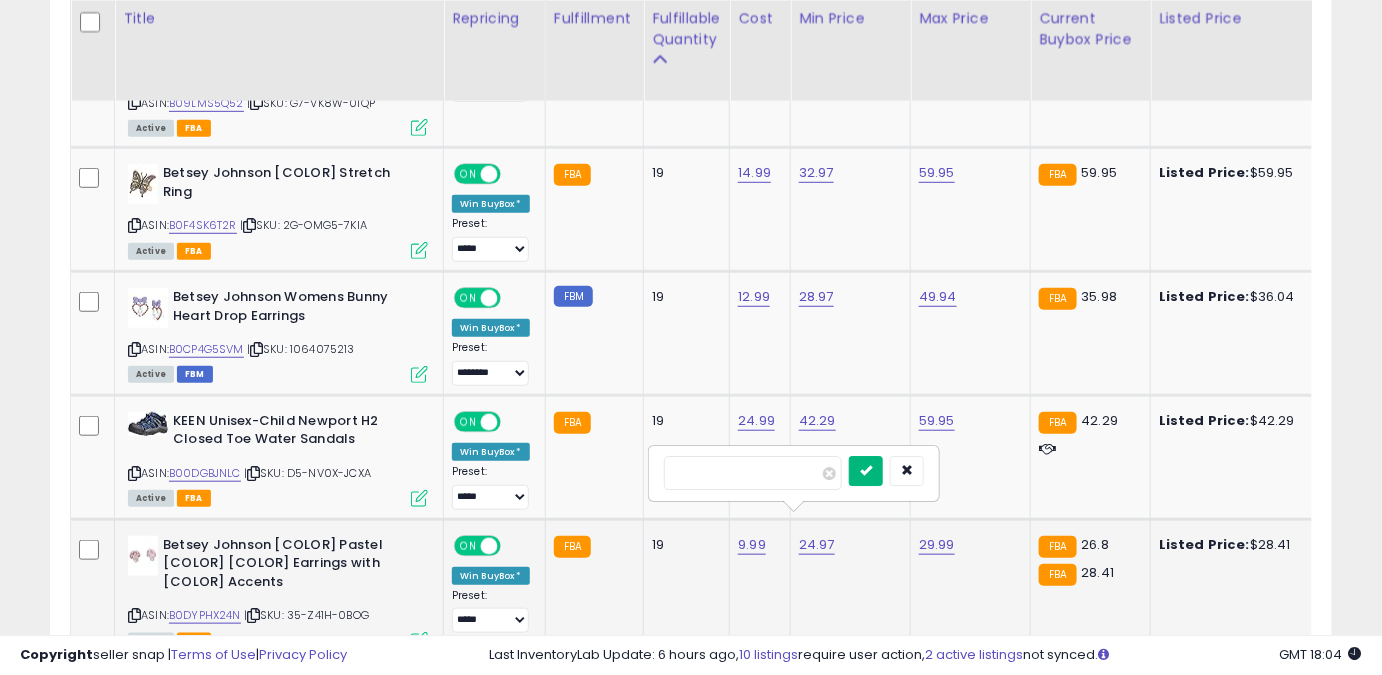 click at bounding box center [866, 471] 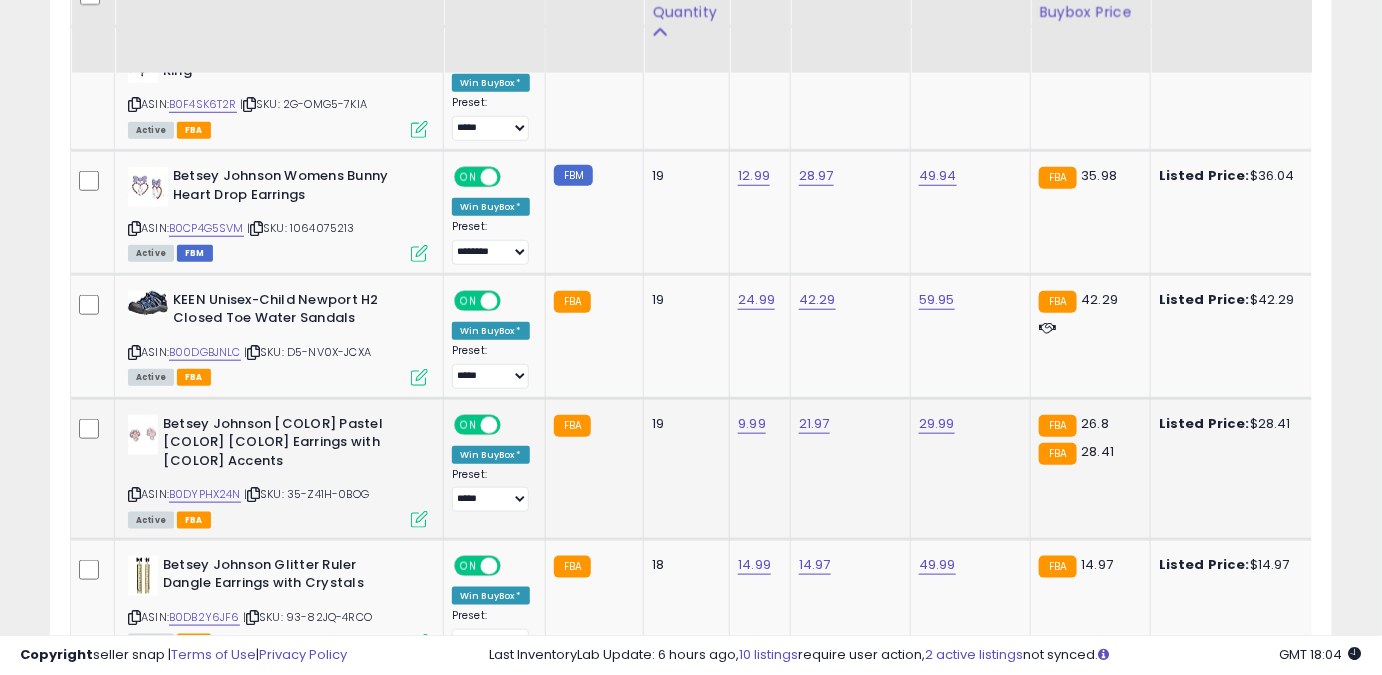 scroll, scrollTop: 3039, scrollLeft: 0, axis: vertical 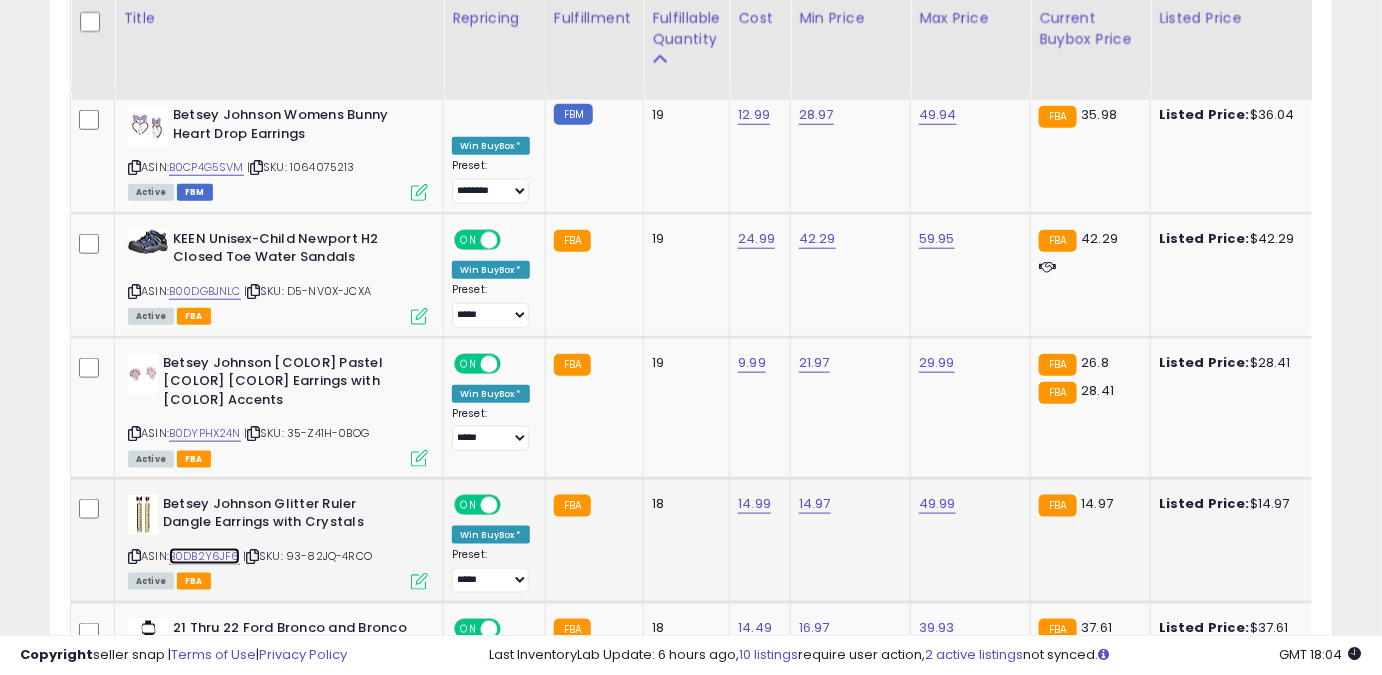 click on "B0DB2Y6JF6" at bounding box center [204, 556] 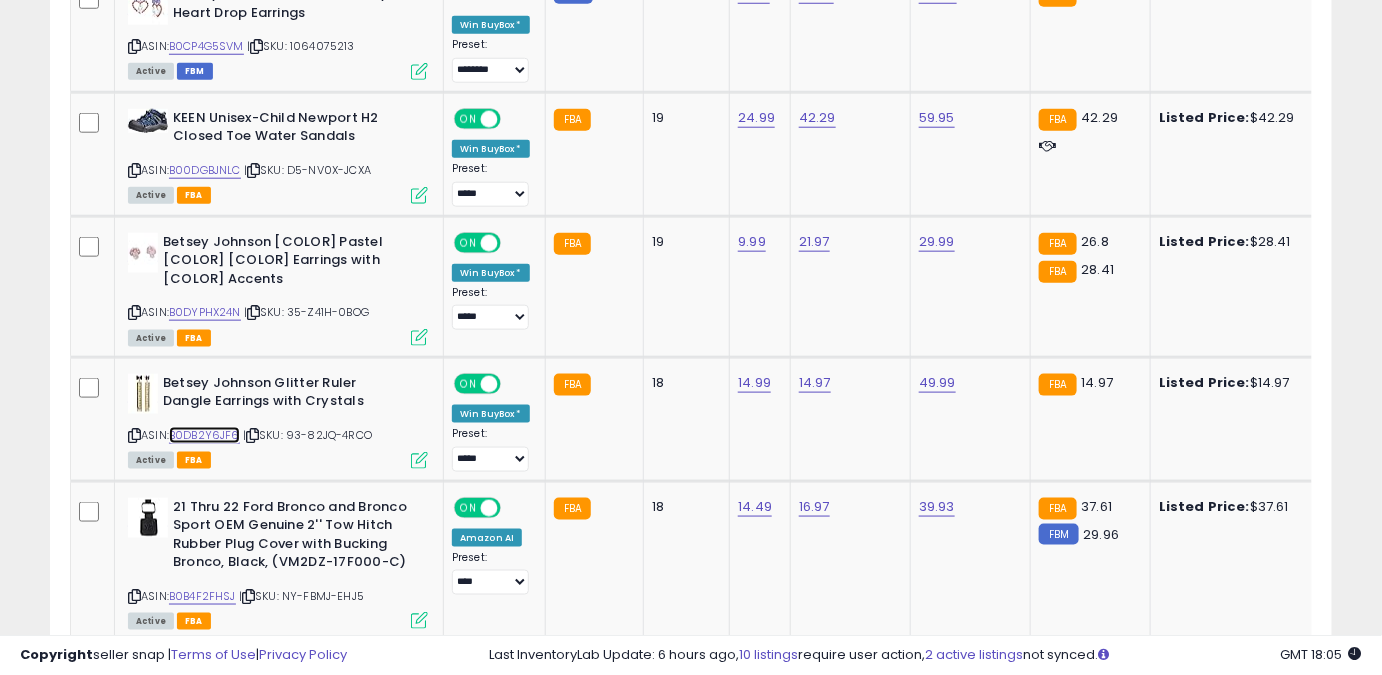 scroll, scrollTop: 3221, scrollLeft: 0, axis: vertical 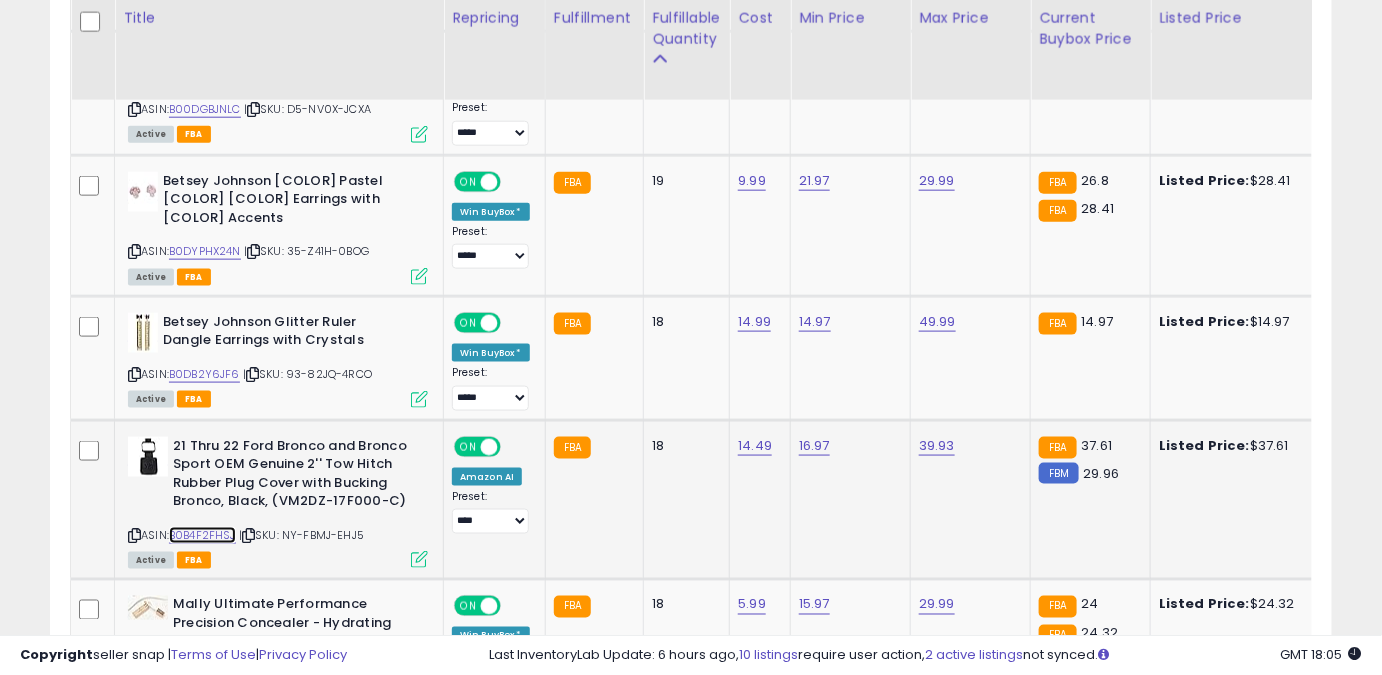 click on "B0B4F2FHSJ" at bounding box center (202, 535) 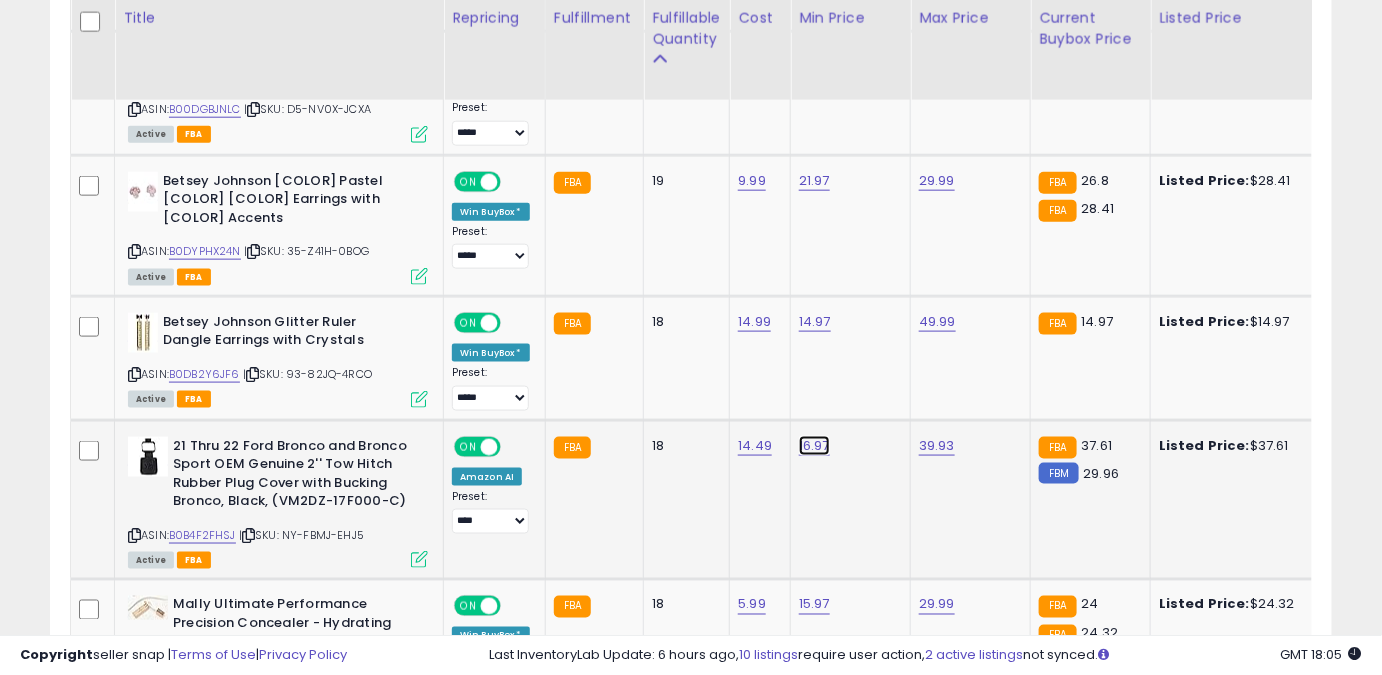 click on "16.97" at bounding box center [812, -2126] 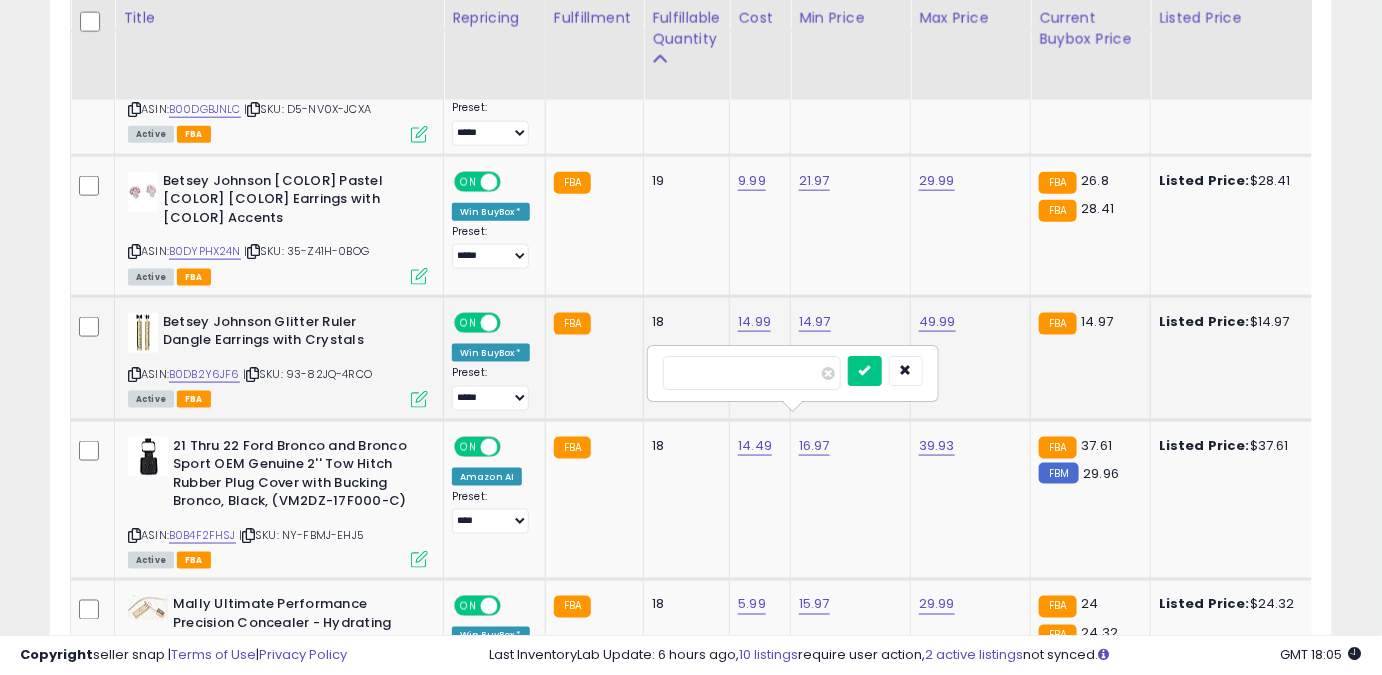 drag, startPoint x: 728, startPoint y: 372, endPoint x: 645, endPoint y: 380, distance: 83.38465 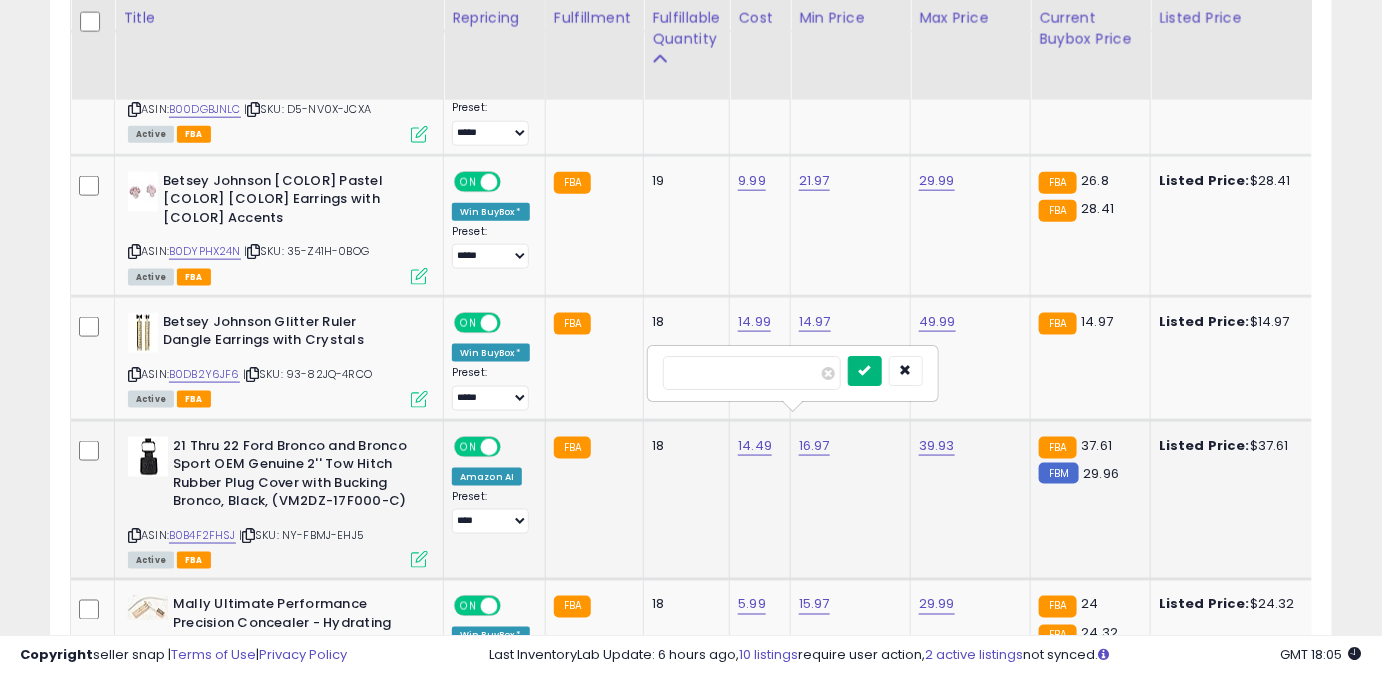 type on "*****" 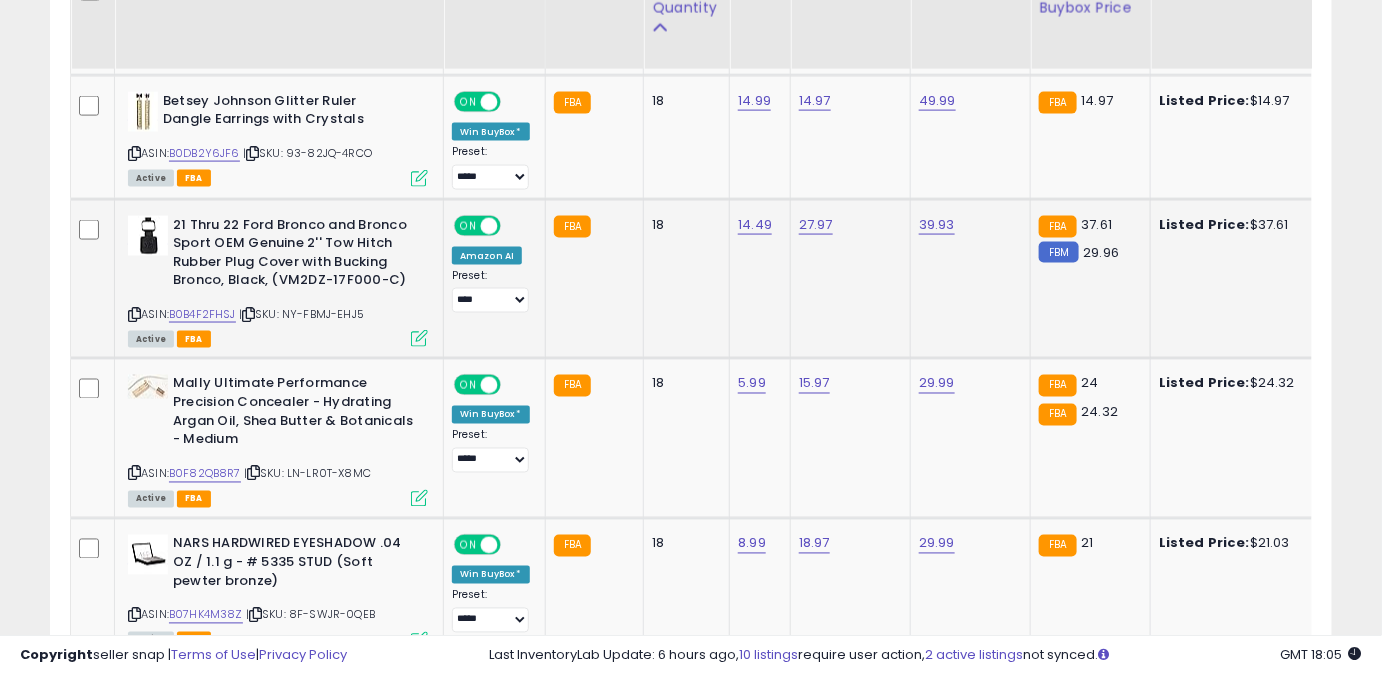 scroll, scrollTop: 3493, scrollLeft: 0, axis: vertical 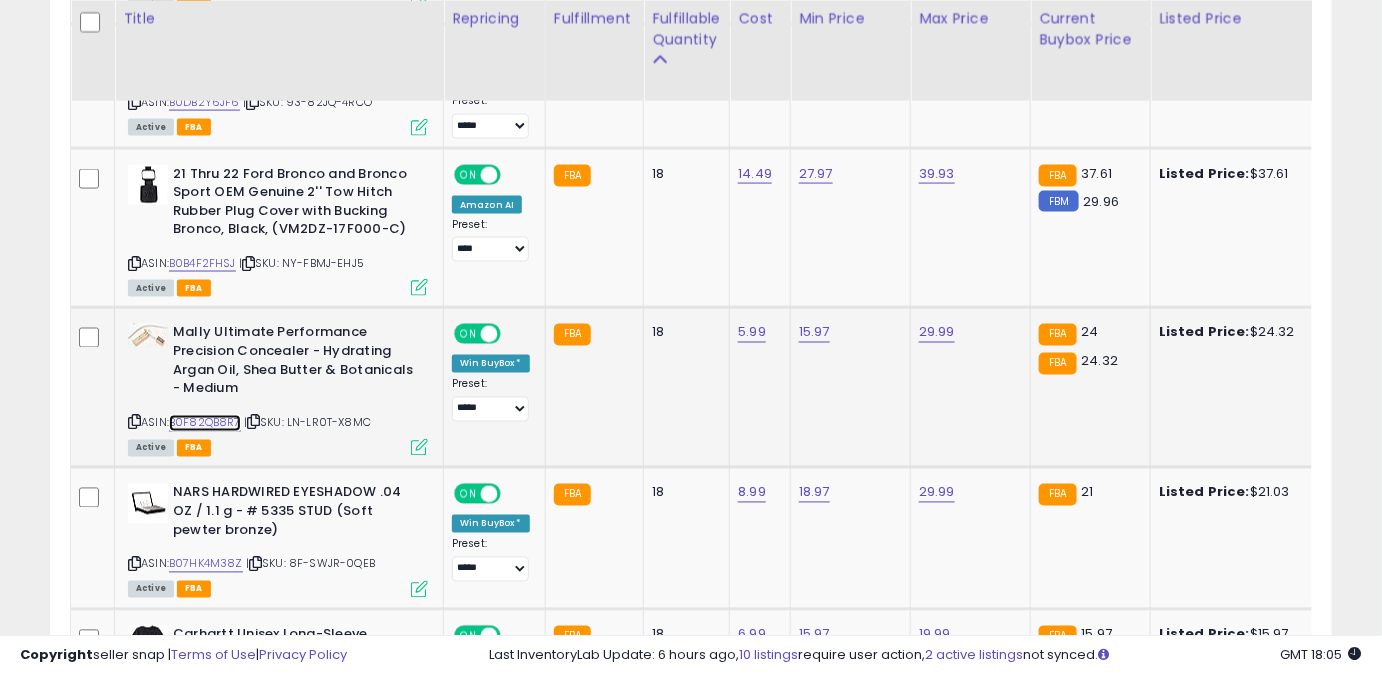 click on "B0F82QB8R7" at bounding box center [205, 423] 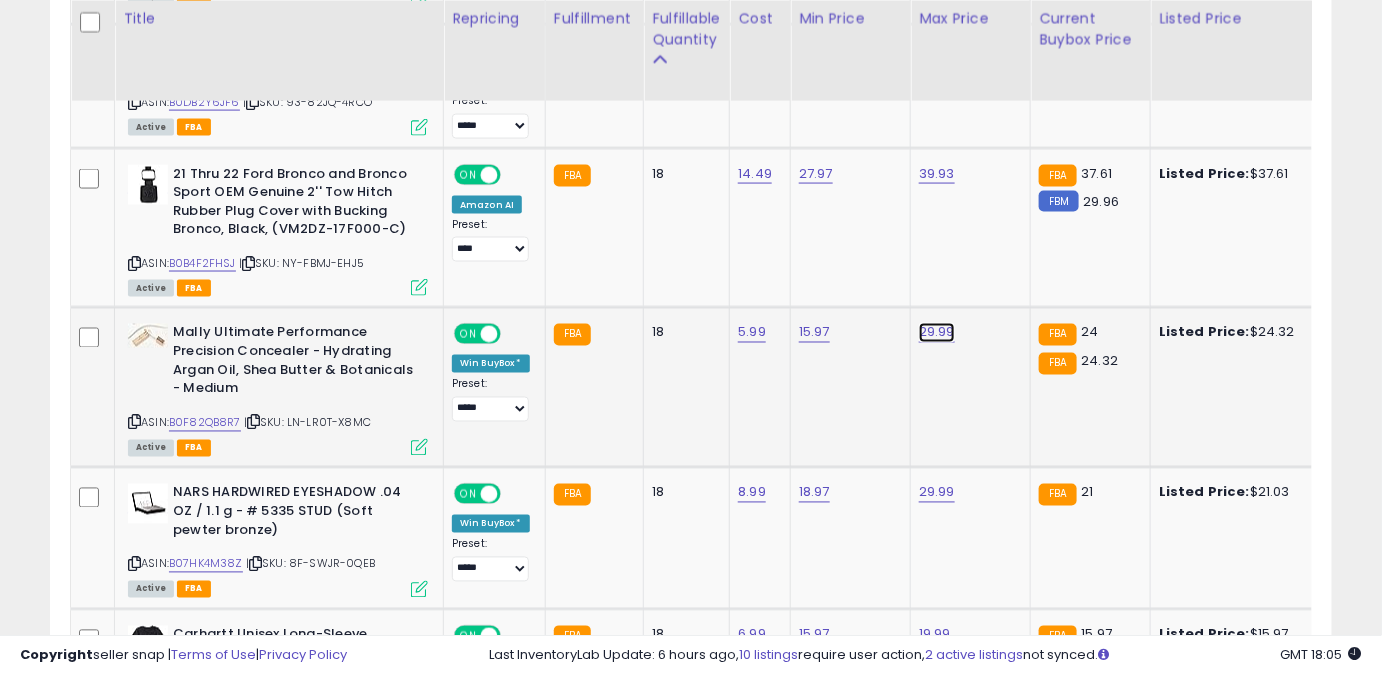 click on "29.99" at bounding box center (937, -2398) 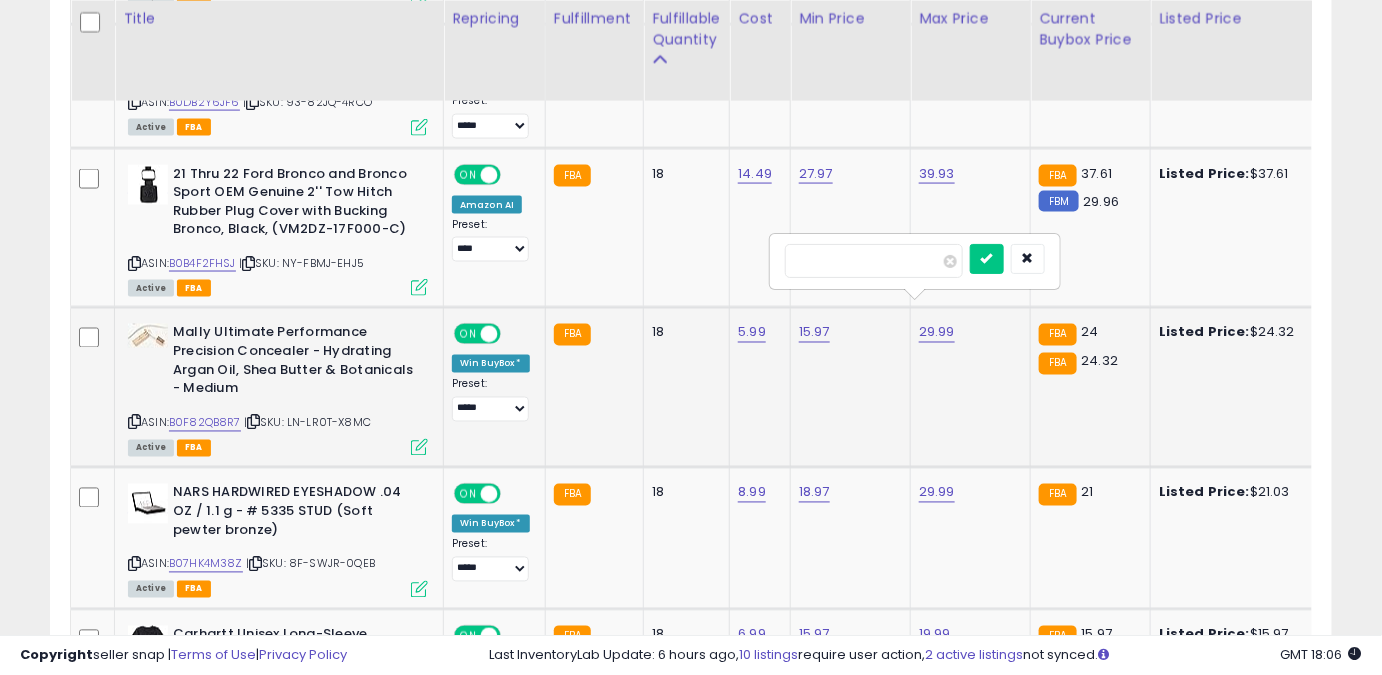 click on "29.99   *****" 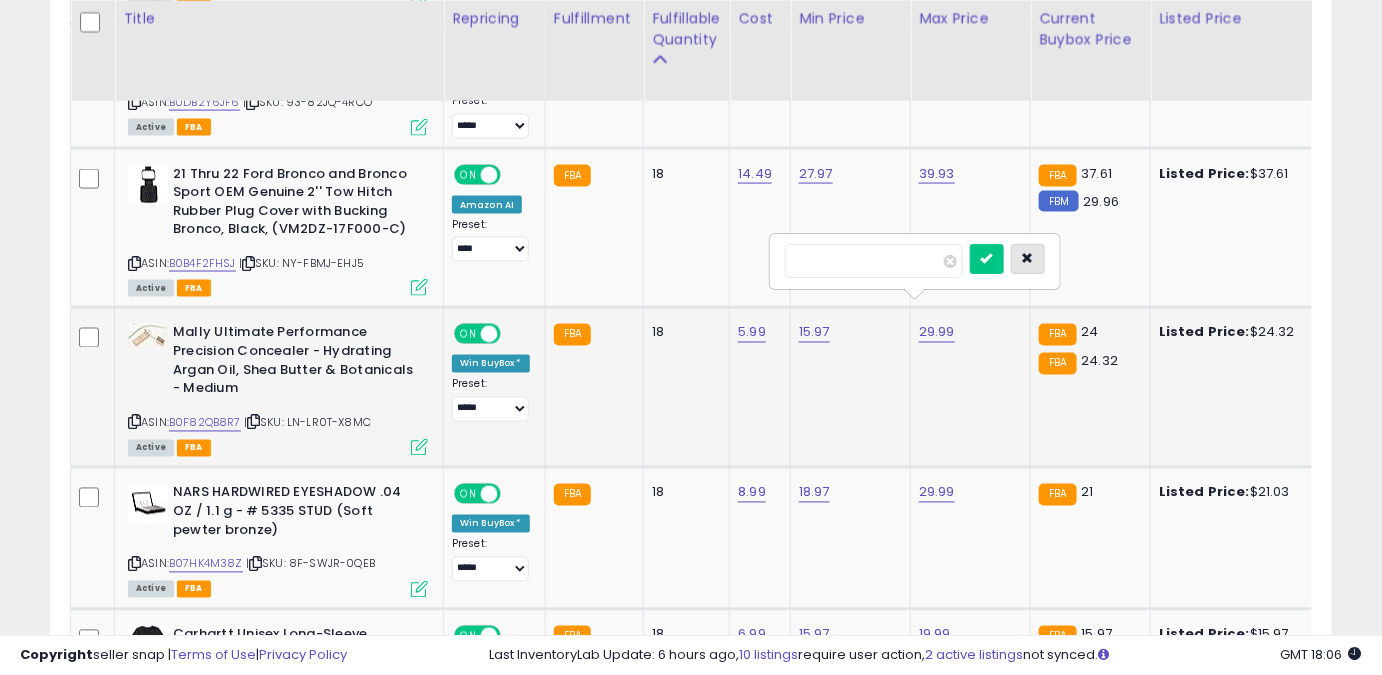 click at bounding box center (1028, 259) 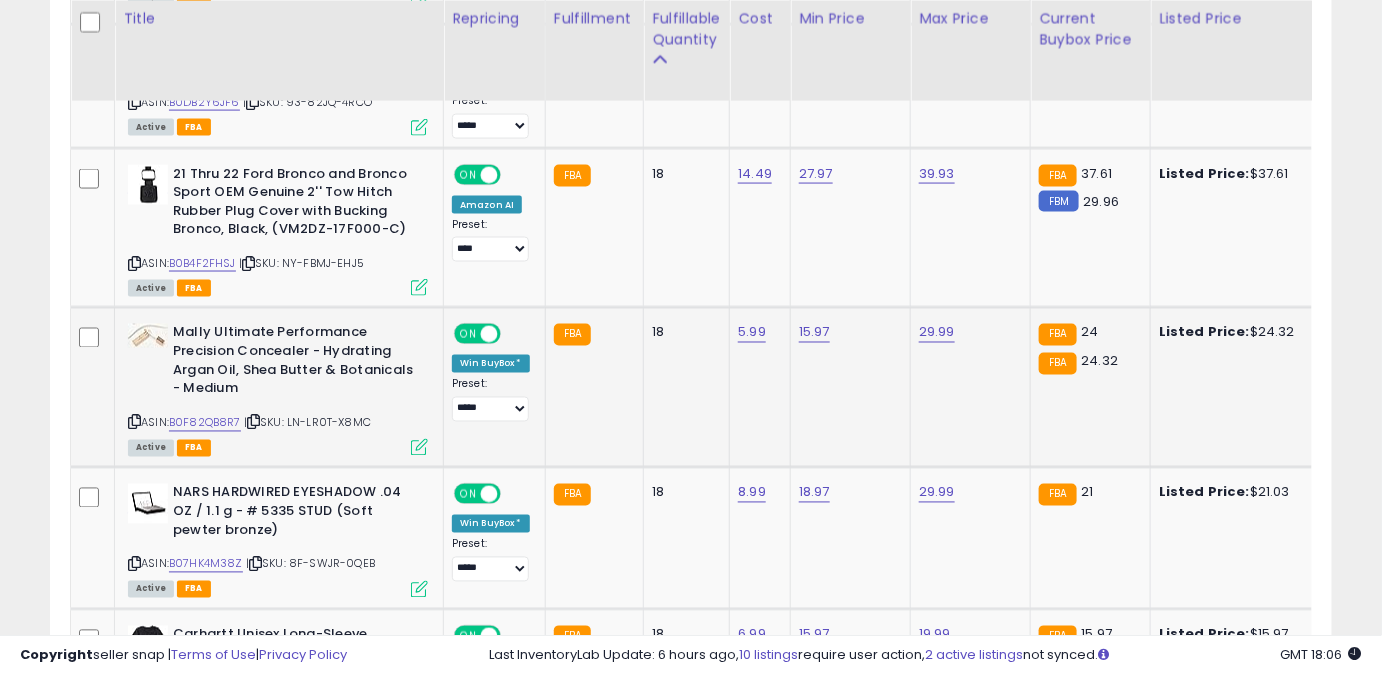 click on "29.99" 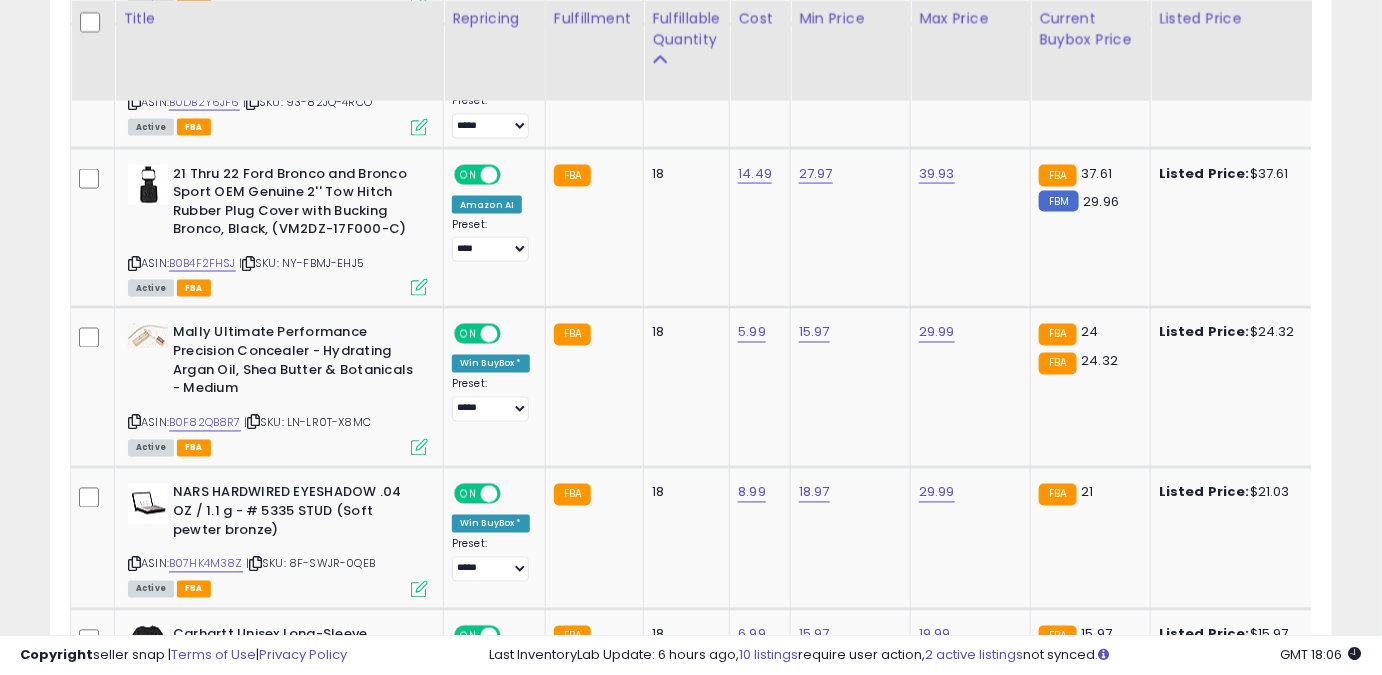scroll, scrollTop: 0, scrollLeft: 16, axis: horizontal 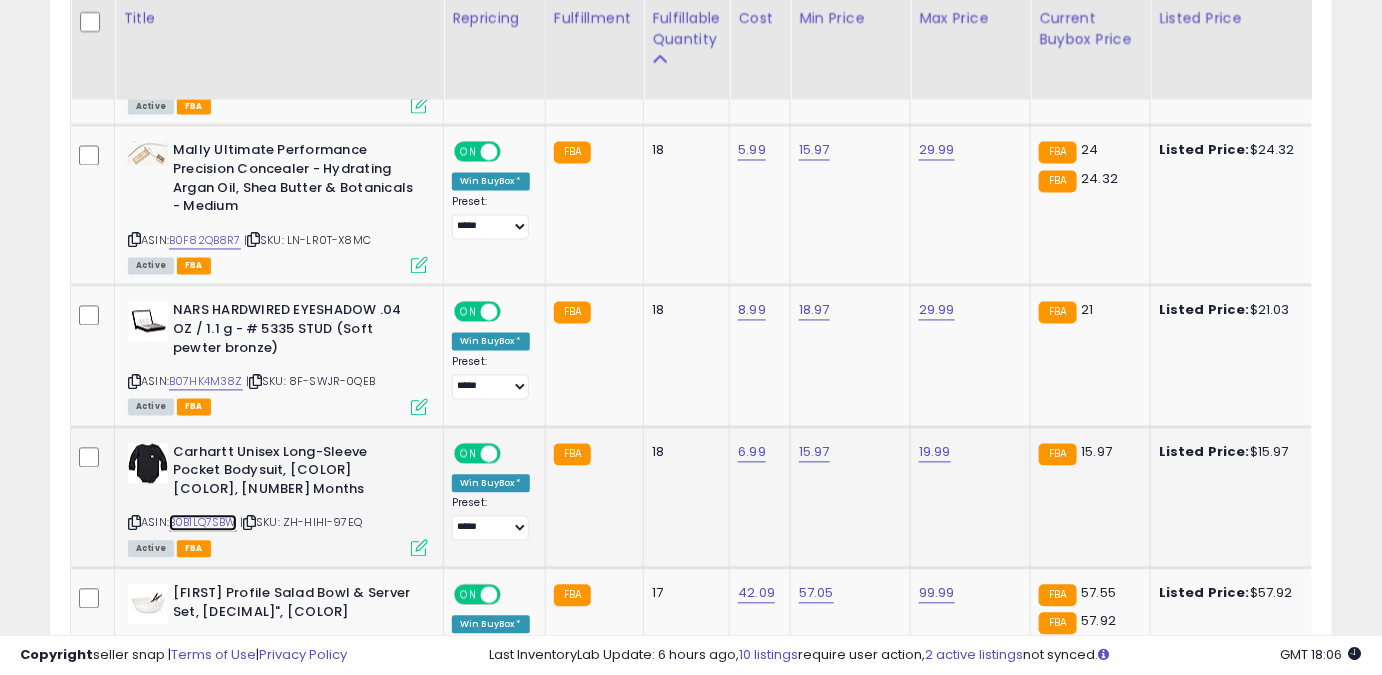 click on "B0B1LQ7SBW" at bounding box center [203, 523] 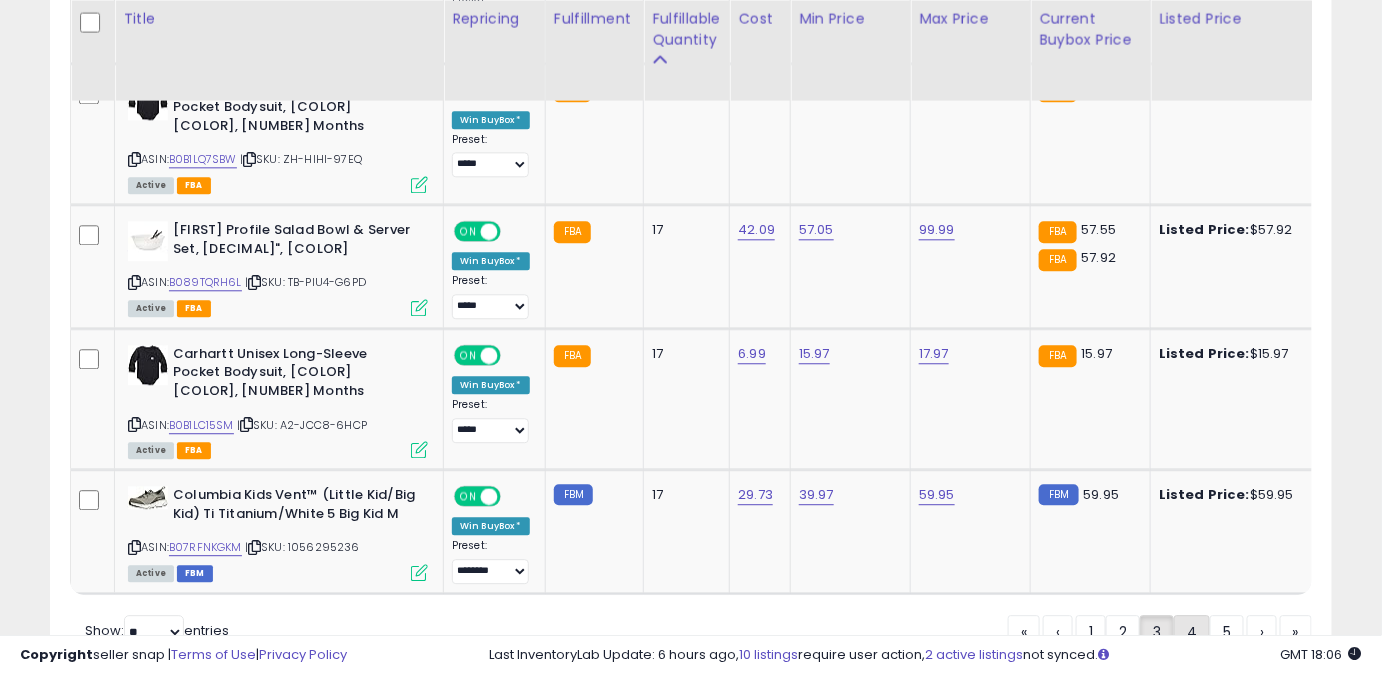 click on "4" 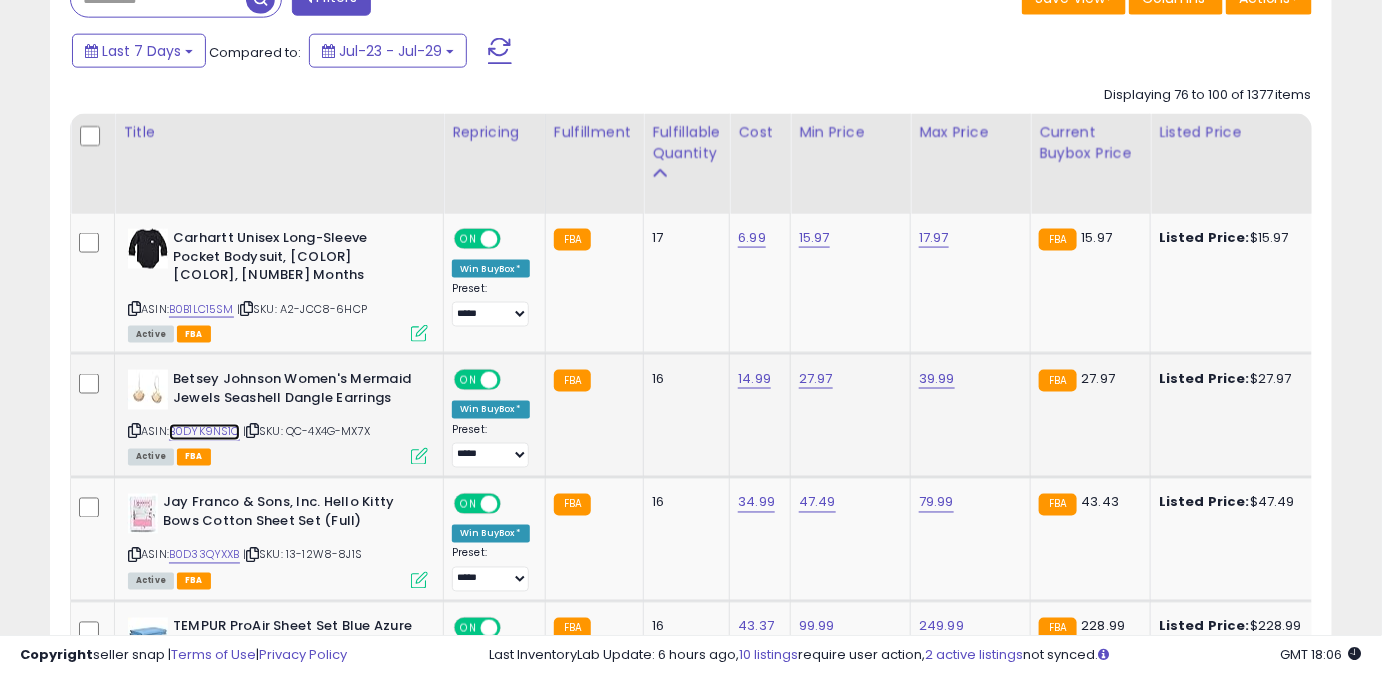 click on "B0DYK9NS1C" at bounding box center (204, 432) 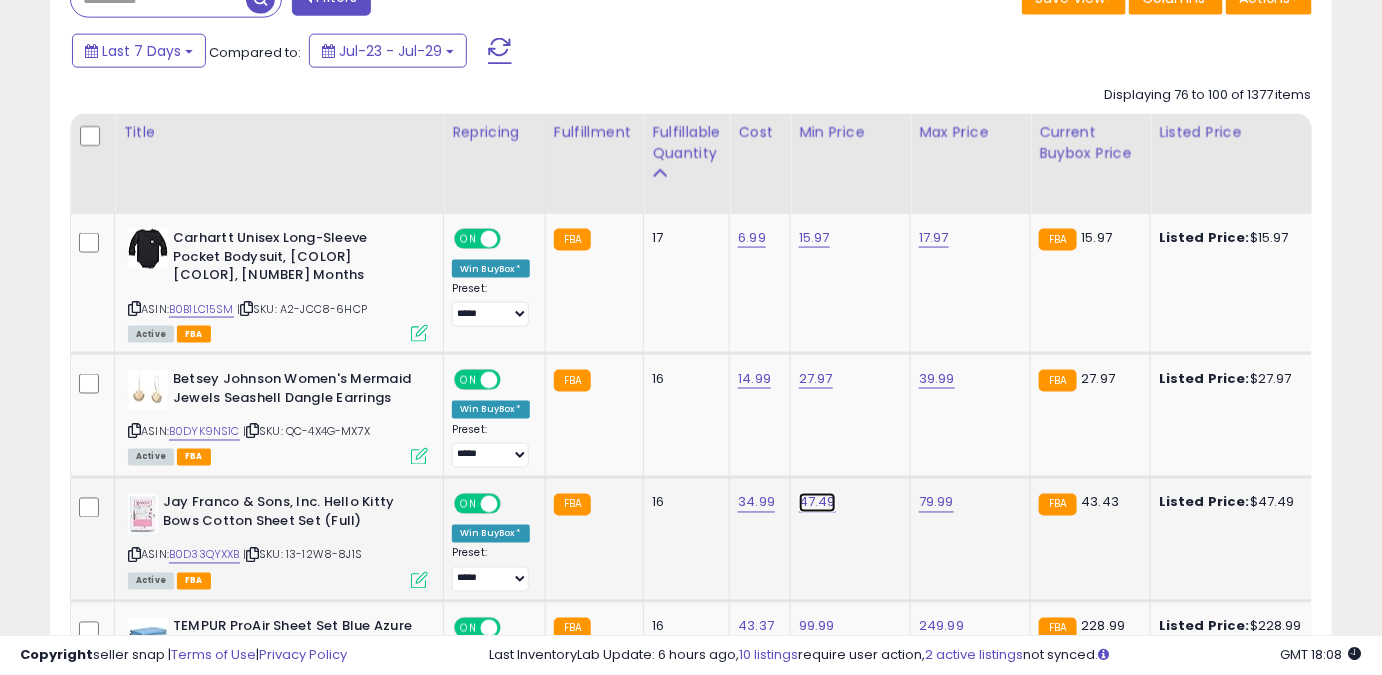 click on "47.49" at bounding box center [814, 238] 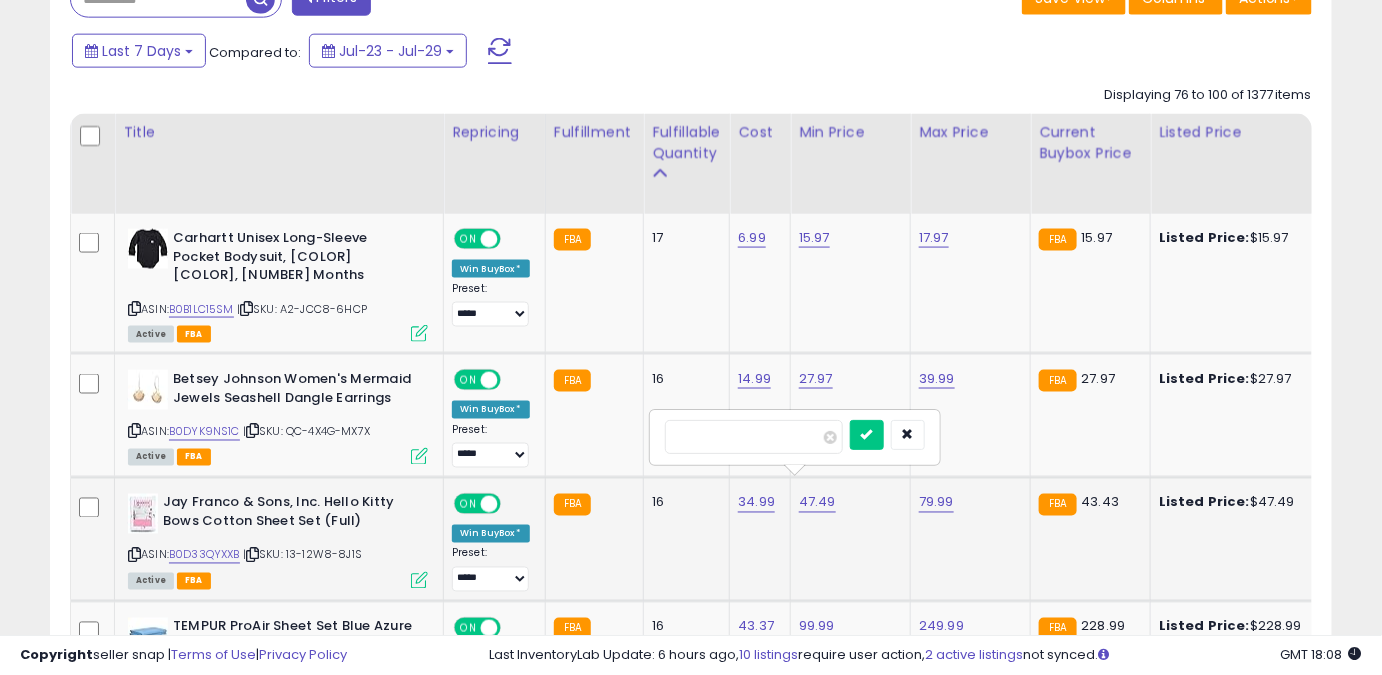 drag, startPoint x: 717, startPoint y: 443, endPoint x: 670, endPoint y: 450, distance: 47.518417 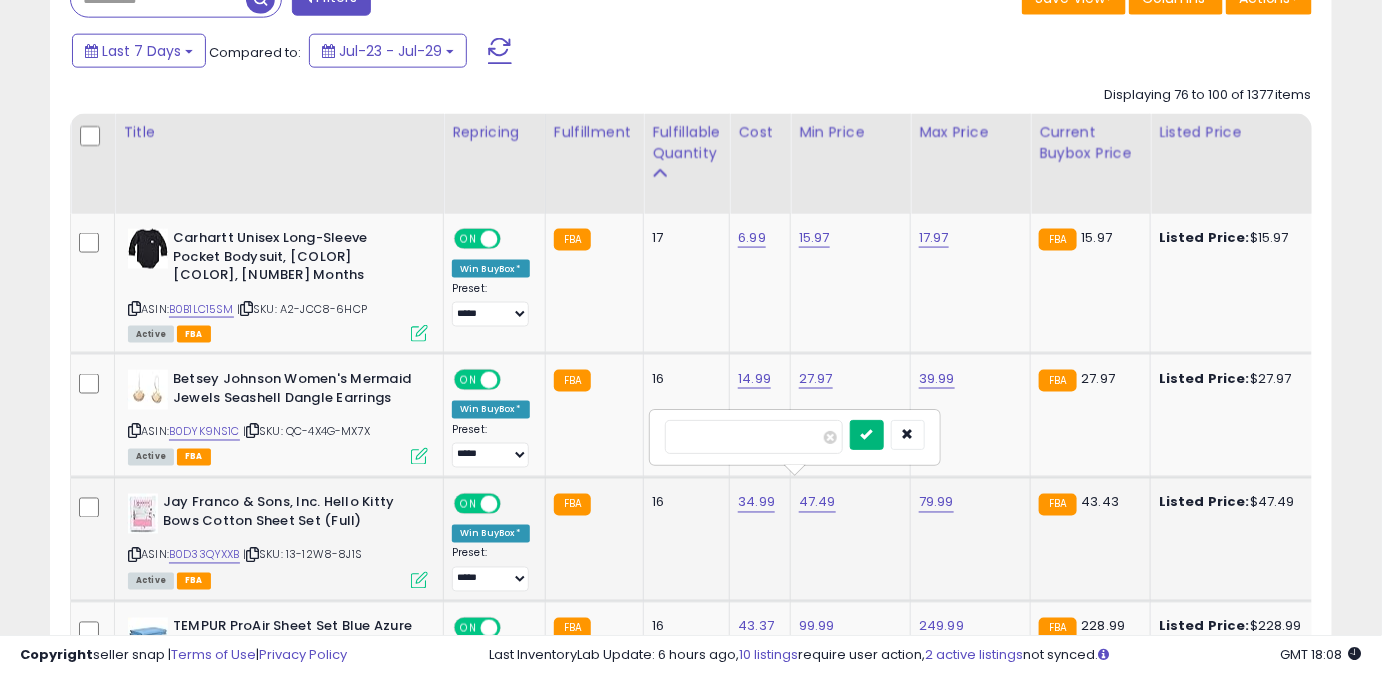 type on "*****" 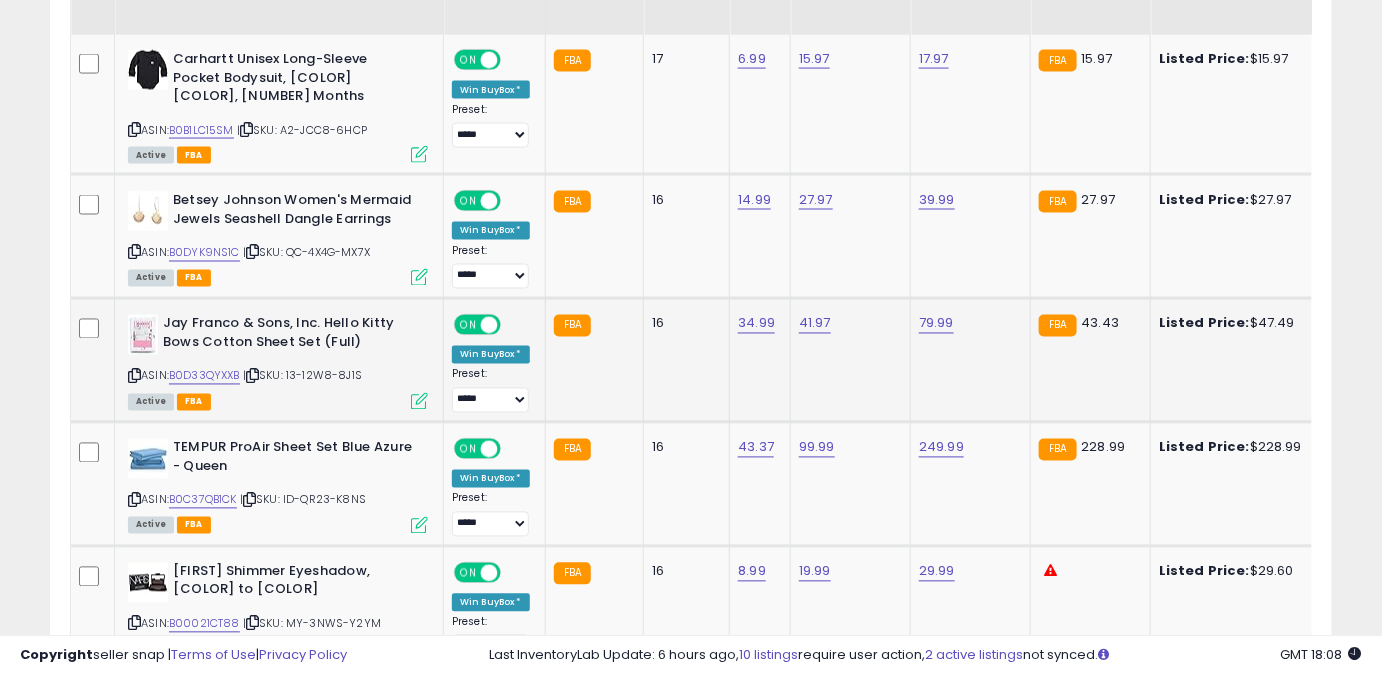 scroll, scrollTop: 1039, scrollLeft: 0, axis: vertical 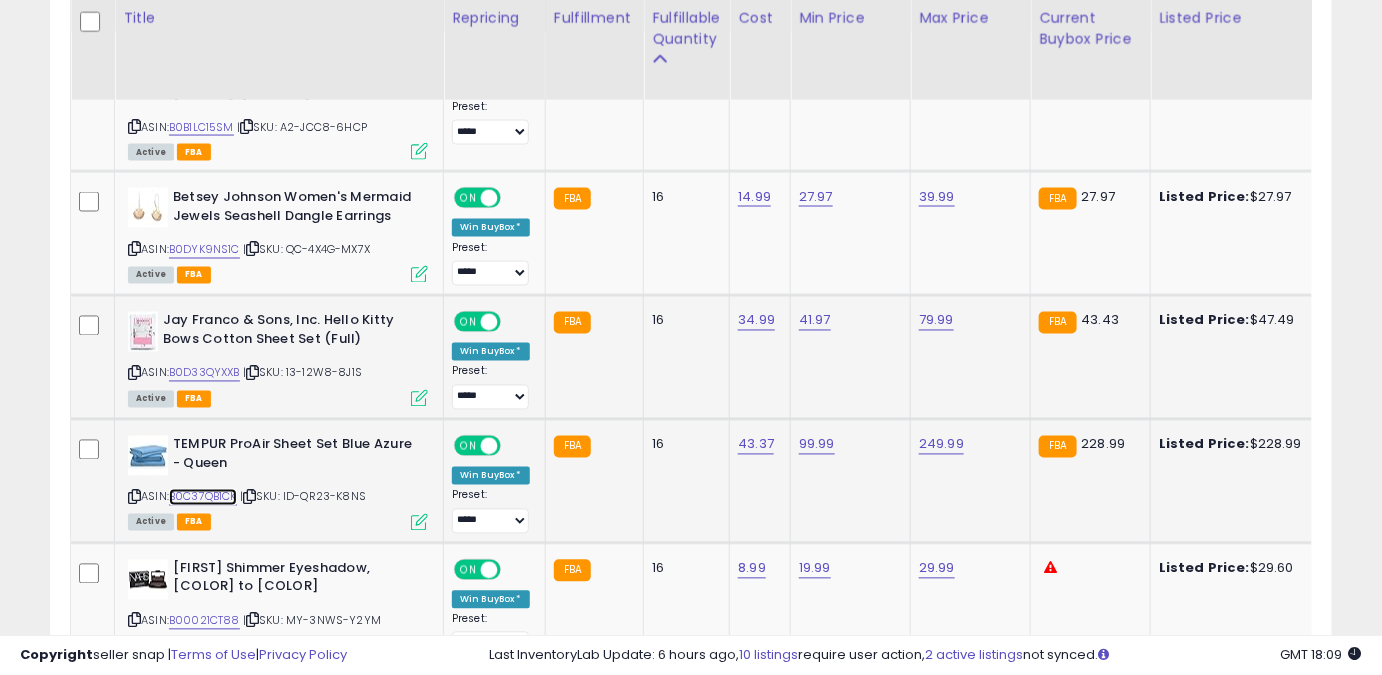 click on "B0C37QB1CK" at bounding box center [203, 497] 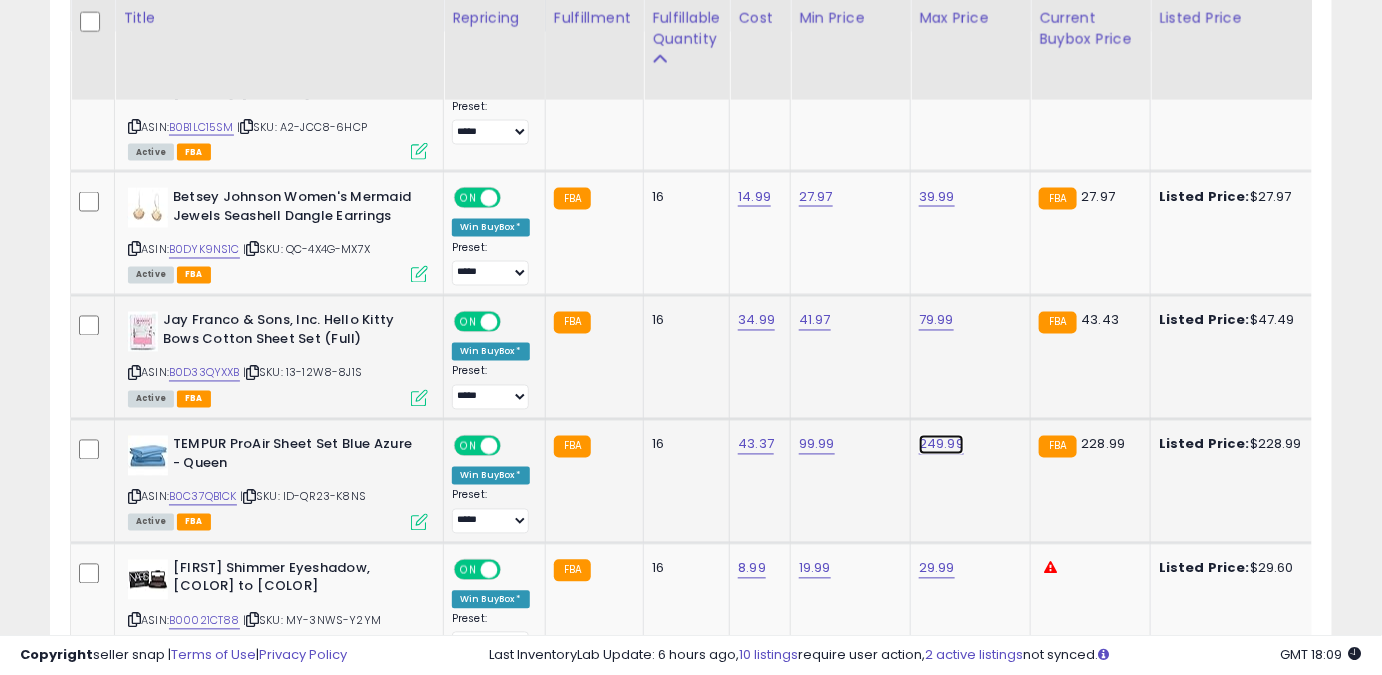 click on "249.99" at bounding box center (934, 56) 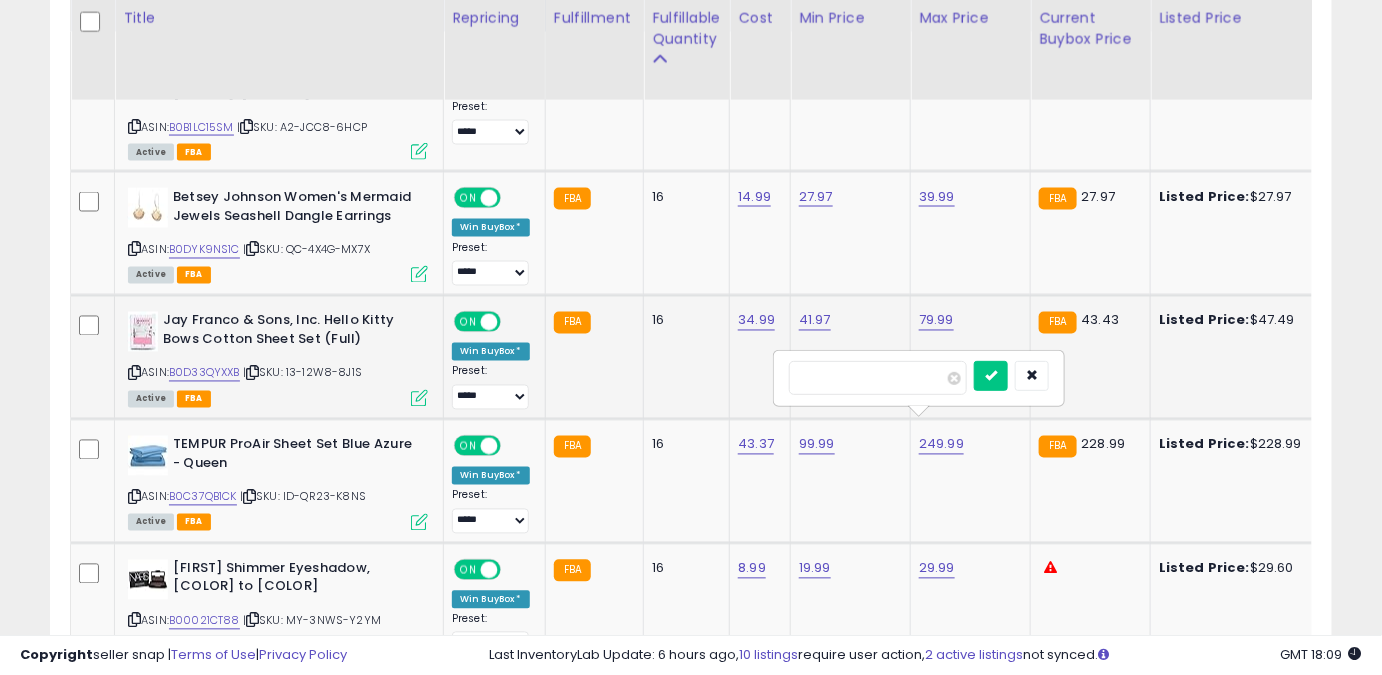 drag, startPoint x: 864, startPoint y: 380, endPoint x: 733, endPoint y: 388, distance: 131.24405 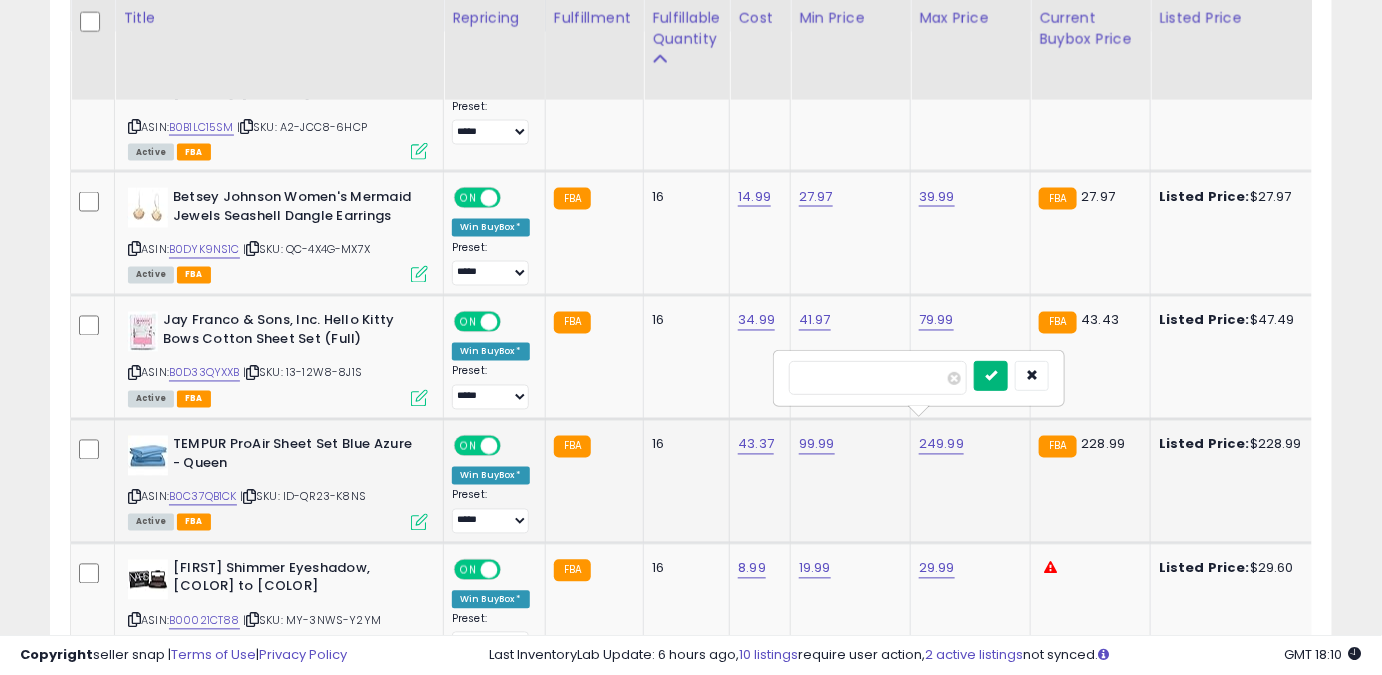 type on "******" 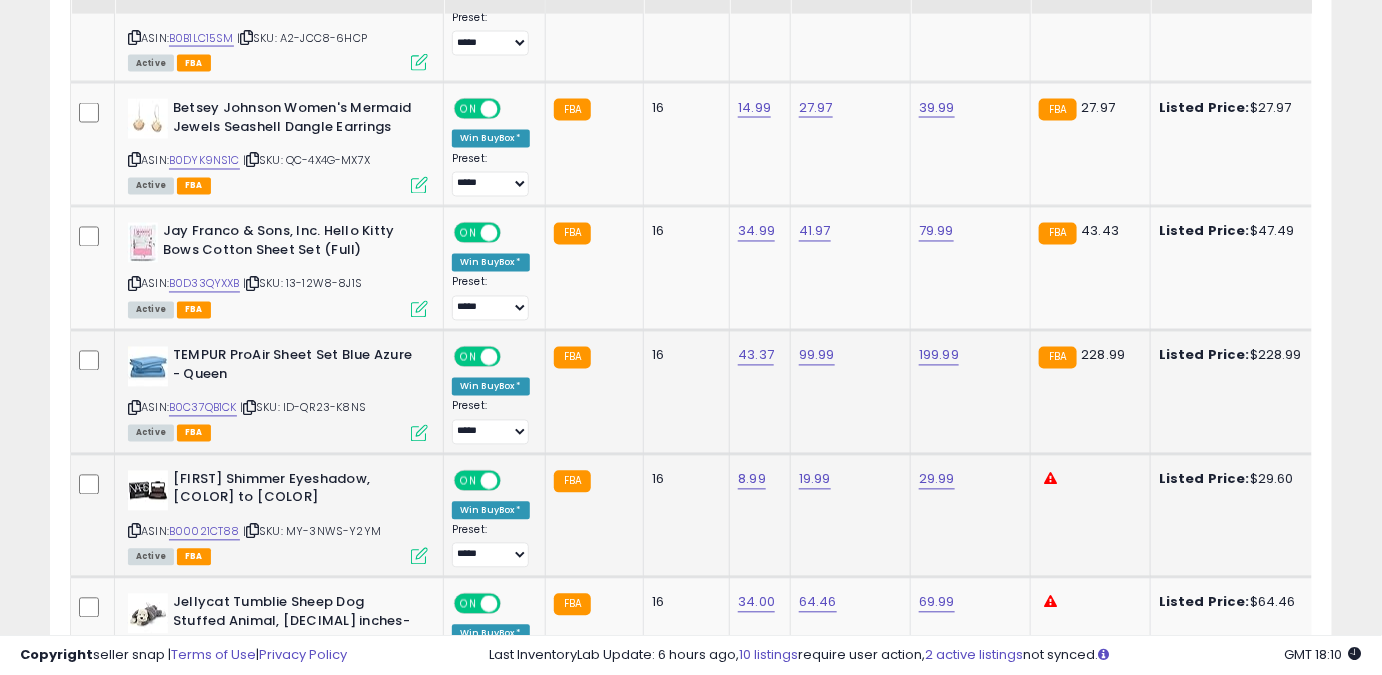 scroll, scrollTop: 1130, scrollLeft: 0, axis: vertical 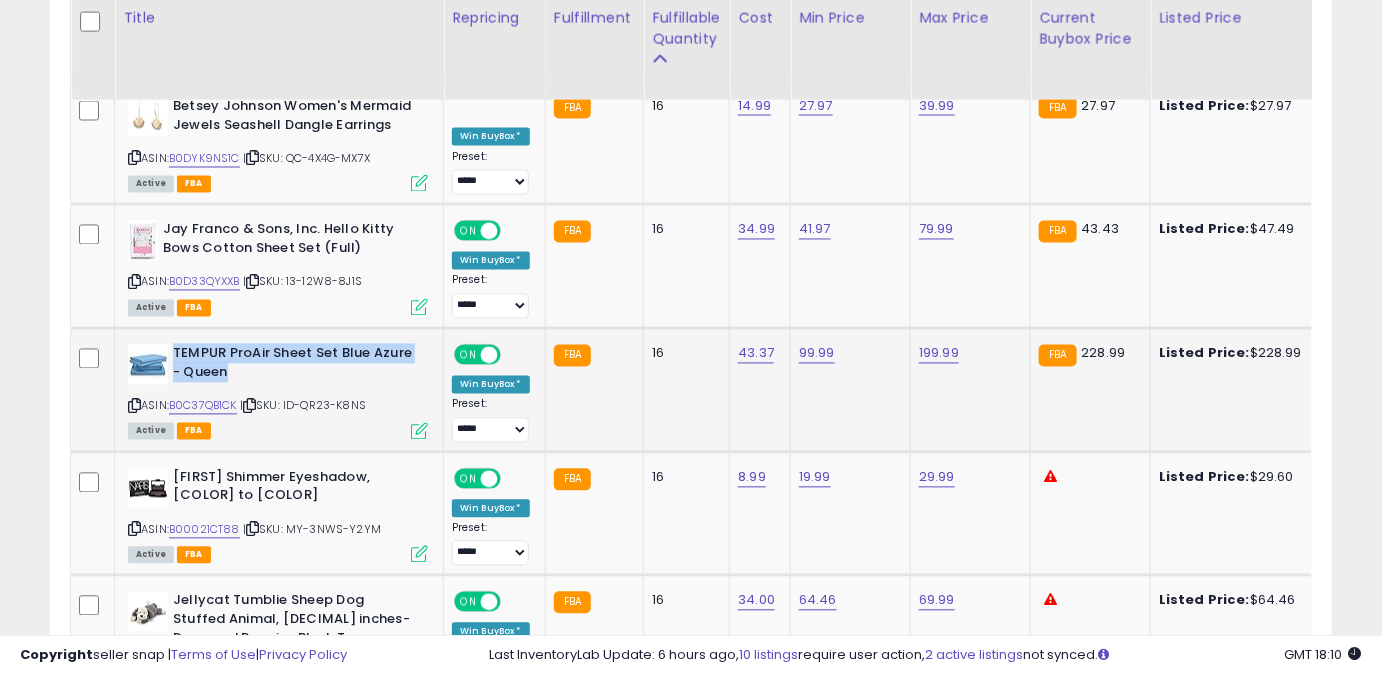 drag, startPoint x: 231, startPoint y: 353, endPoint x: 173, endPoint y: 328, distance: 63.15853 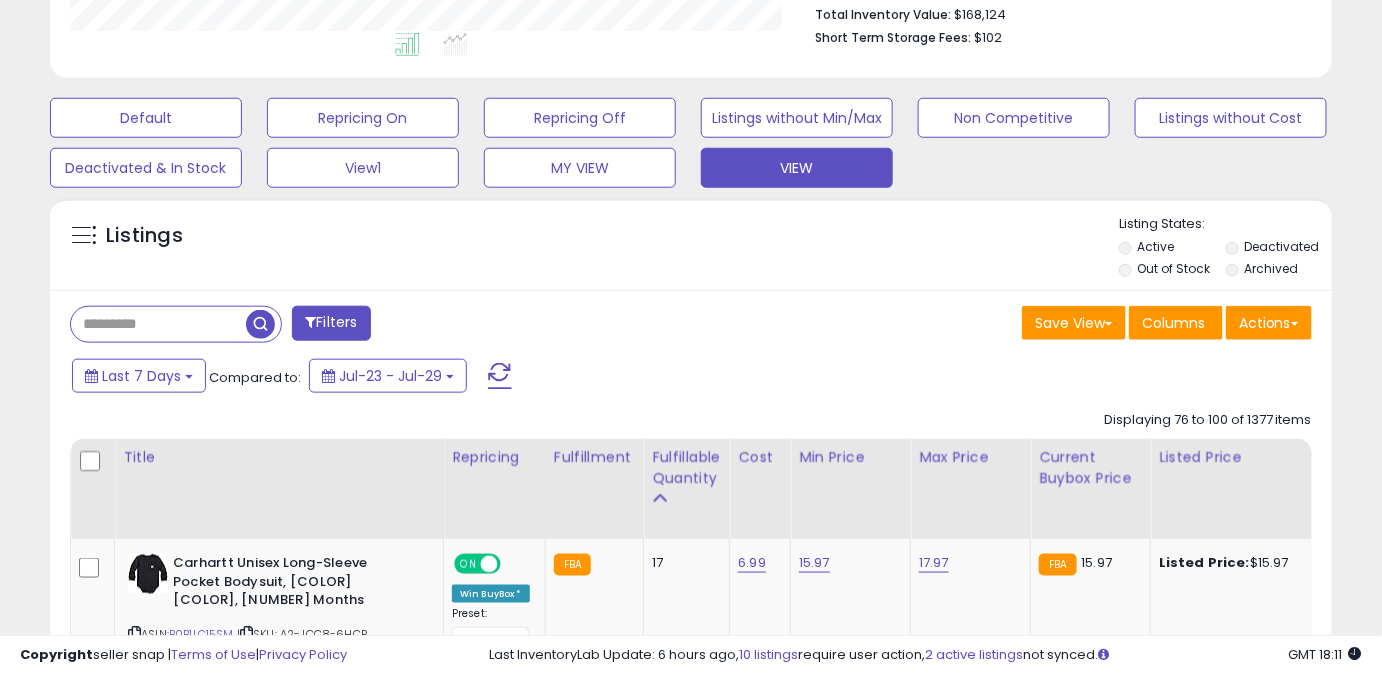scroll, scrollTop: 493, scrollLeft: 0, axis: vertical 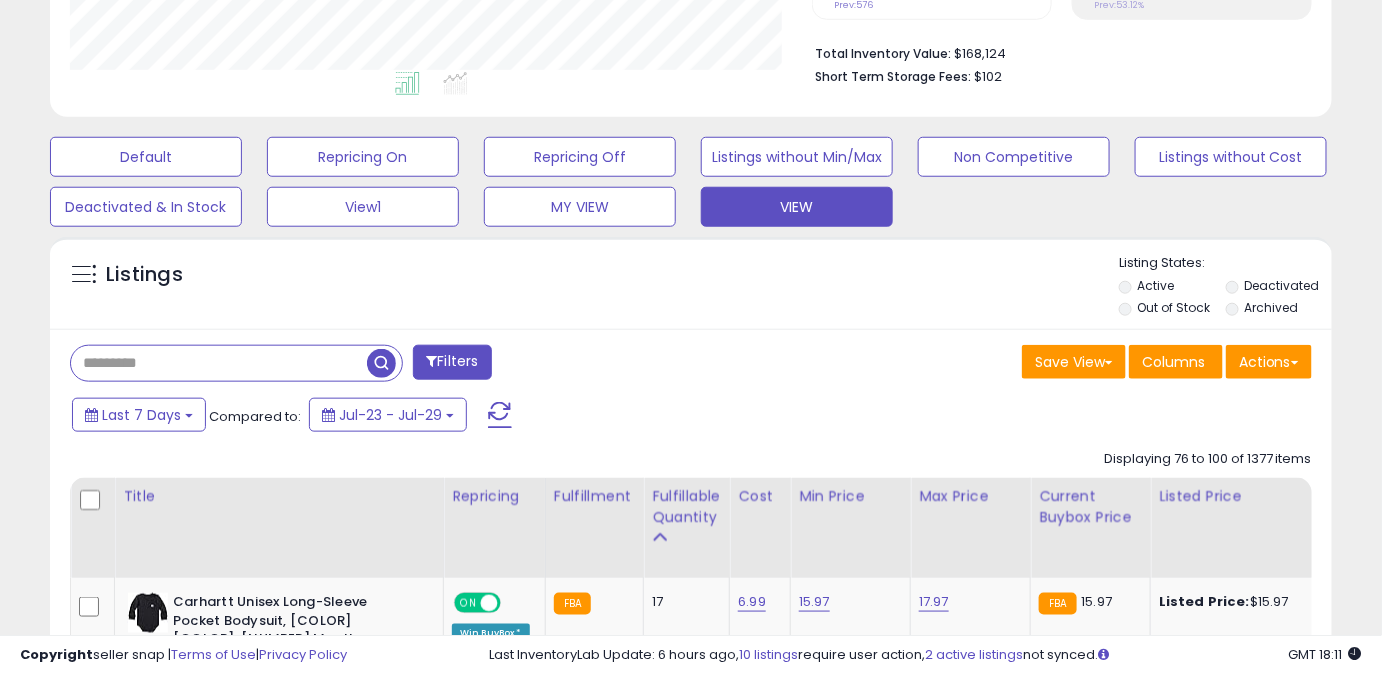 click at bounding box center (219, 363) 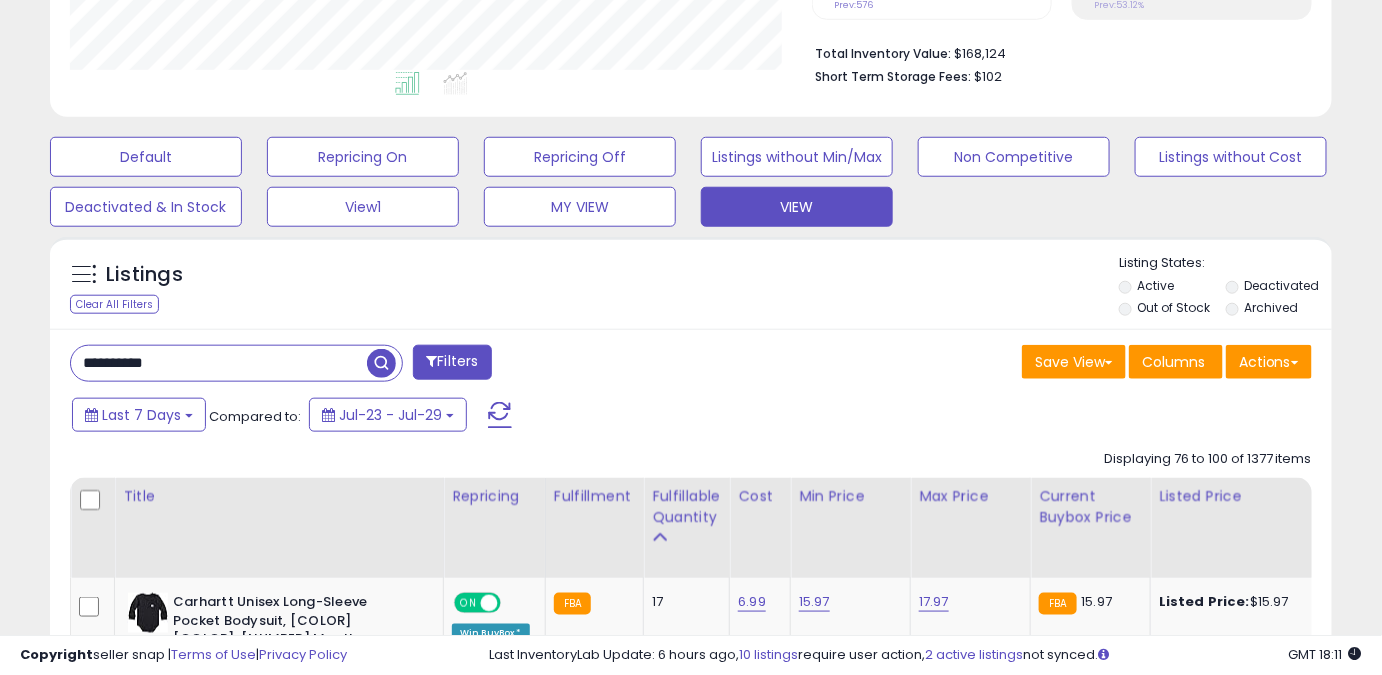 type on "**********" 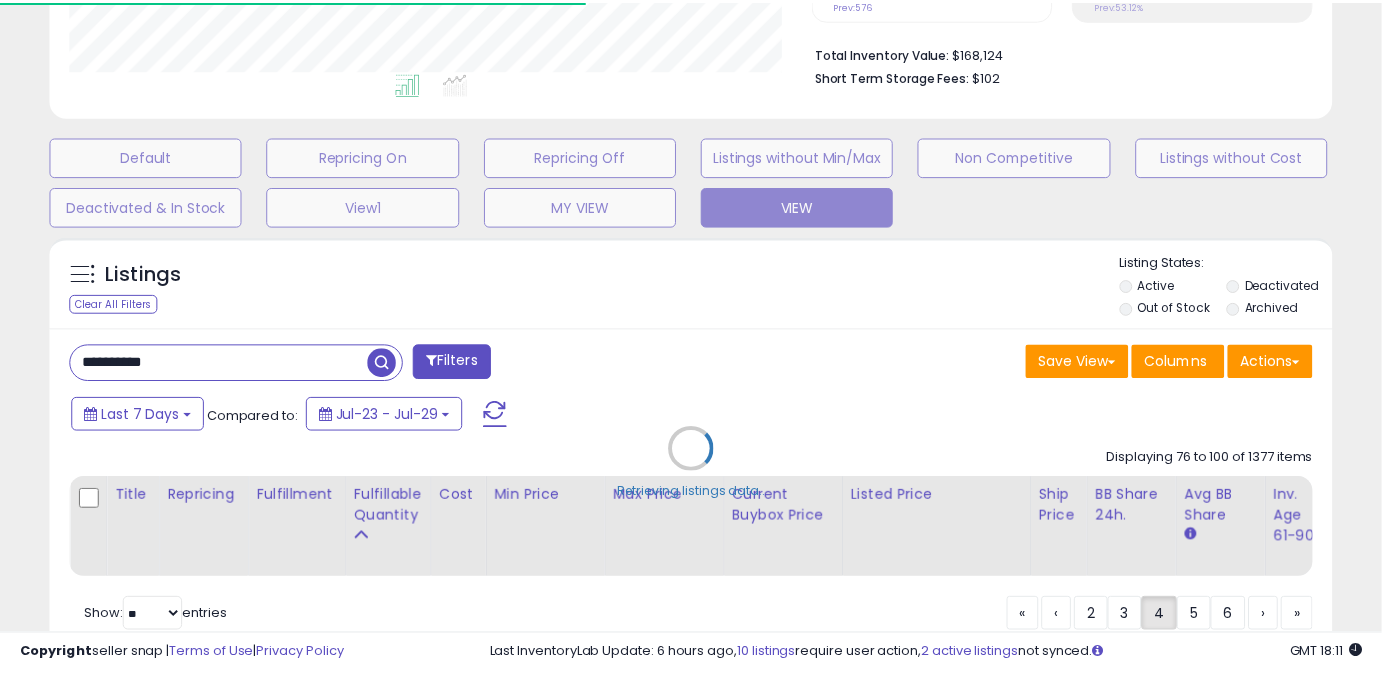 scroll, scrollTop: 410, scrollLeft: 741, axis: both 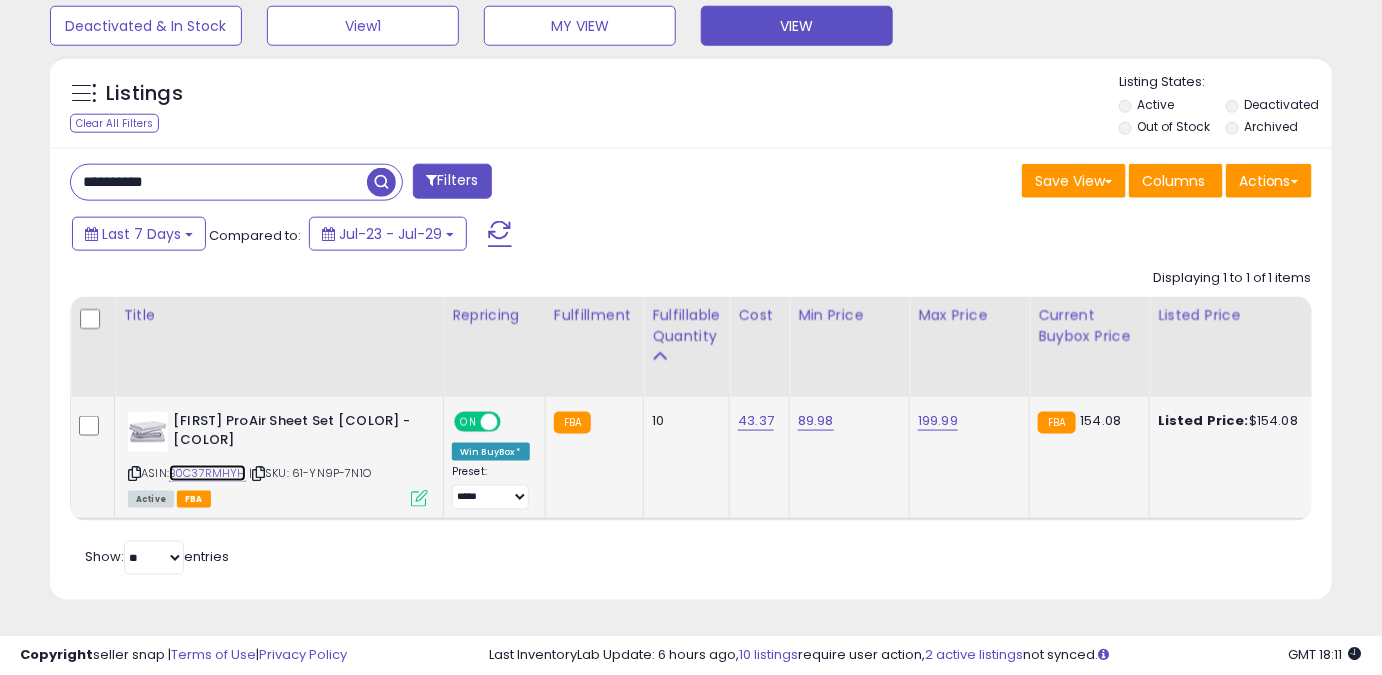 click on "B0C37RMHYH" at bounding box center [207, 473] 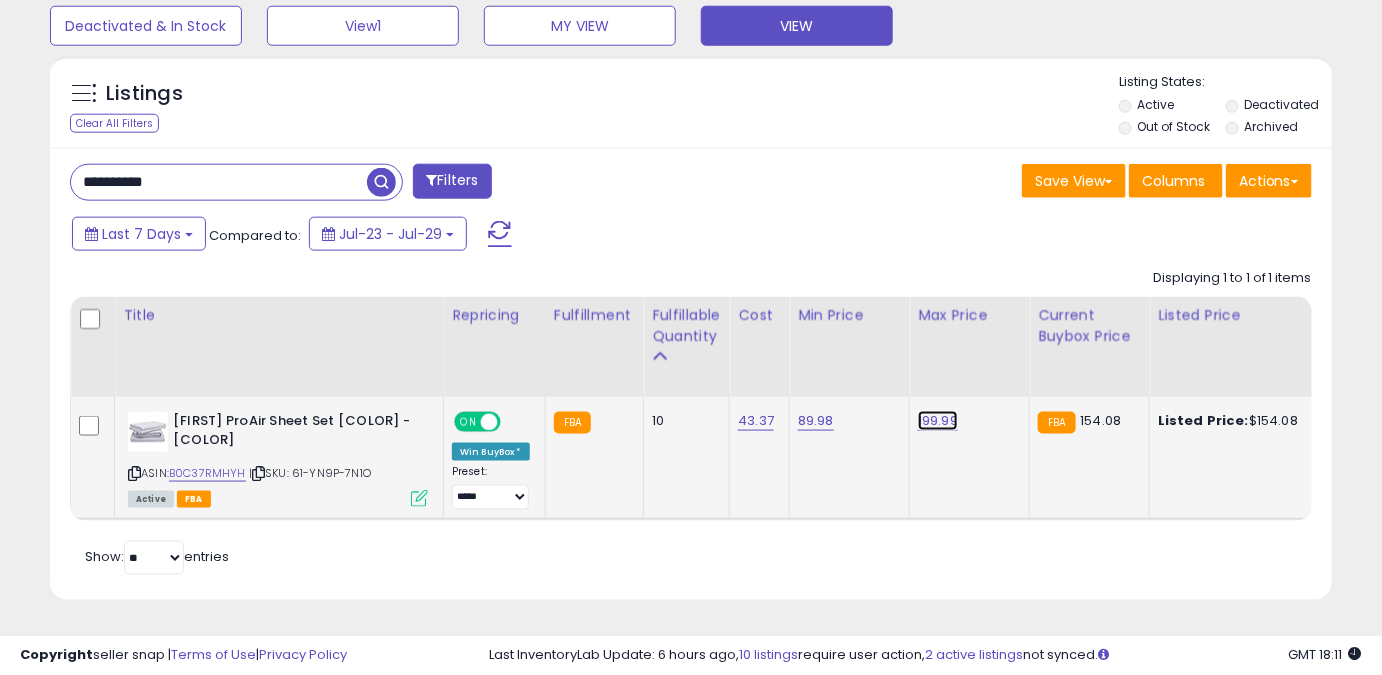 click on "199.99" at bounding box center [938, 421] 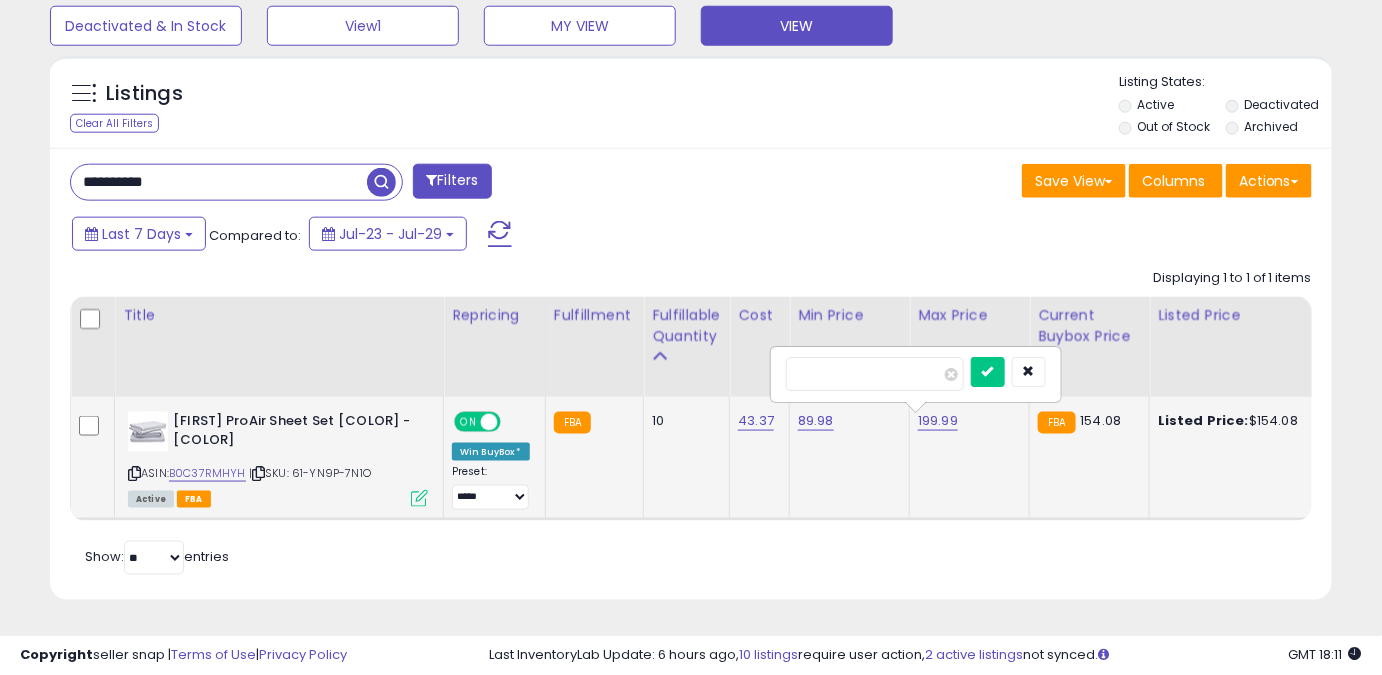 drag, startPoint x: 870, startPoint y: 367, endPoint x: 762, endPoint y: 385, distance: 109.48972 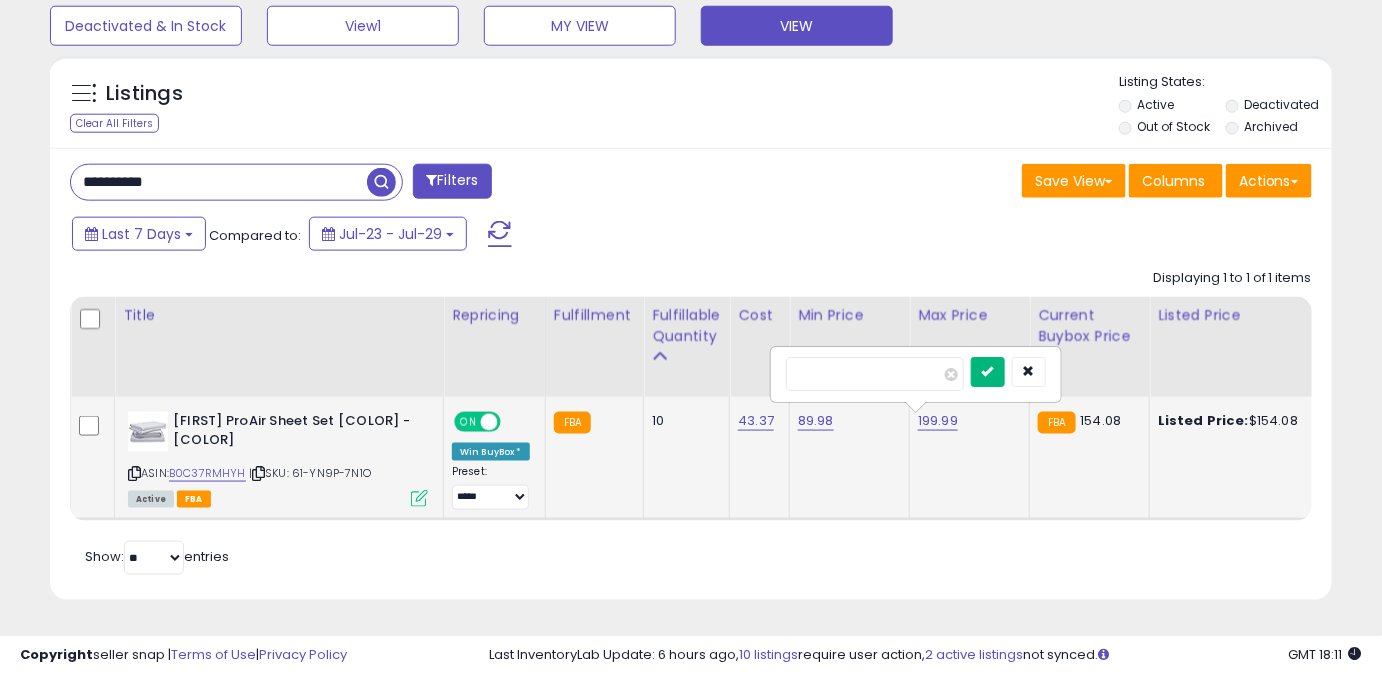 type on "******" 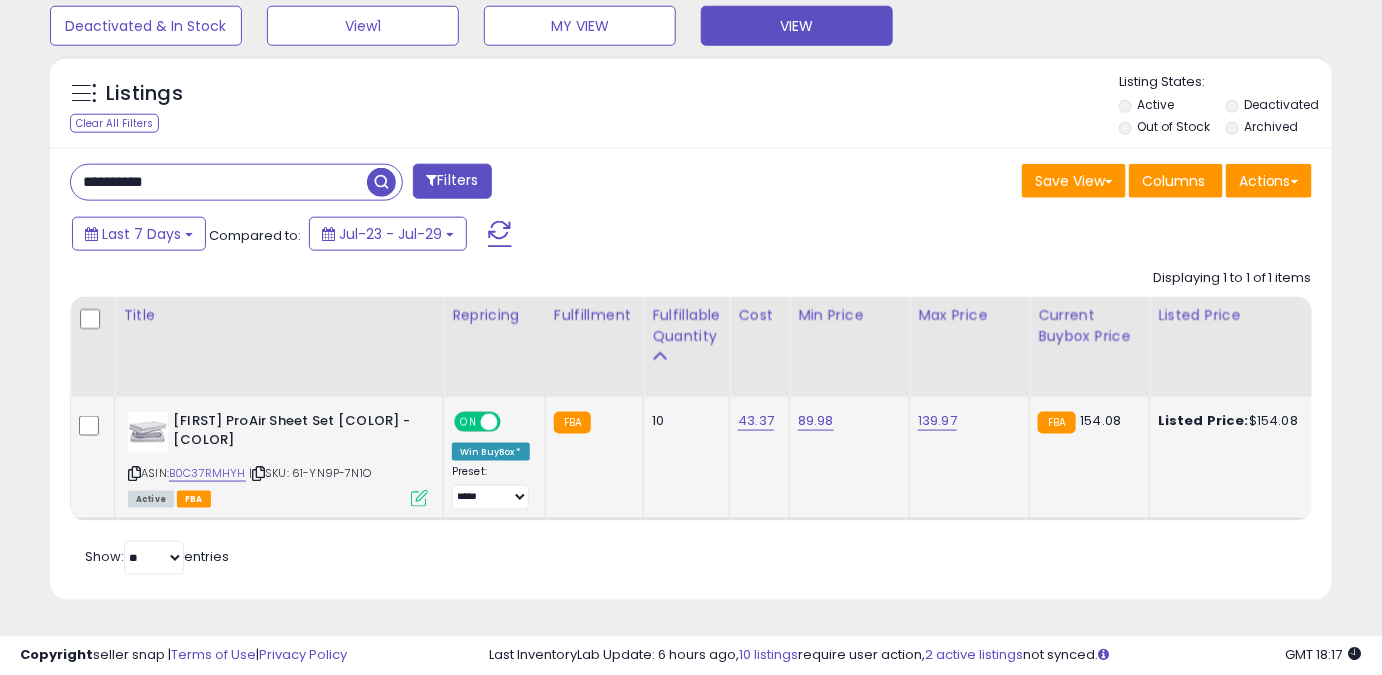 drag, startPoint x: 241, startPoint y: 156, endPoint x: 0, endPoint y: 186, distance: 242.86005 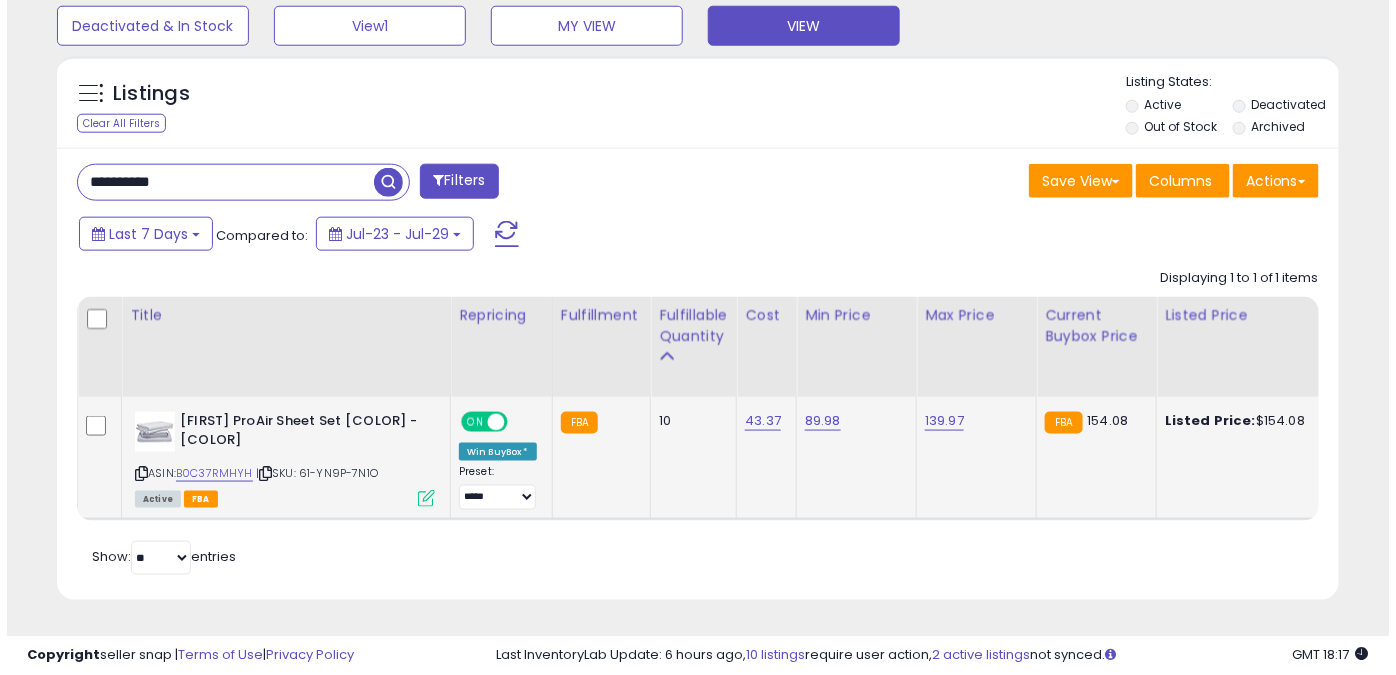 scroll, scrollTop: 565, scrollLeft: 0, axis: vertical 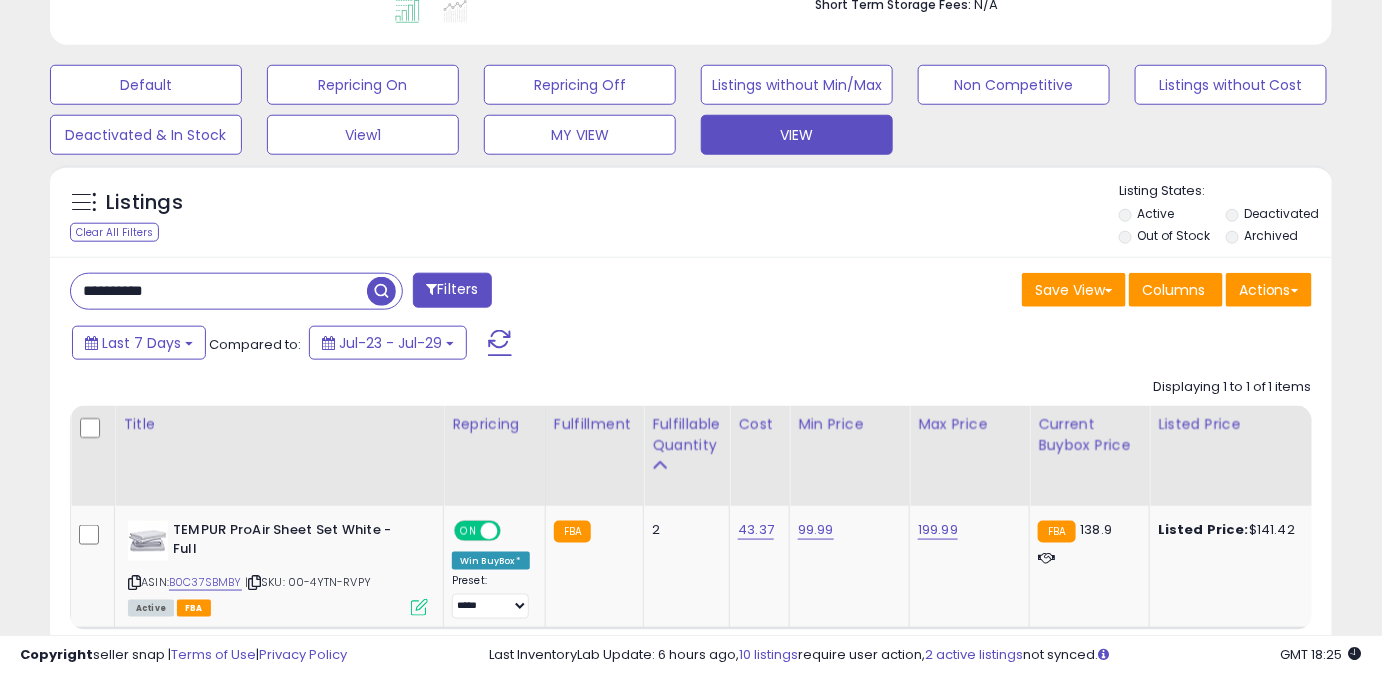 drag, startPoint x: 222, startPoint y: 293, endPoint x: 0, endPoint y: 312, distance: 222.81158 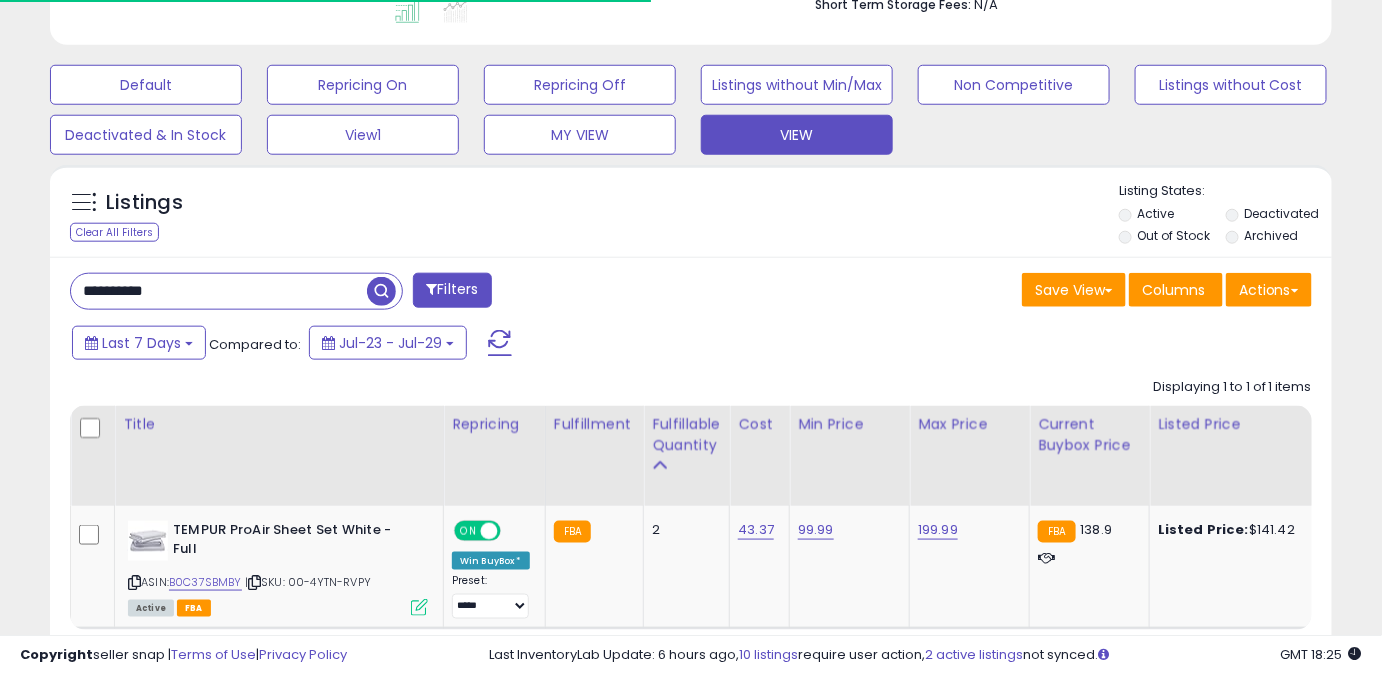 scroll, scrollTop: 410, scrollLeft: 741, axis: both 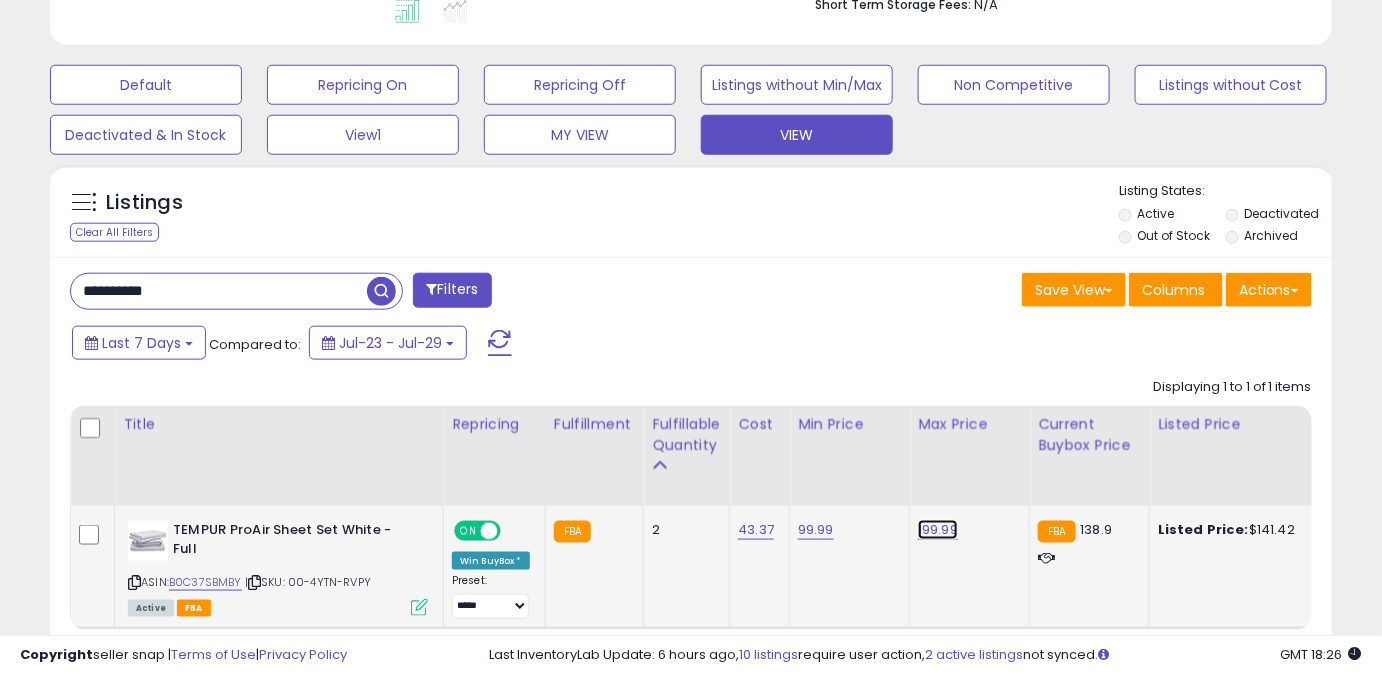 click on "199.99" at bounding box center (938, 530) 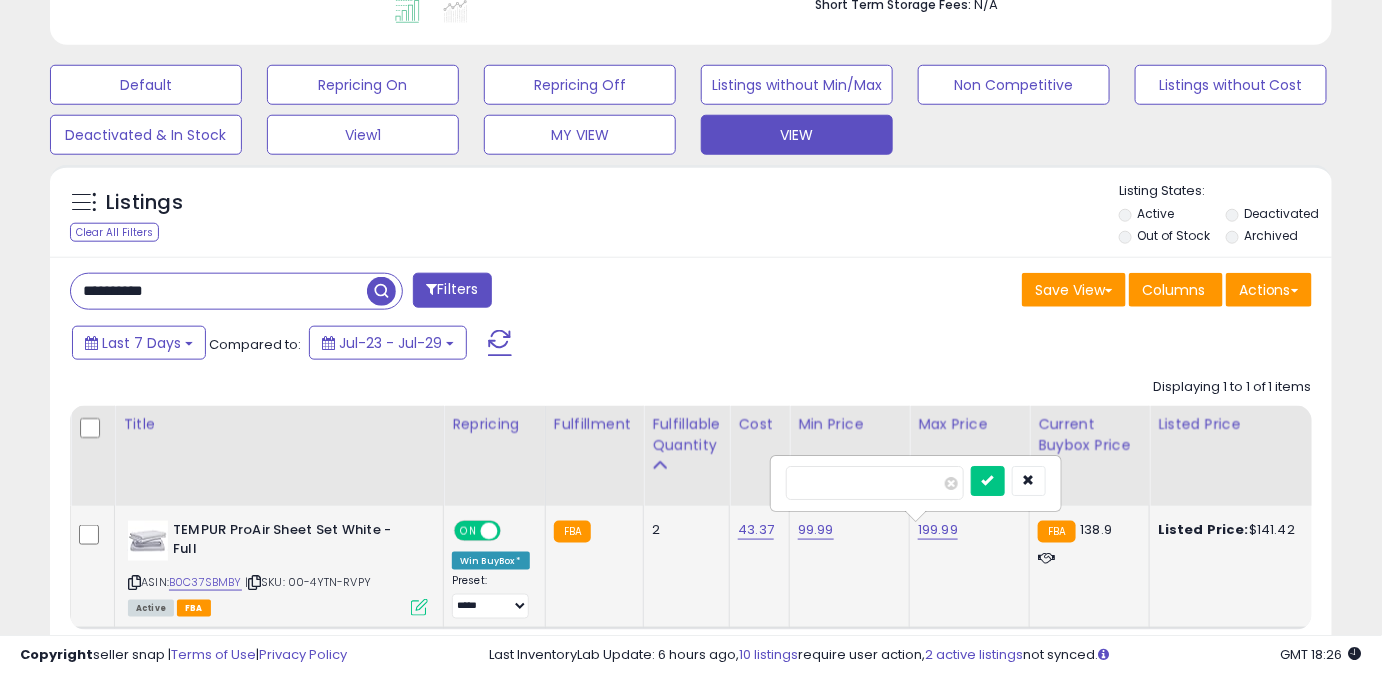 drag, startPoint x: 818, startPoint y: 491, endPoint x: 786, endPoint y: 489, distance: 32.06244 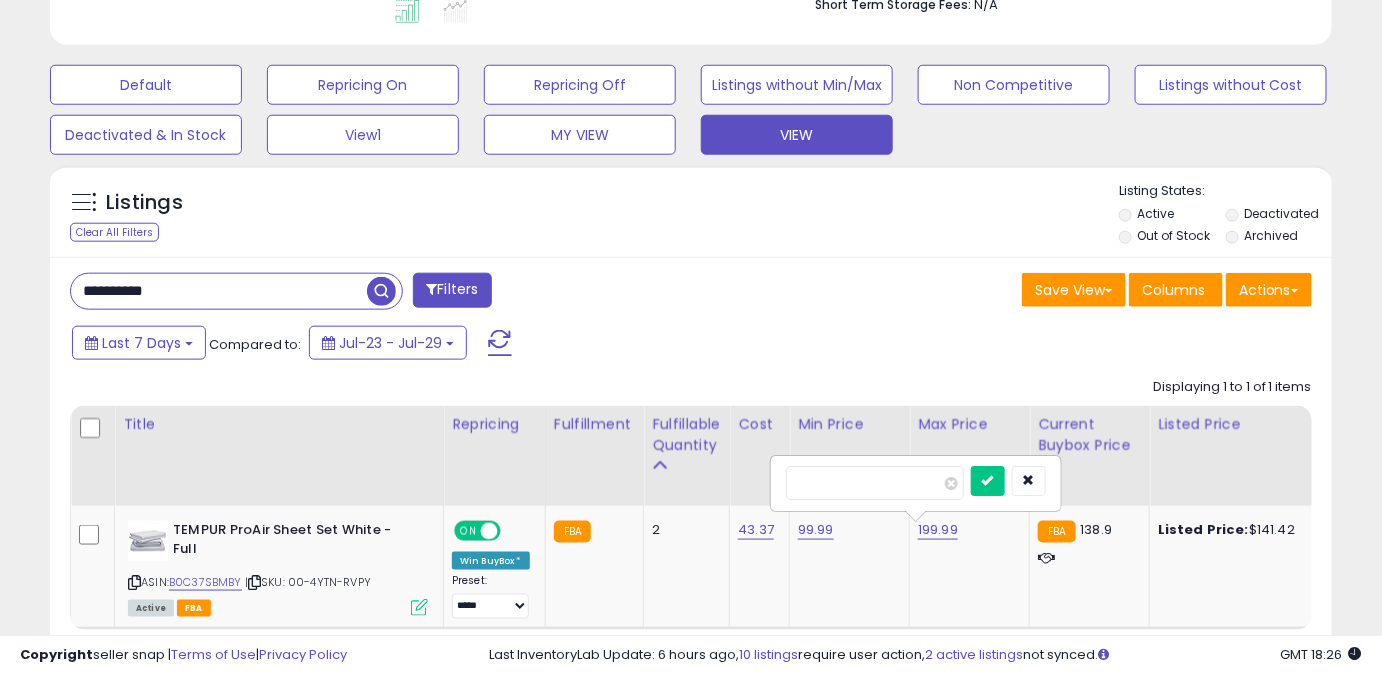 type on "******" 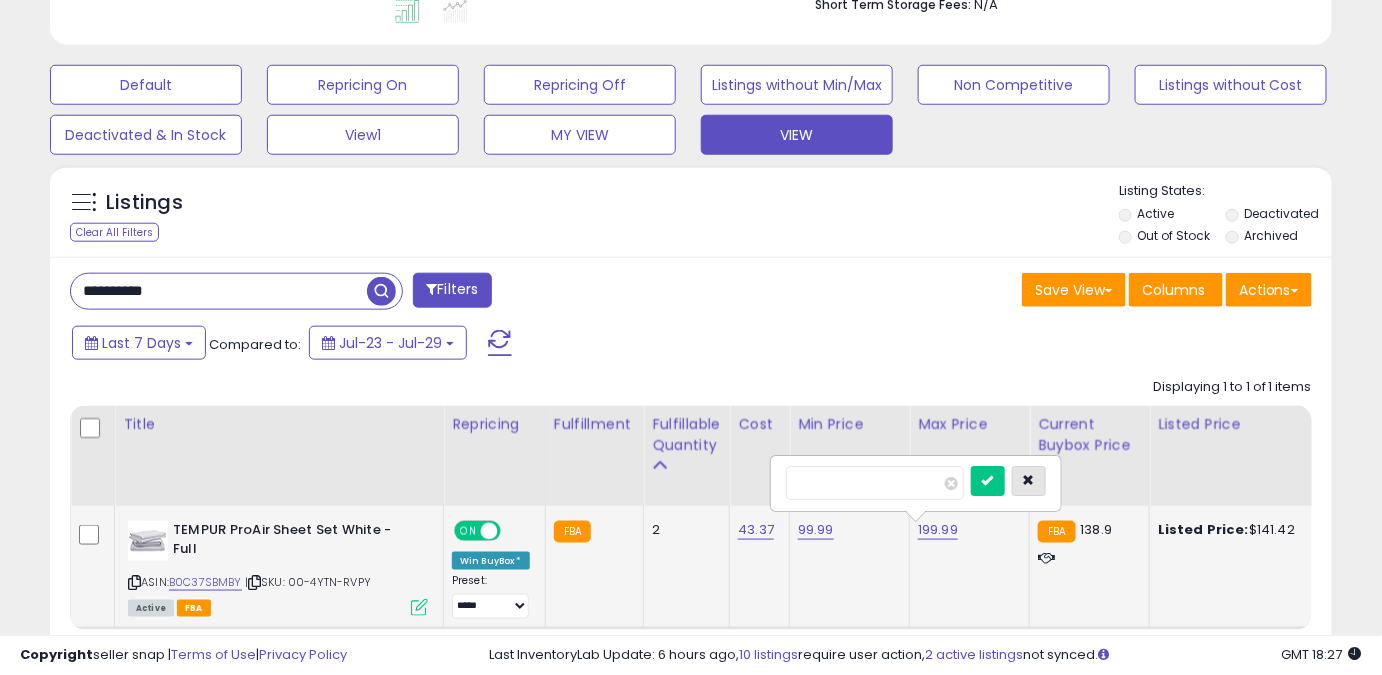click at bounding box center (1029, 481) 